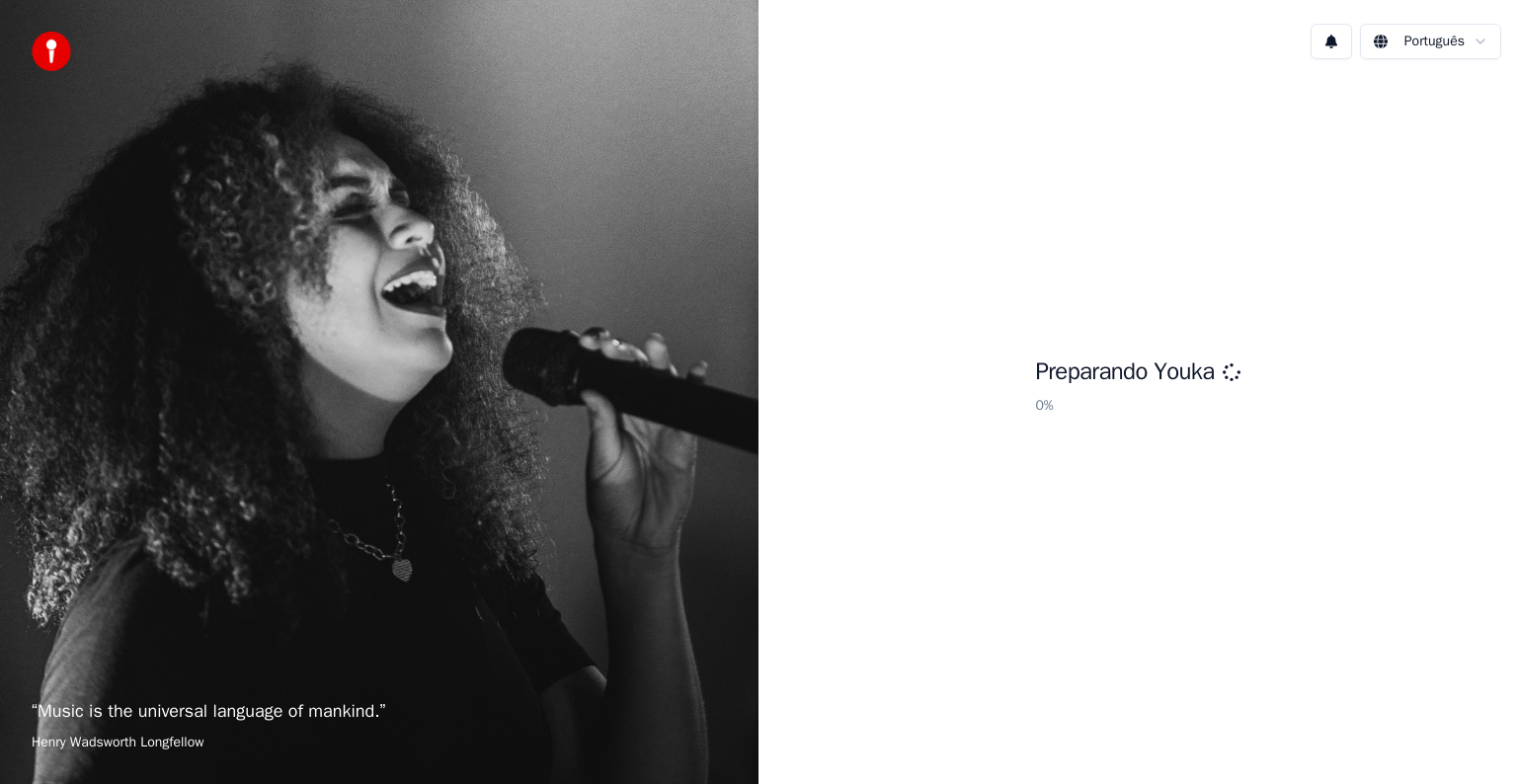 scroll, scrollTop: 0, scrollLeft: 0, axis: both 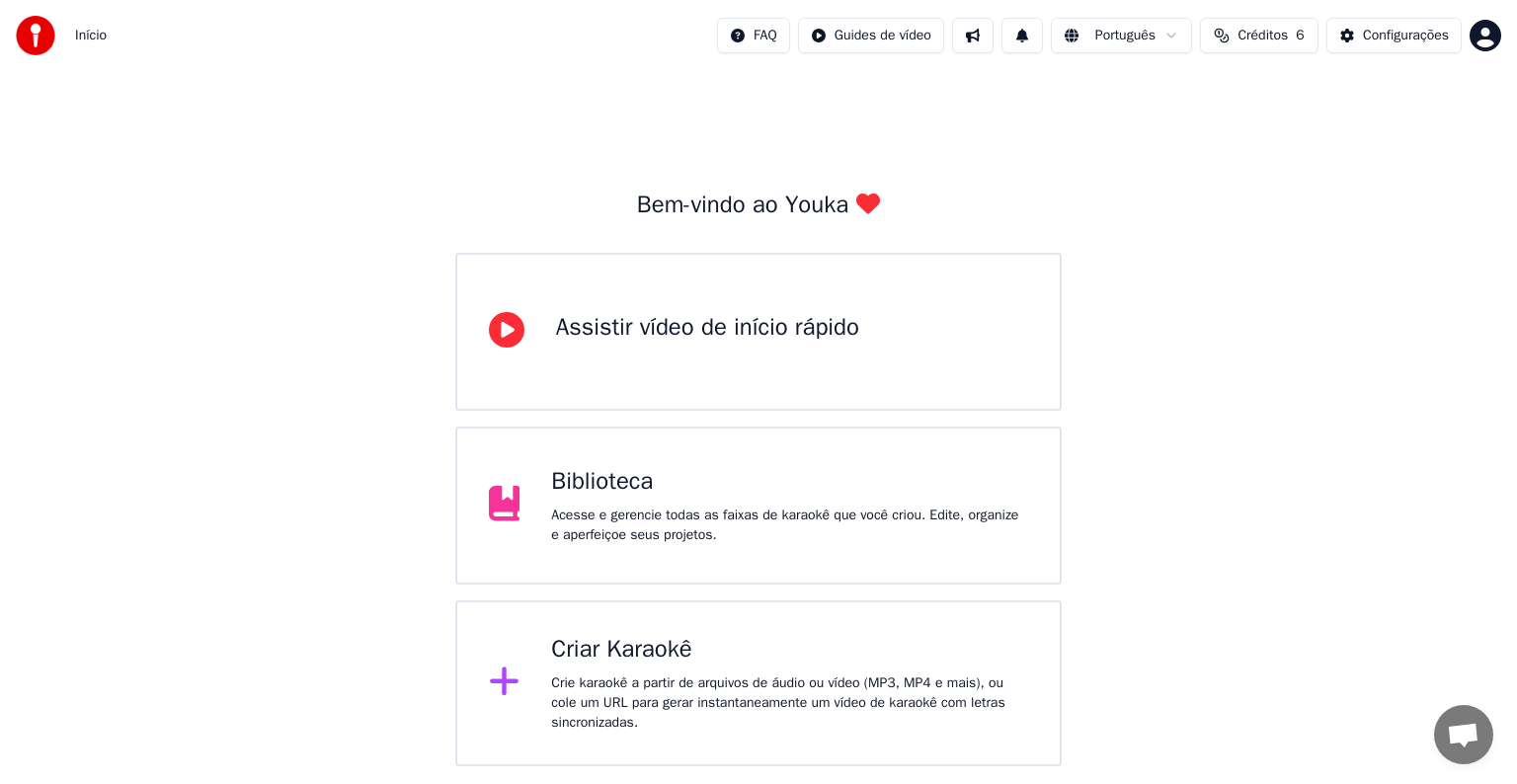 click on "Crie karaokê a partir de arquivos de áudio ou vídeo (MP3, MP4 e mais), ou cole um URL para gerar instantaneamente um vídeo de karaokê com letras sincronizadas." at bounding box center [789, 703] 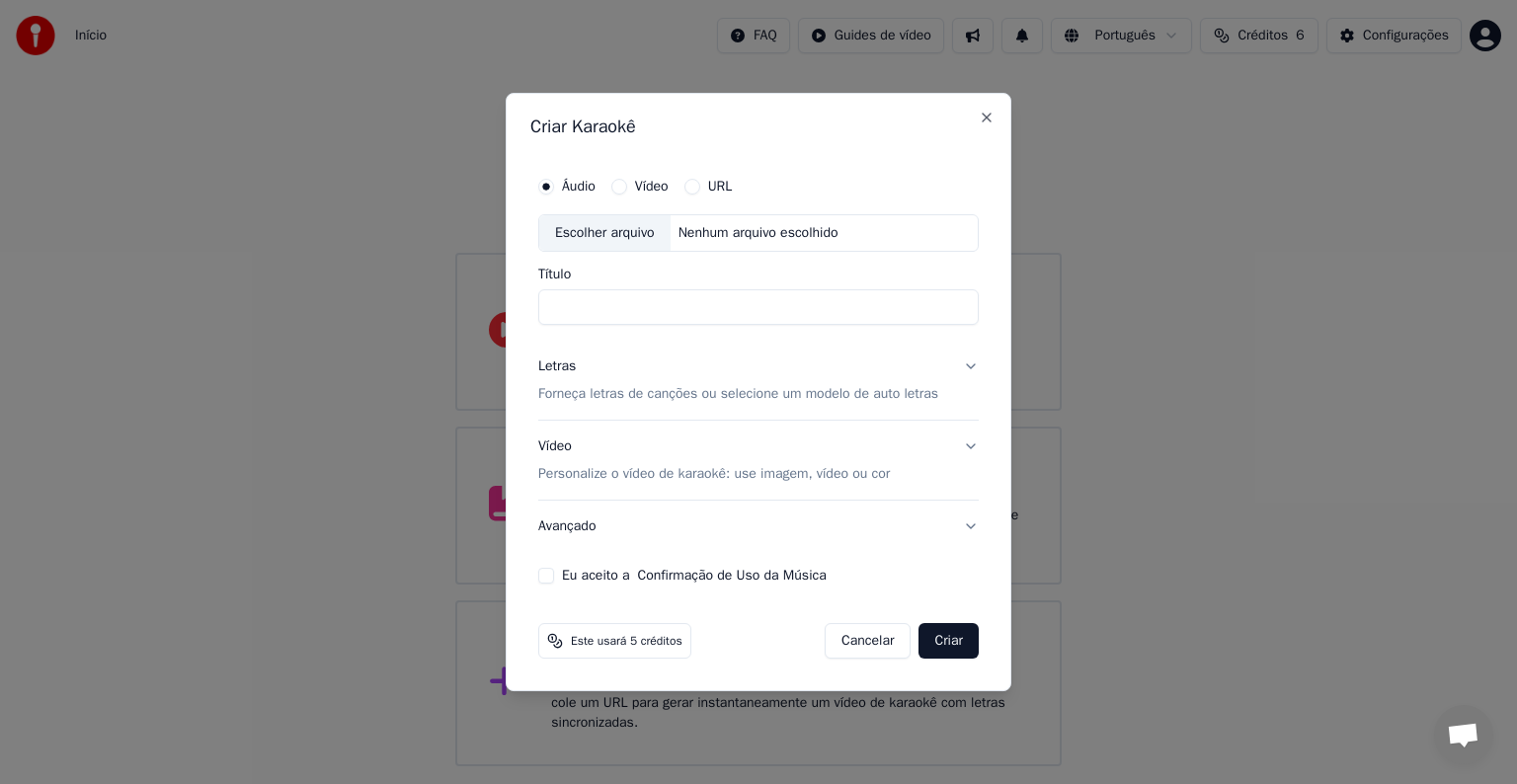 click on "Escolher arquivo" at bounding box center (604, 233) 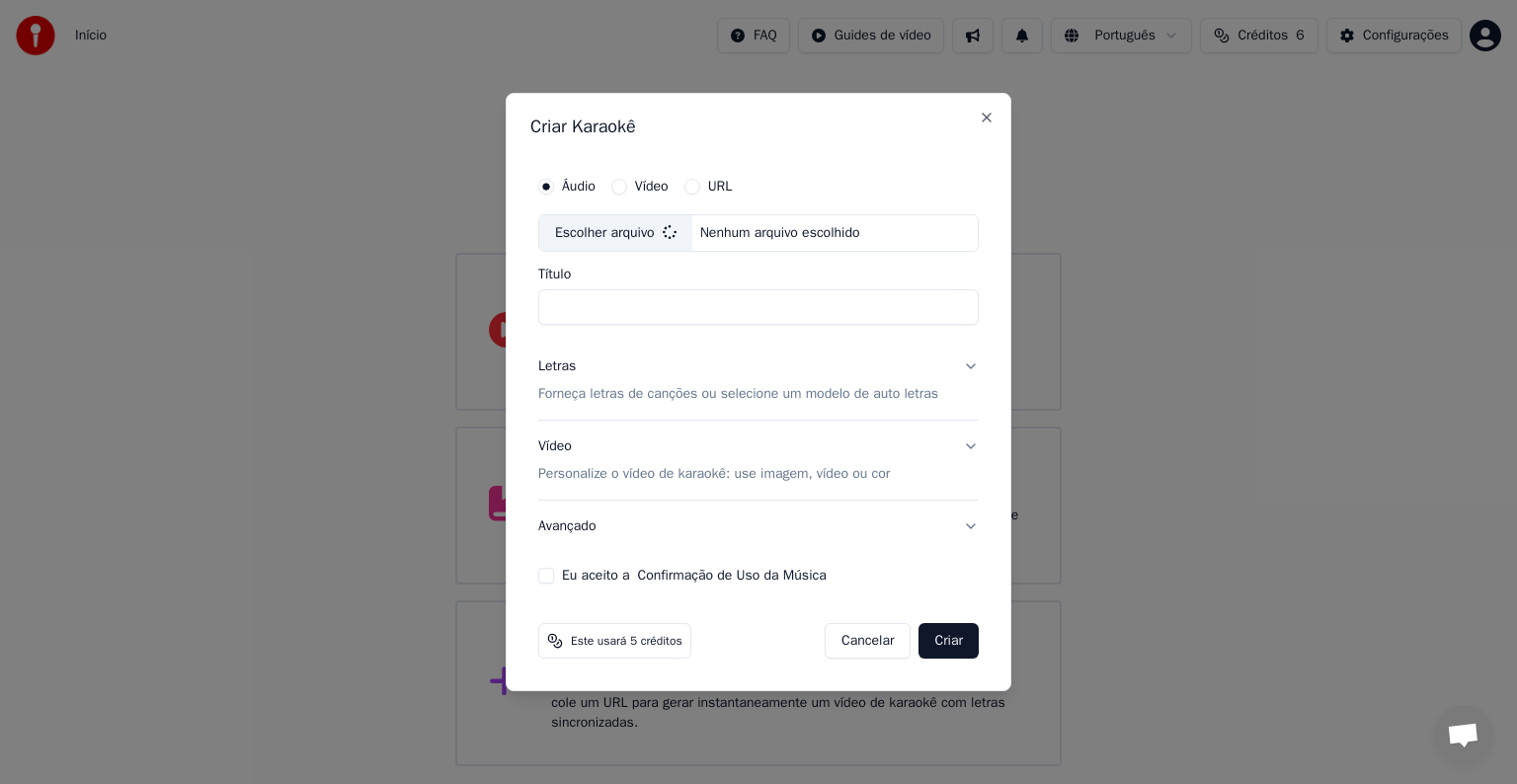 type on "**********" 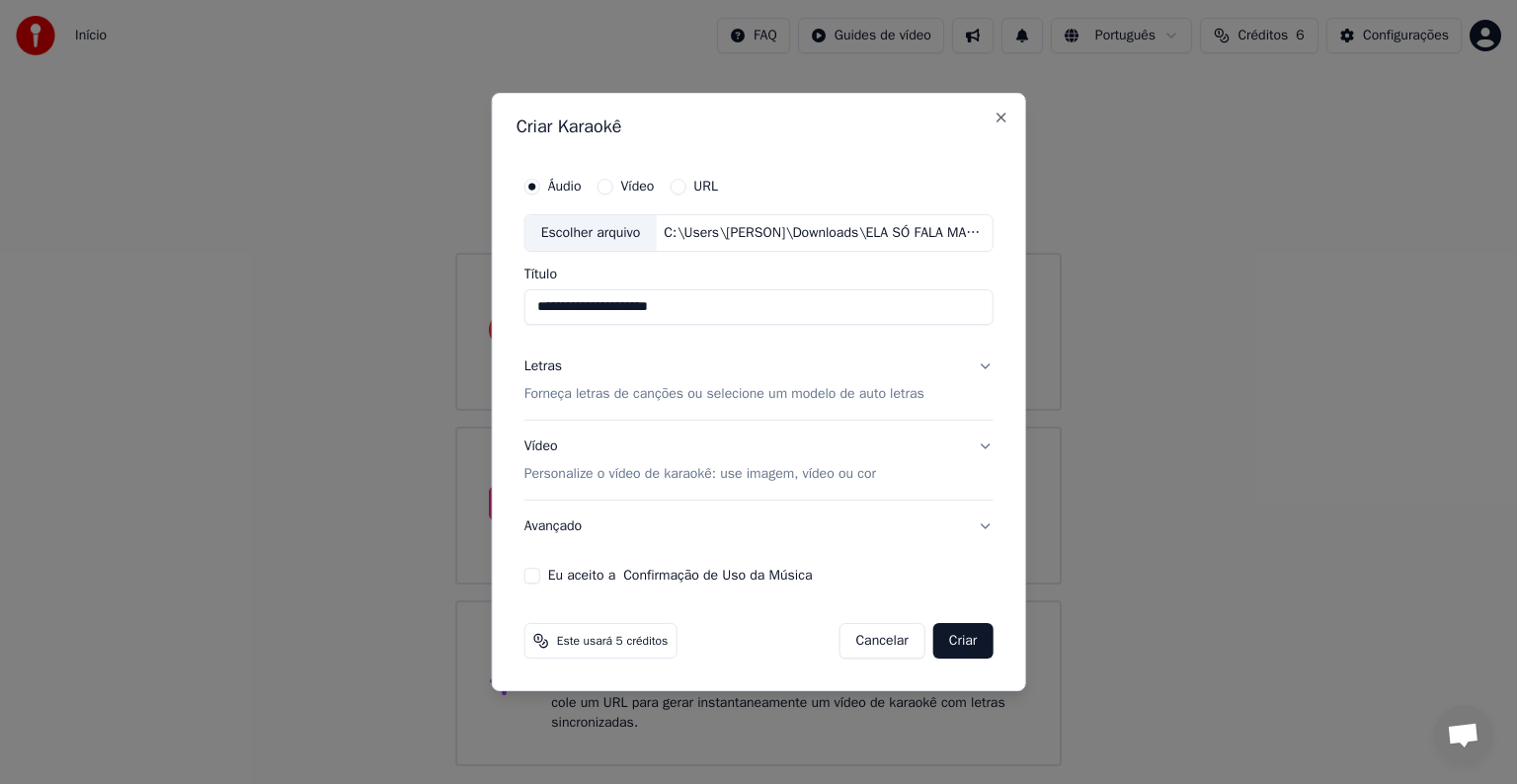 click on "Forneça letras de canções ou selecione um modelo de auto letras" at bounding box center (724, 394) 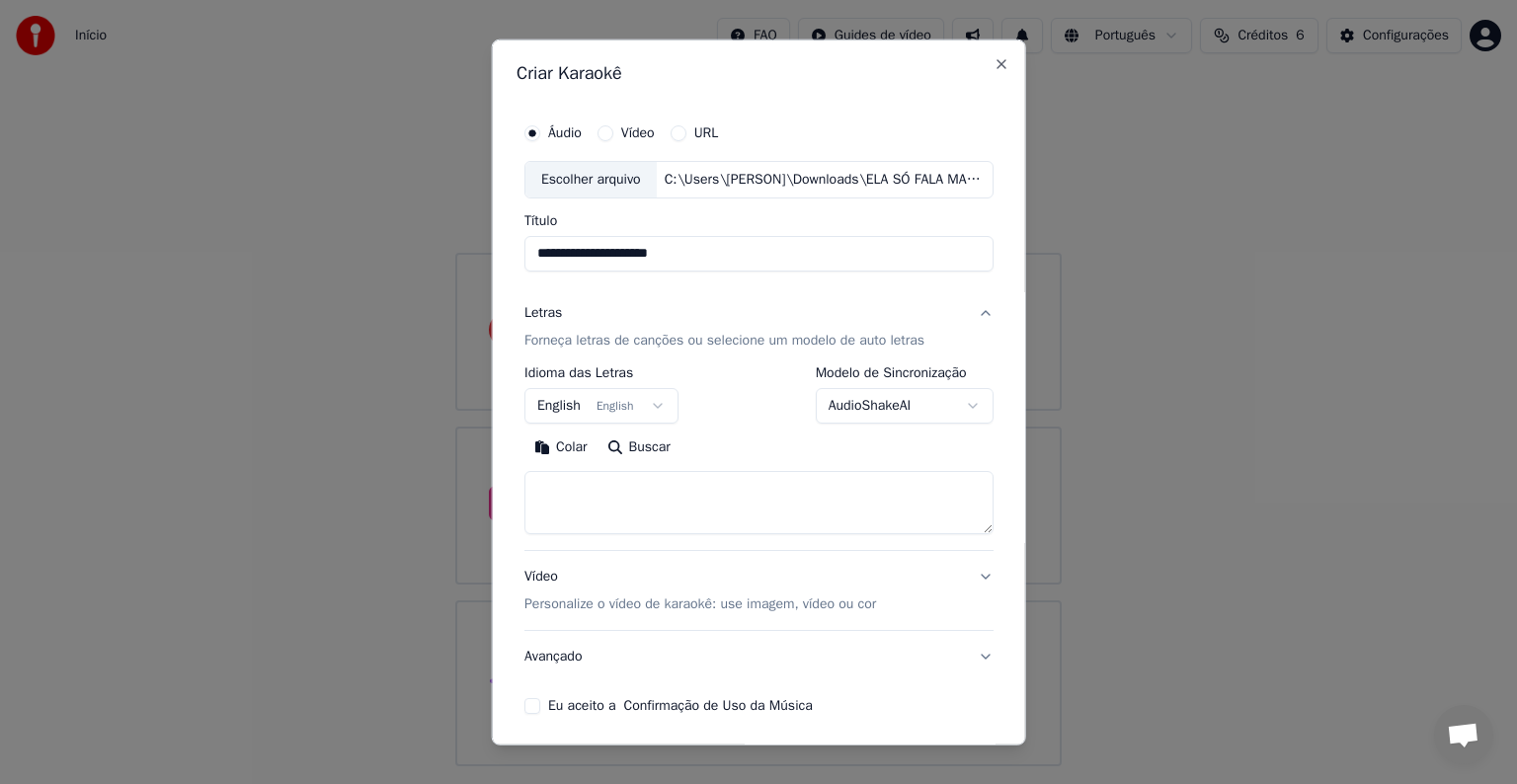 click on "English English" at bounding box center [601, 406] 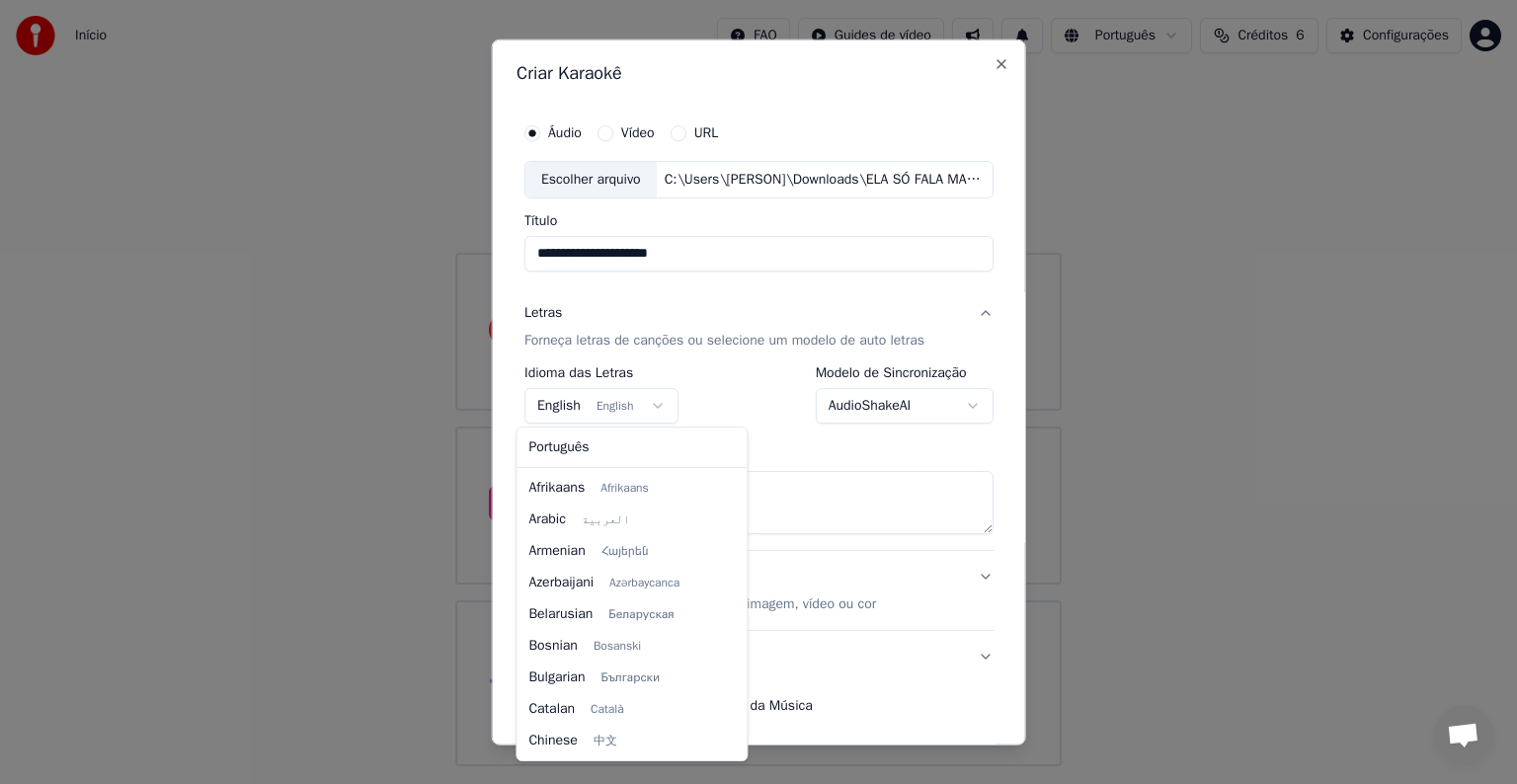 scroll, scrollTop: 158, scrollLeft: 0, axis: vertical 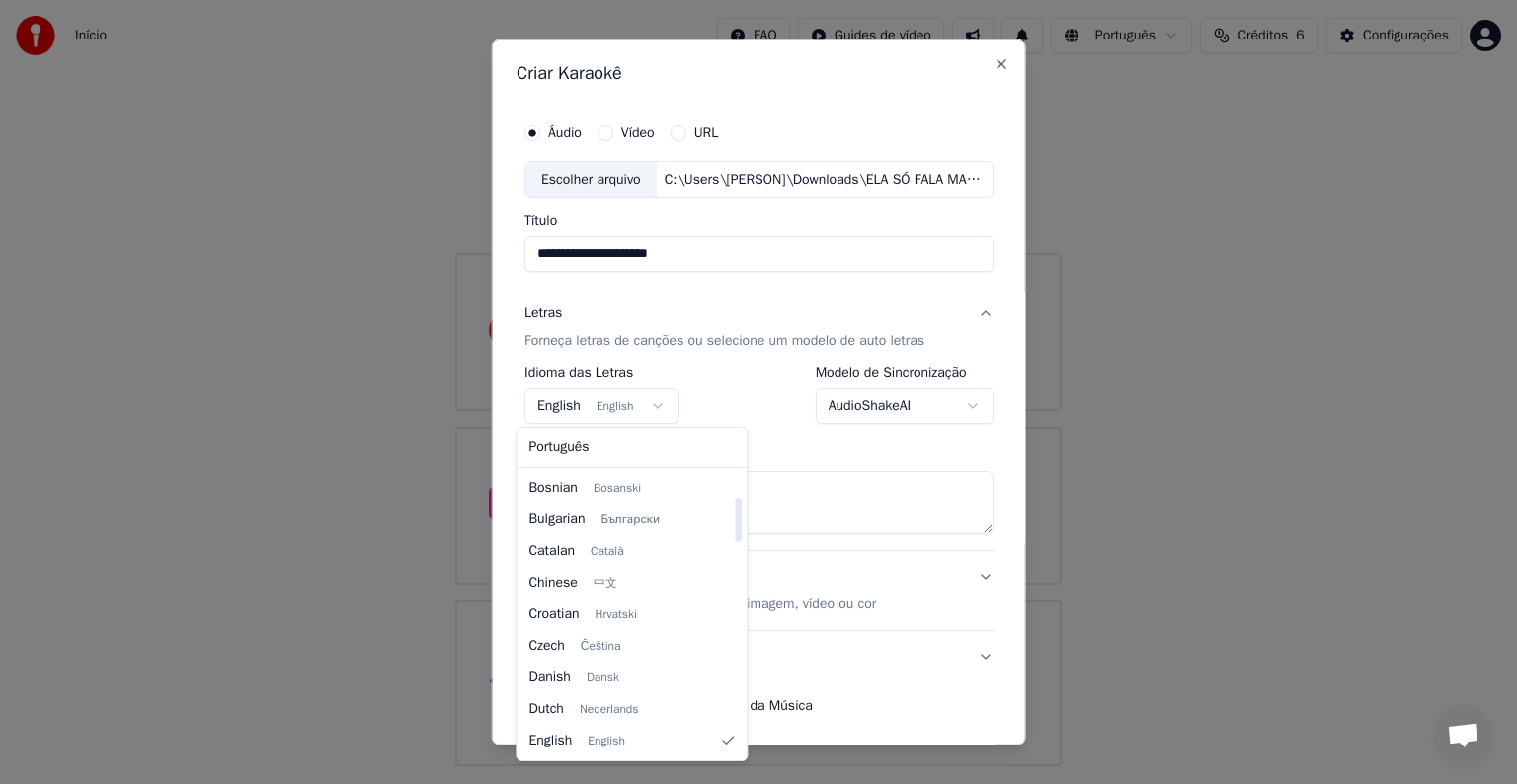 select on "**" 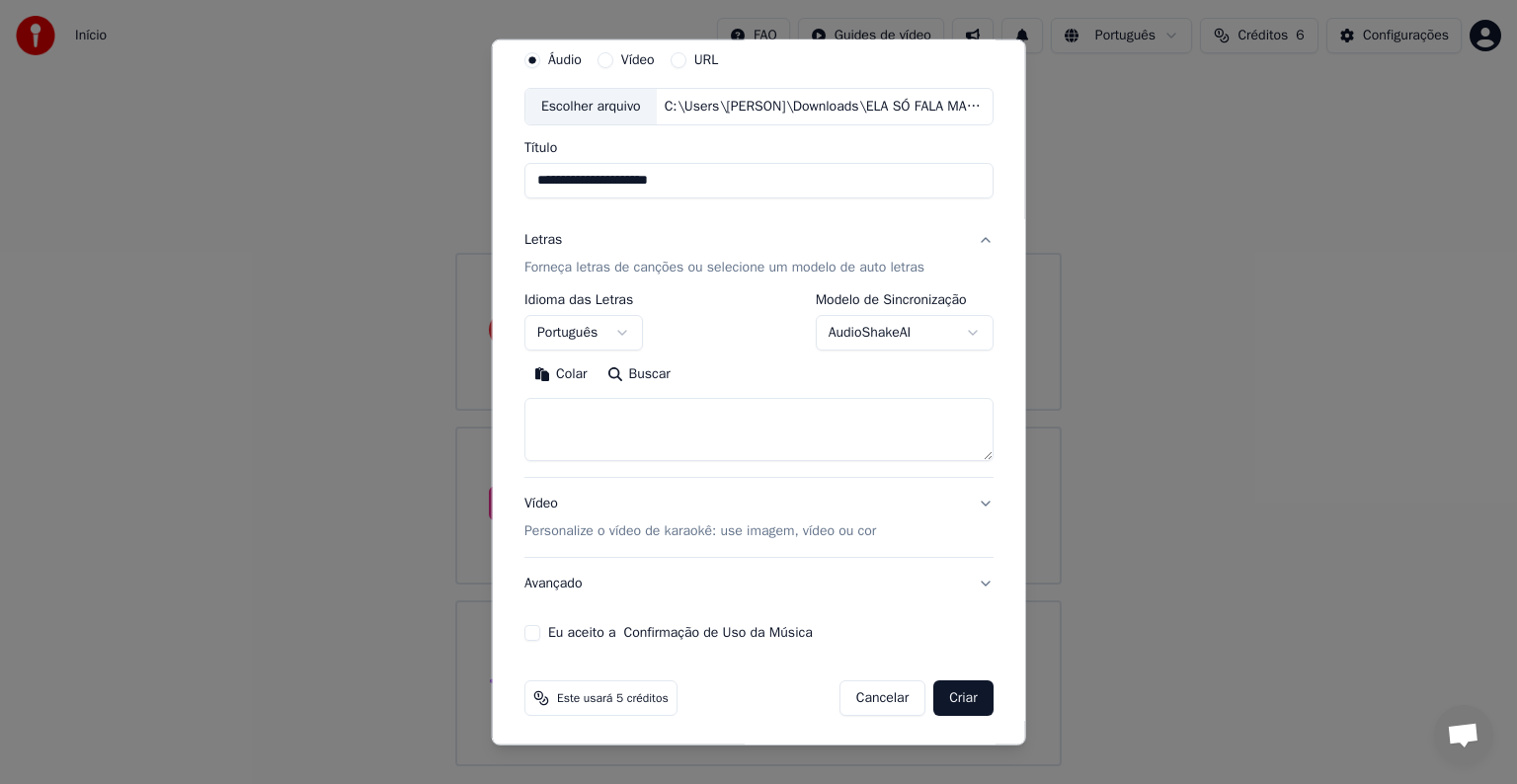 scroll, scrollTop: 75, scrollLeft: 0, axis: vertical 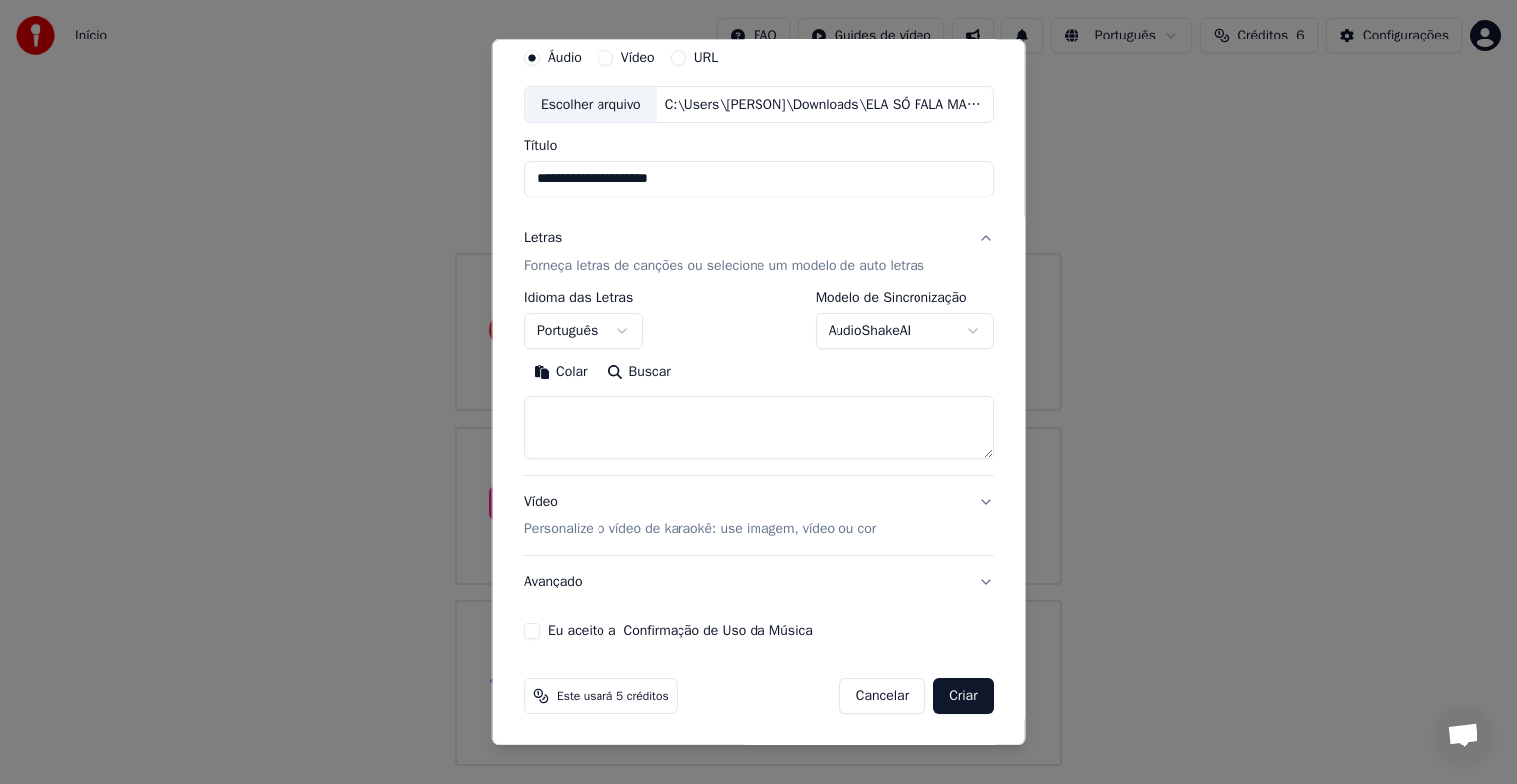 click at bounding box center [758, 428] 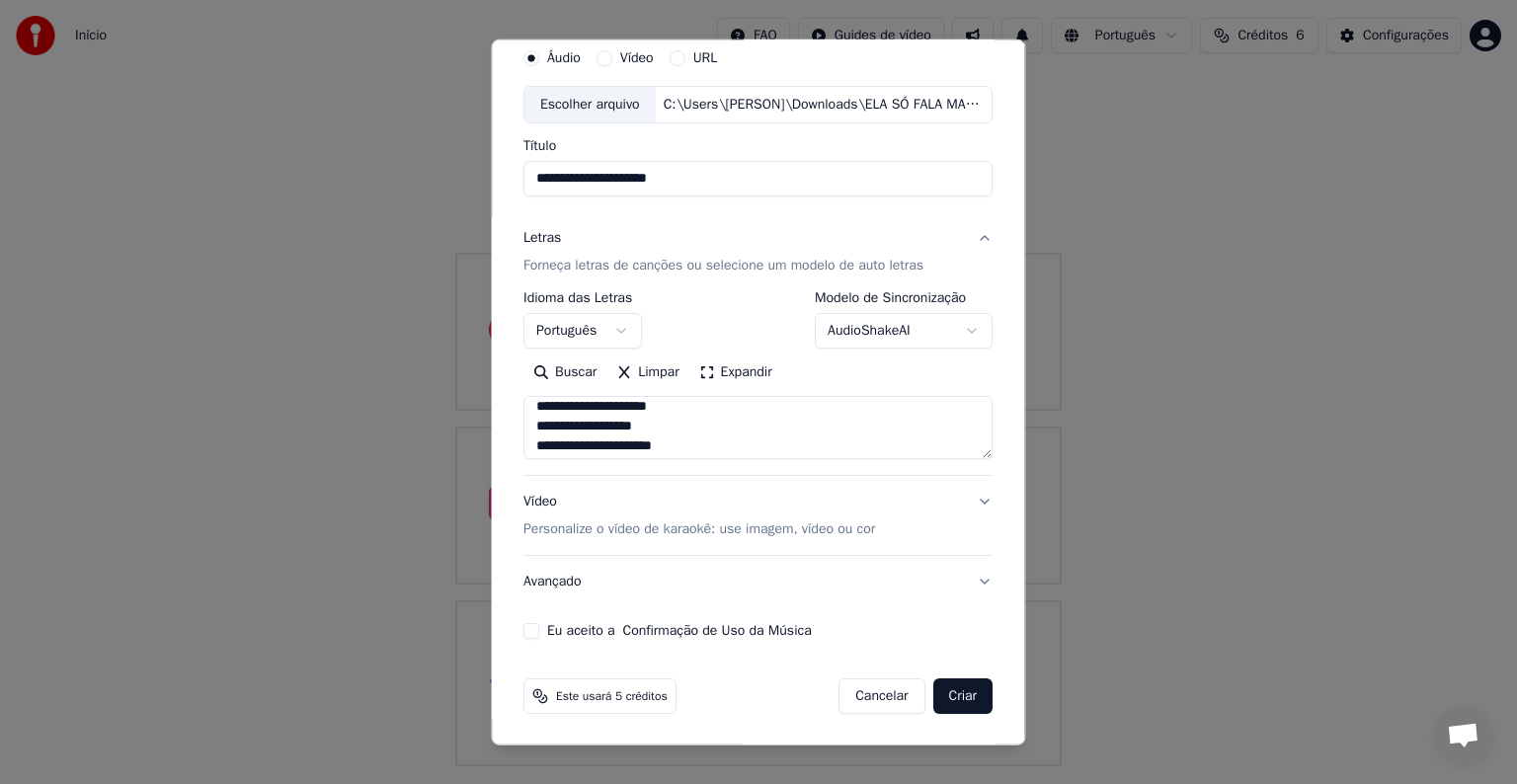 scroll, scrollTop: 0, scrollLeft: 0, axis: both 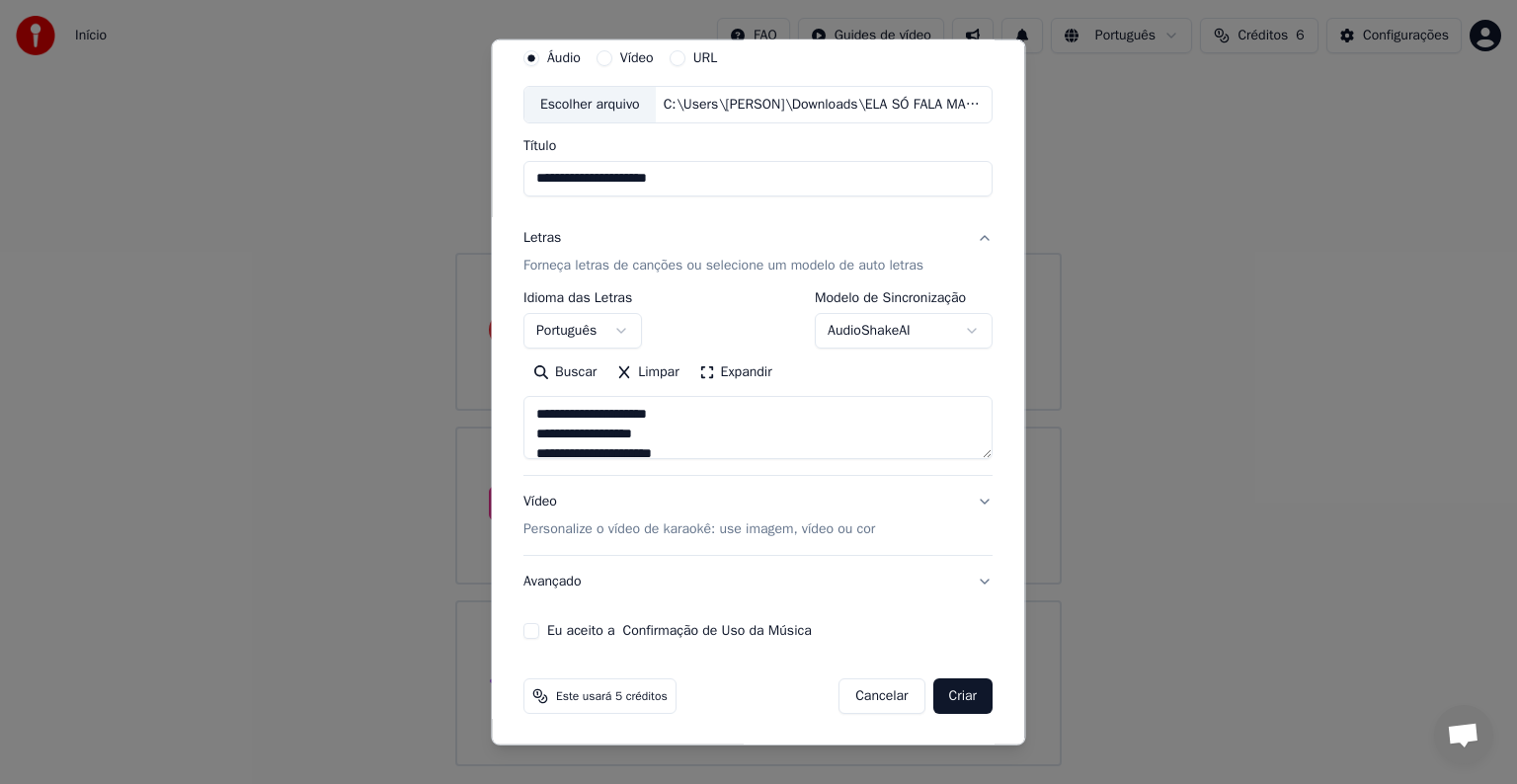 drag, startPoint x: 605, startPoint y: 448, endPoint x: 468, endPoint y: 337, distance: 176.32357 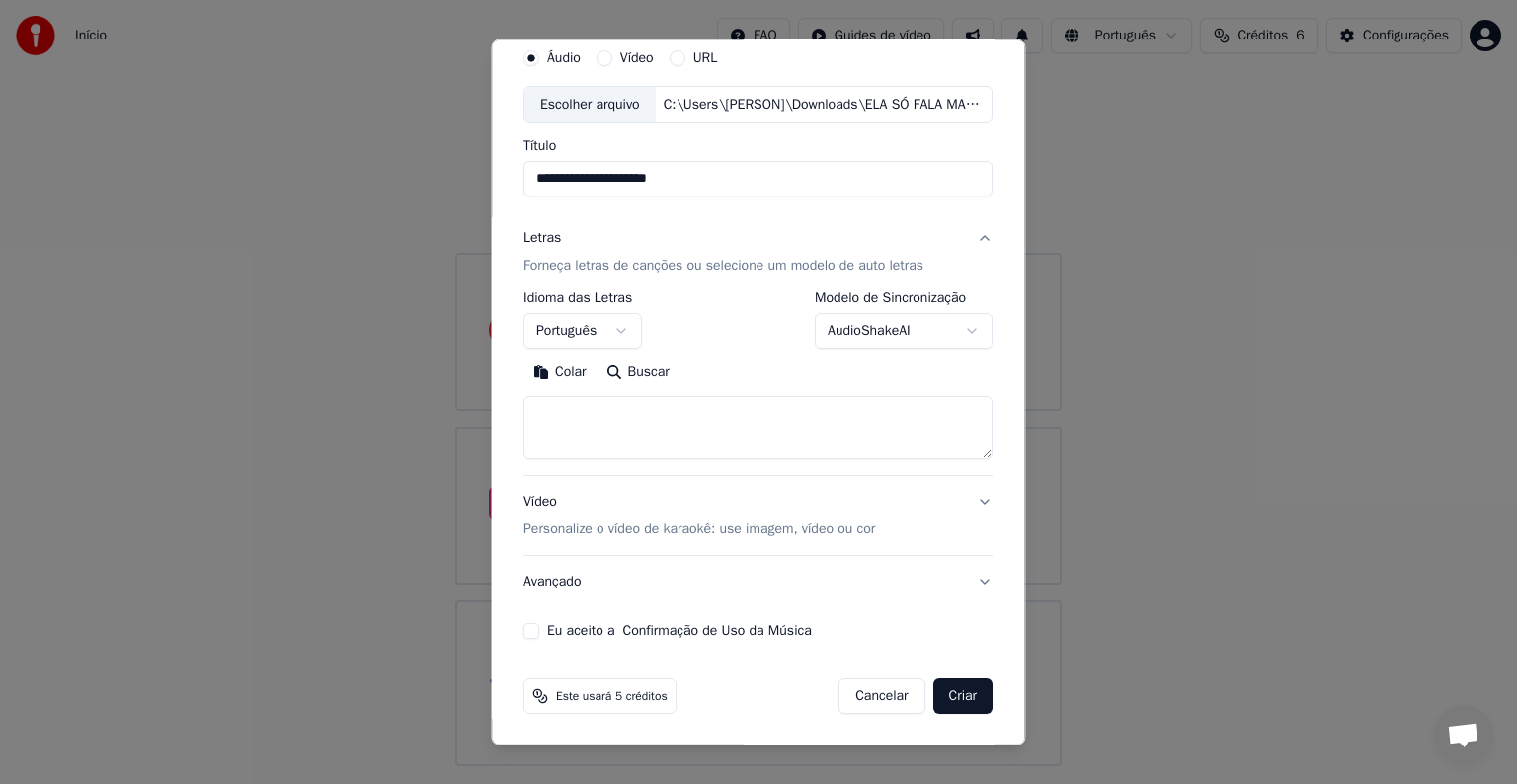 paste on "**********" 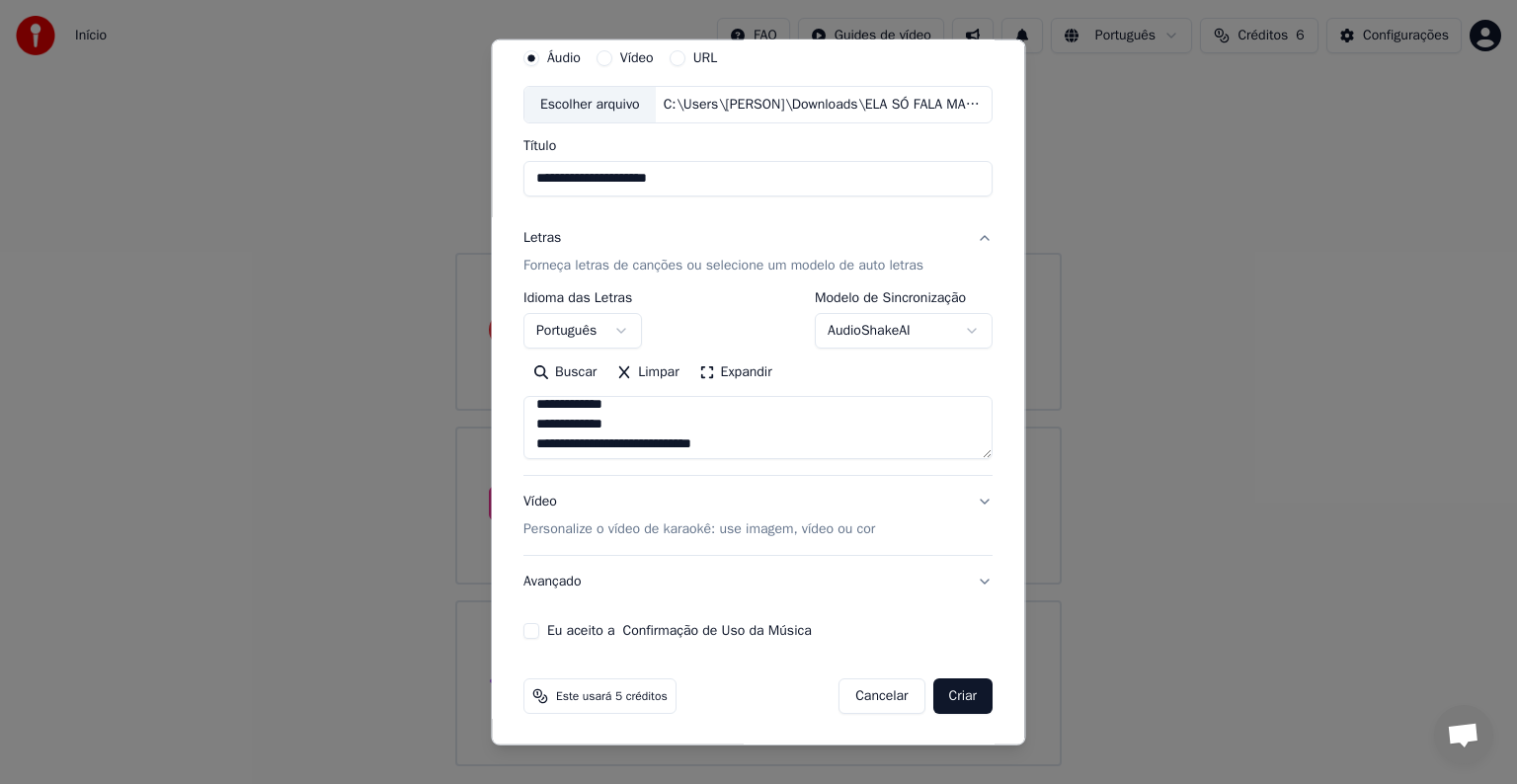 scroll, scrollTop: 1058, scrollLeft: 0, axis: vertical 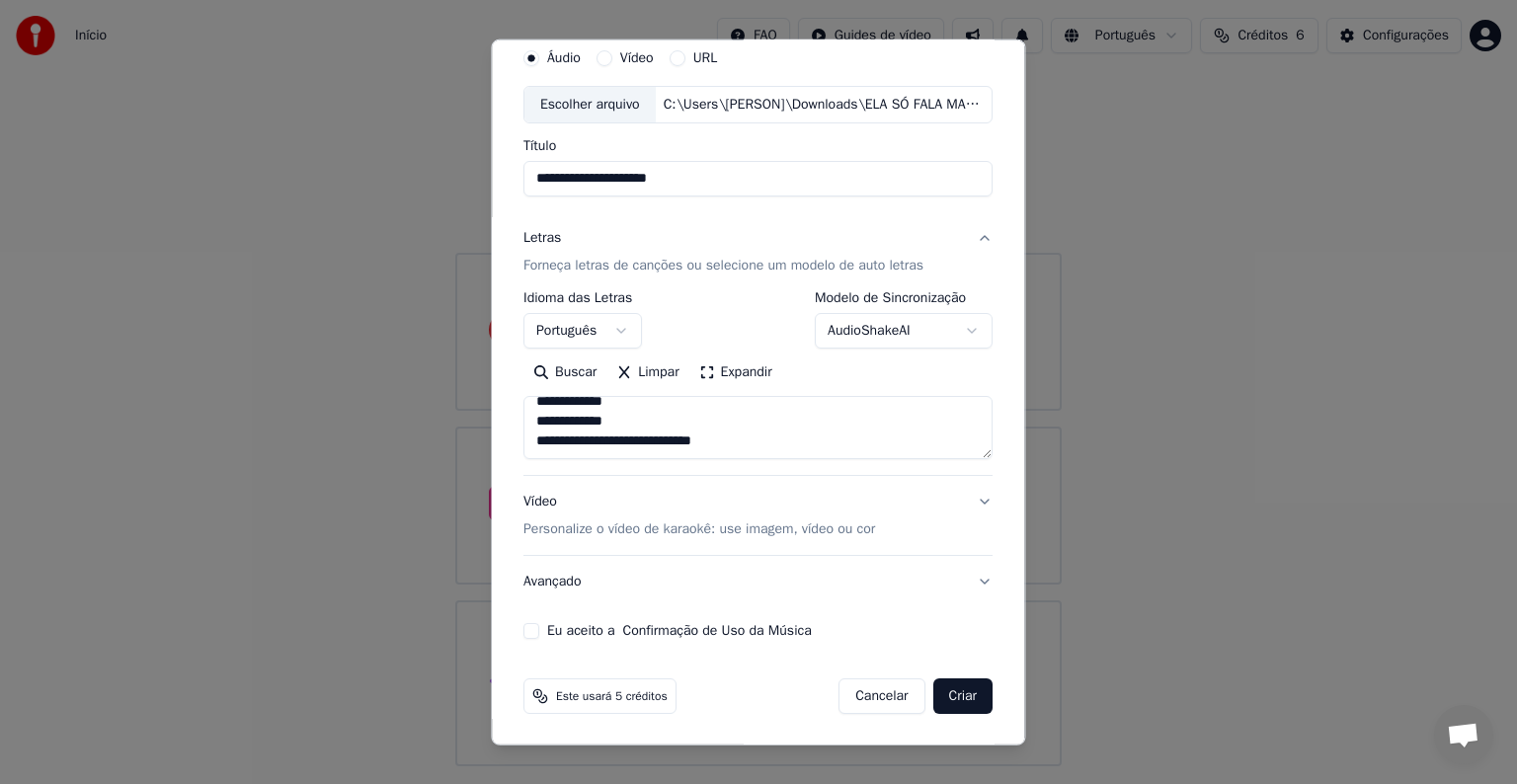 type on "**********" 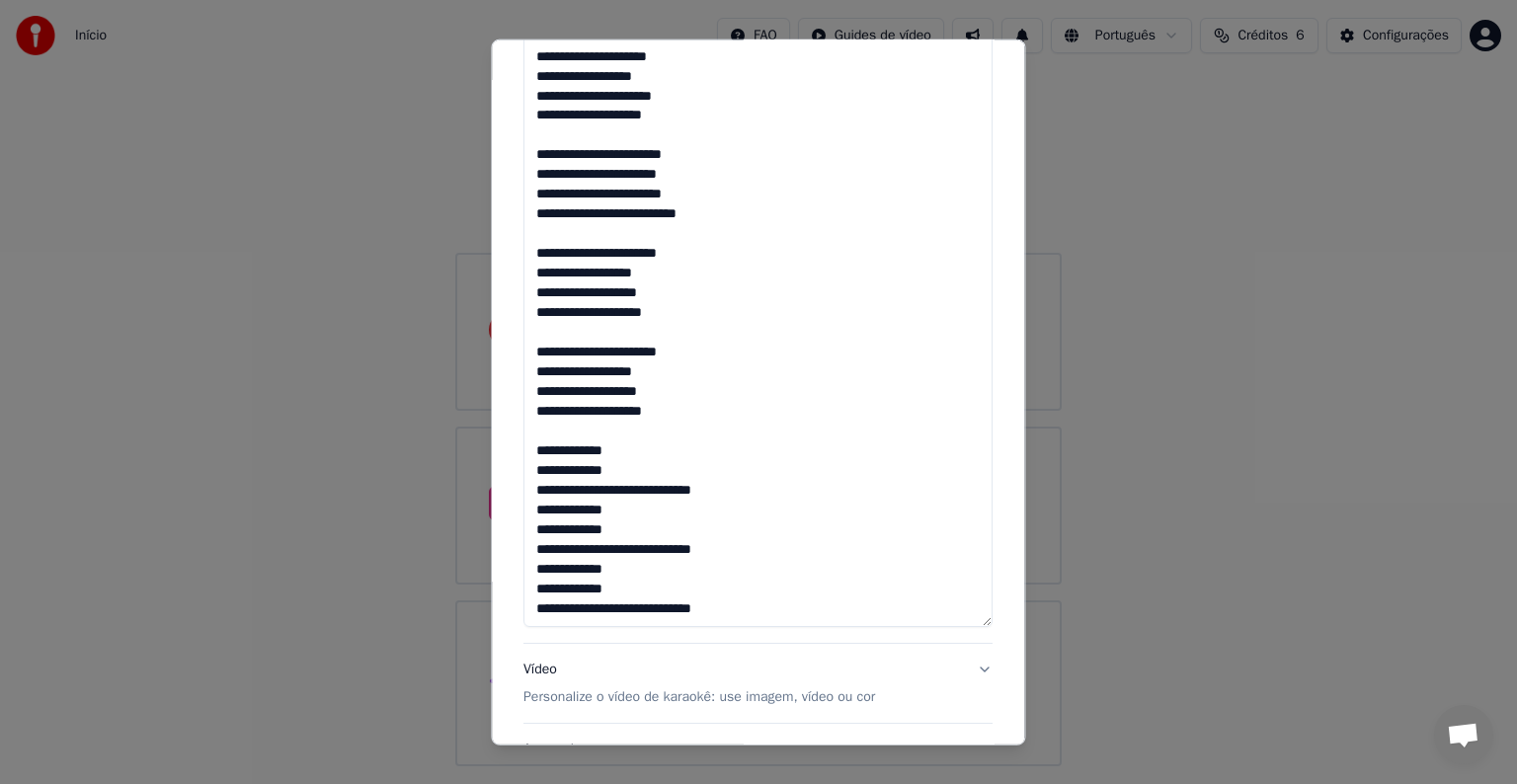 scroll, scrollTop: 1133, scrollLeft: 0, axis: vertical 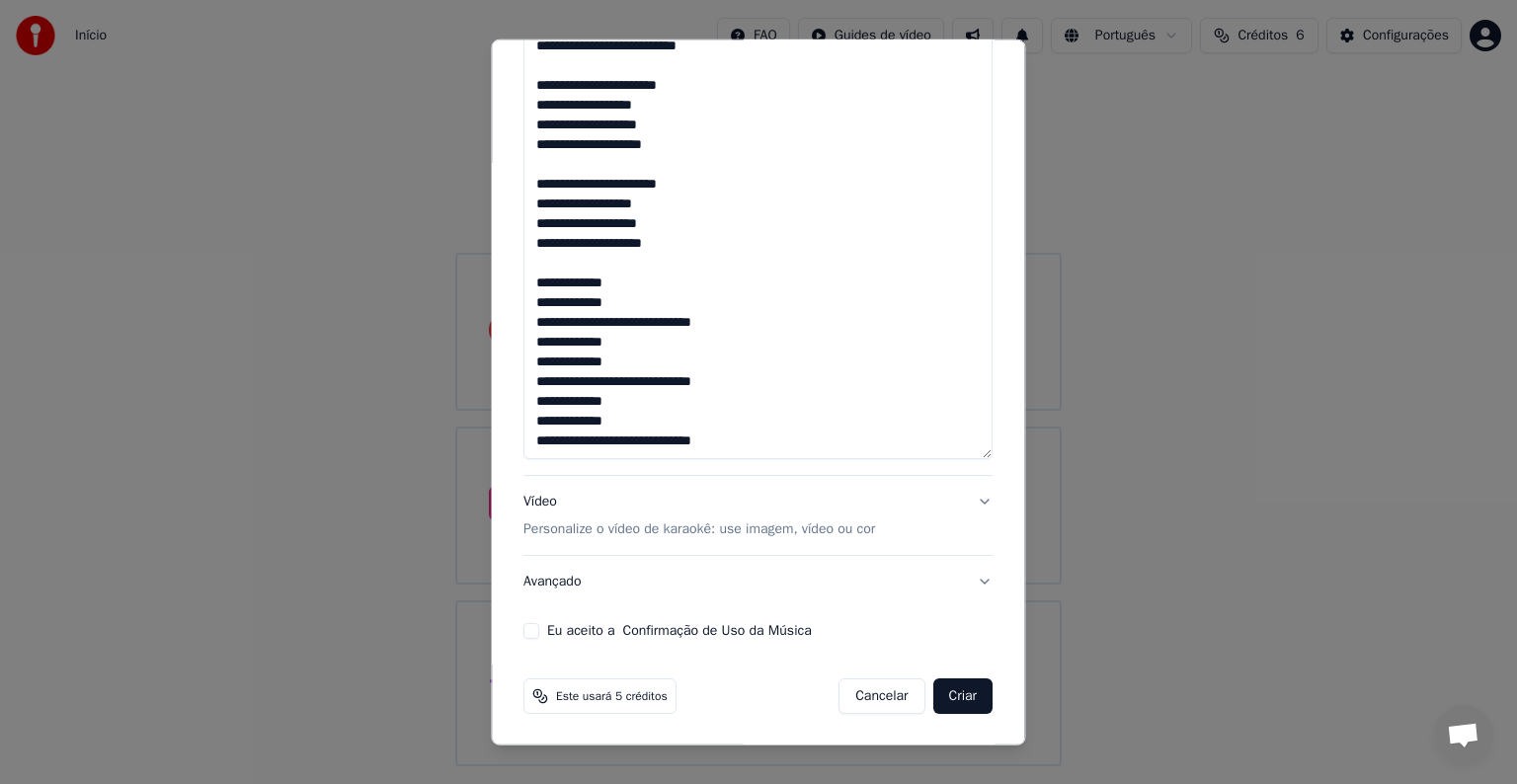 click on "Eu aceito a   Confirmação de Uso da Música" at bounding box center (531, 631) 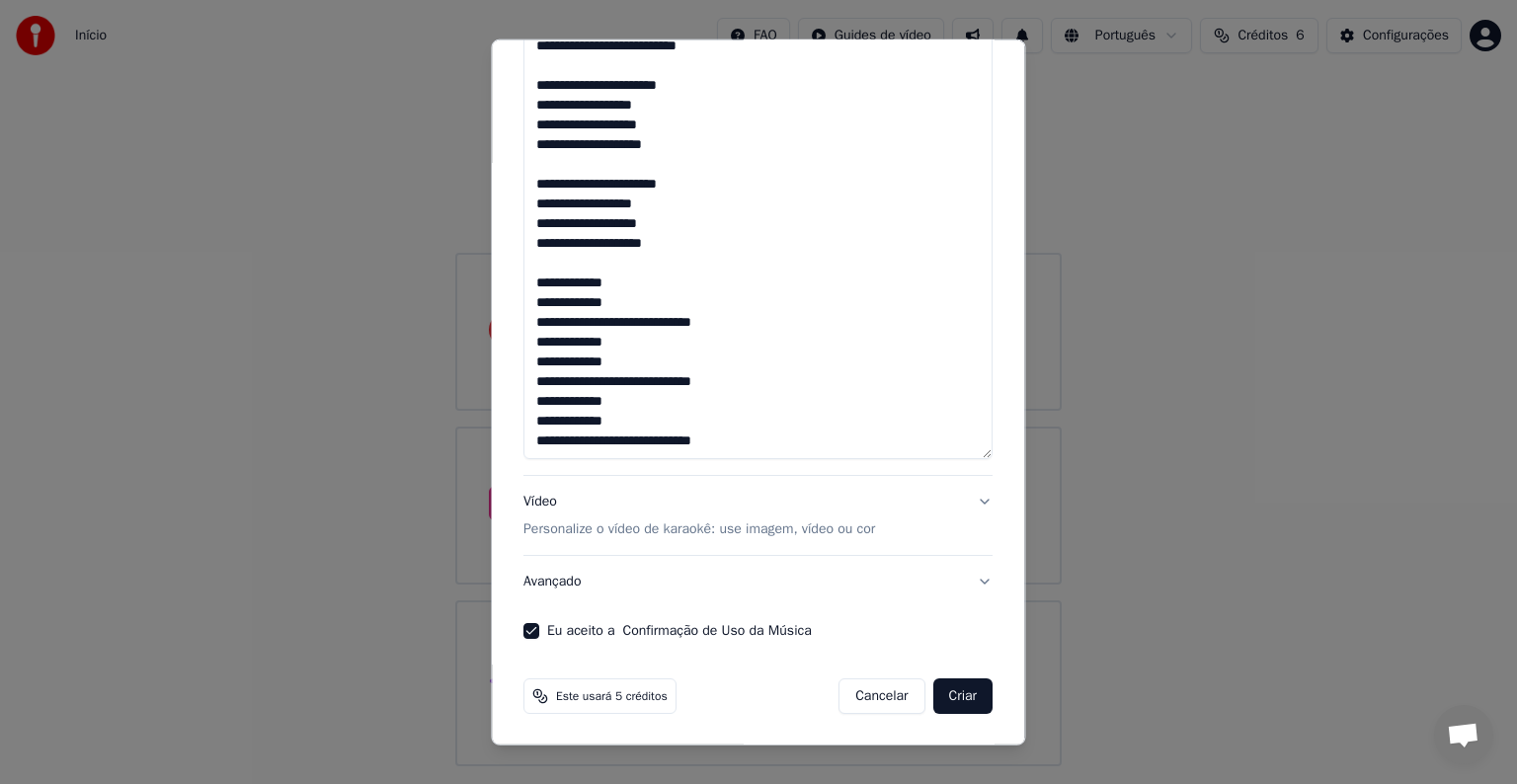 click on "Personalize o vídeo de karaokê: use imagem, vídeo ou cor" at bounding box center [699, 529] 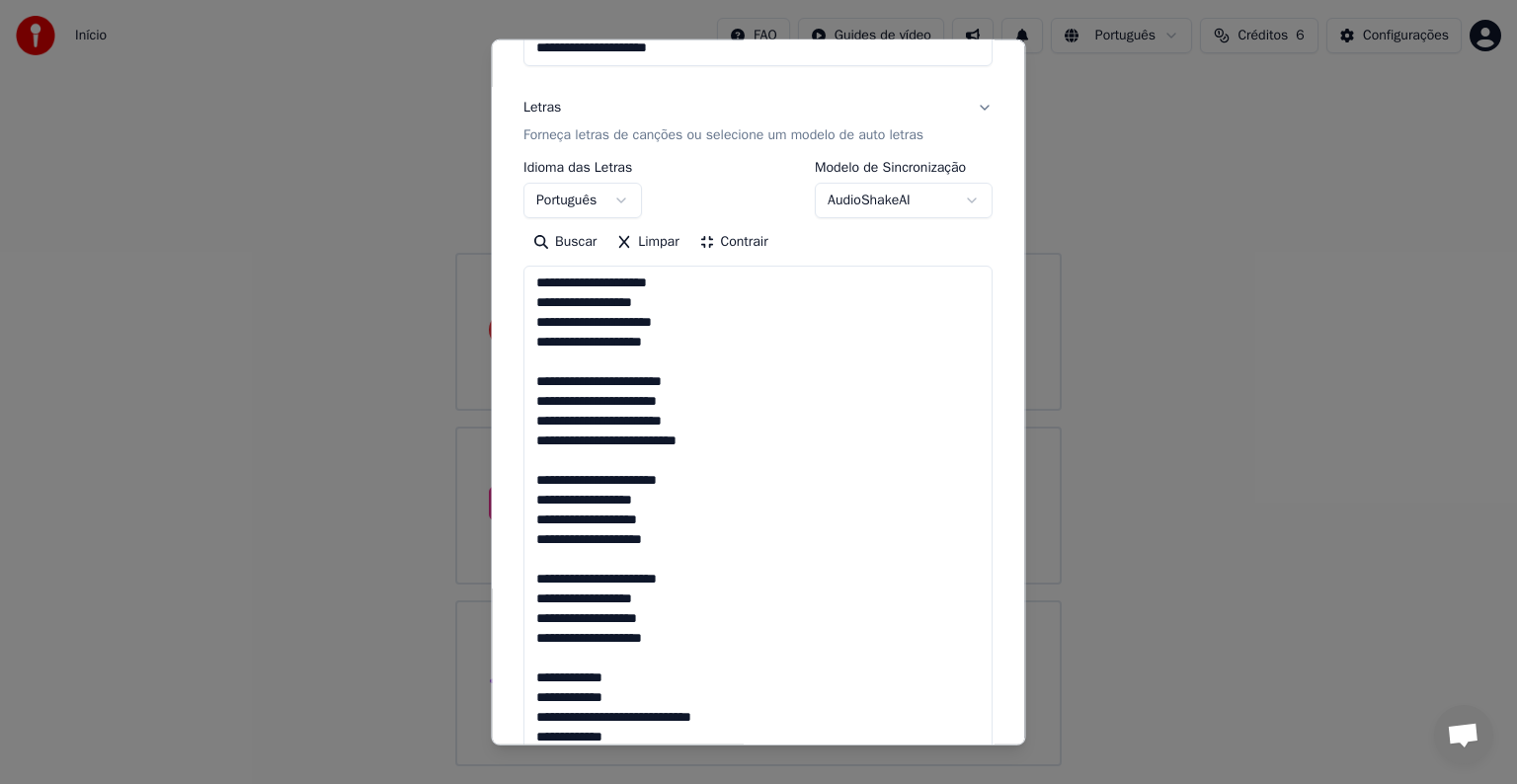 scroll, scrollTop: 22, scrollLeft: 0, axis: vertical 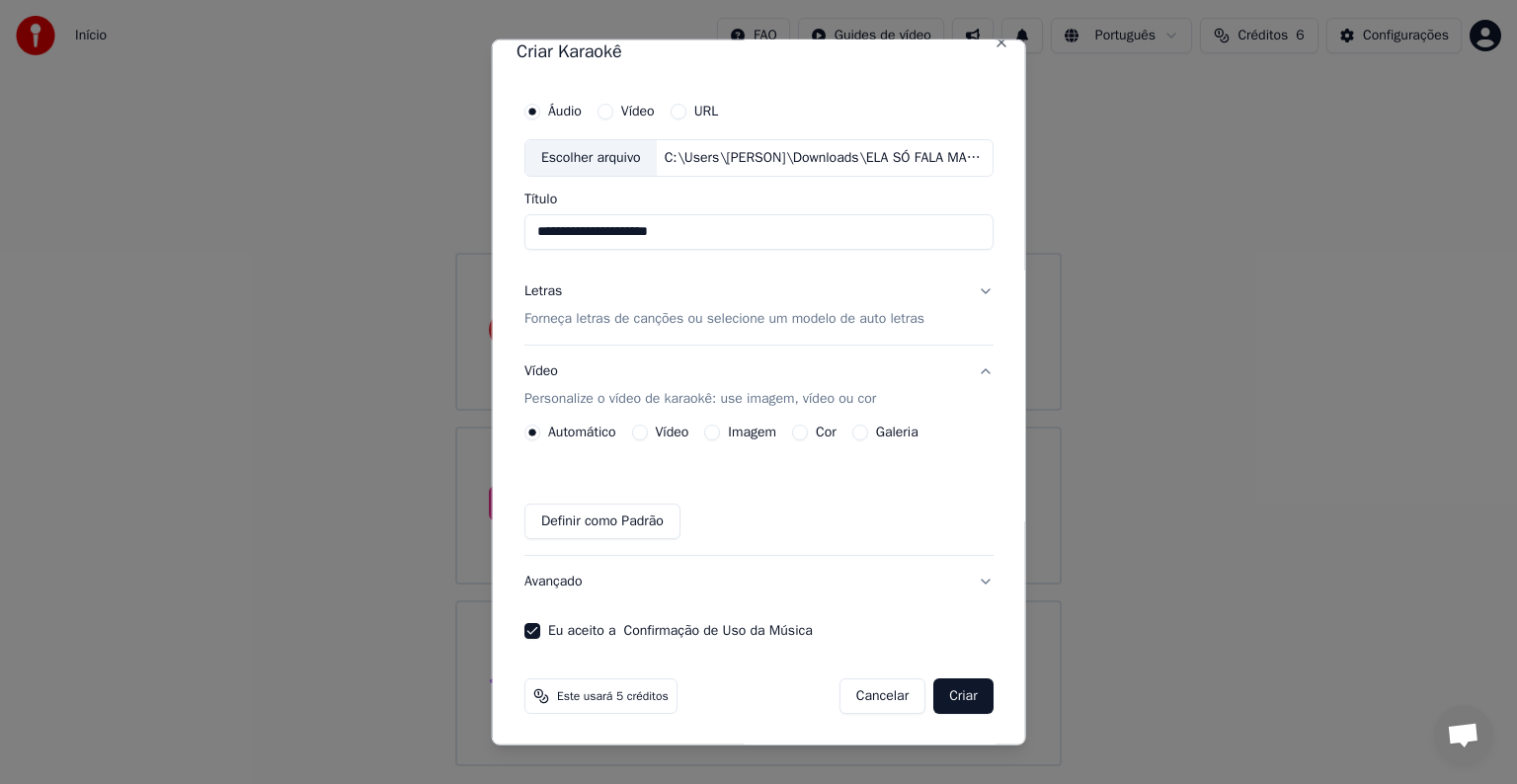 click on "Imagem" at bounding box center (712, 432) 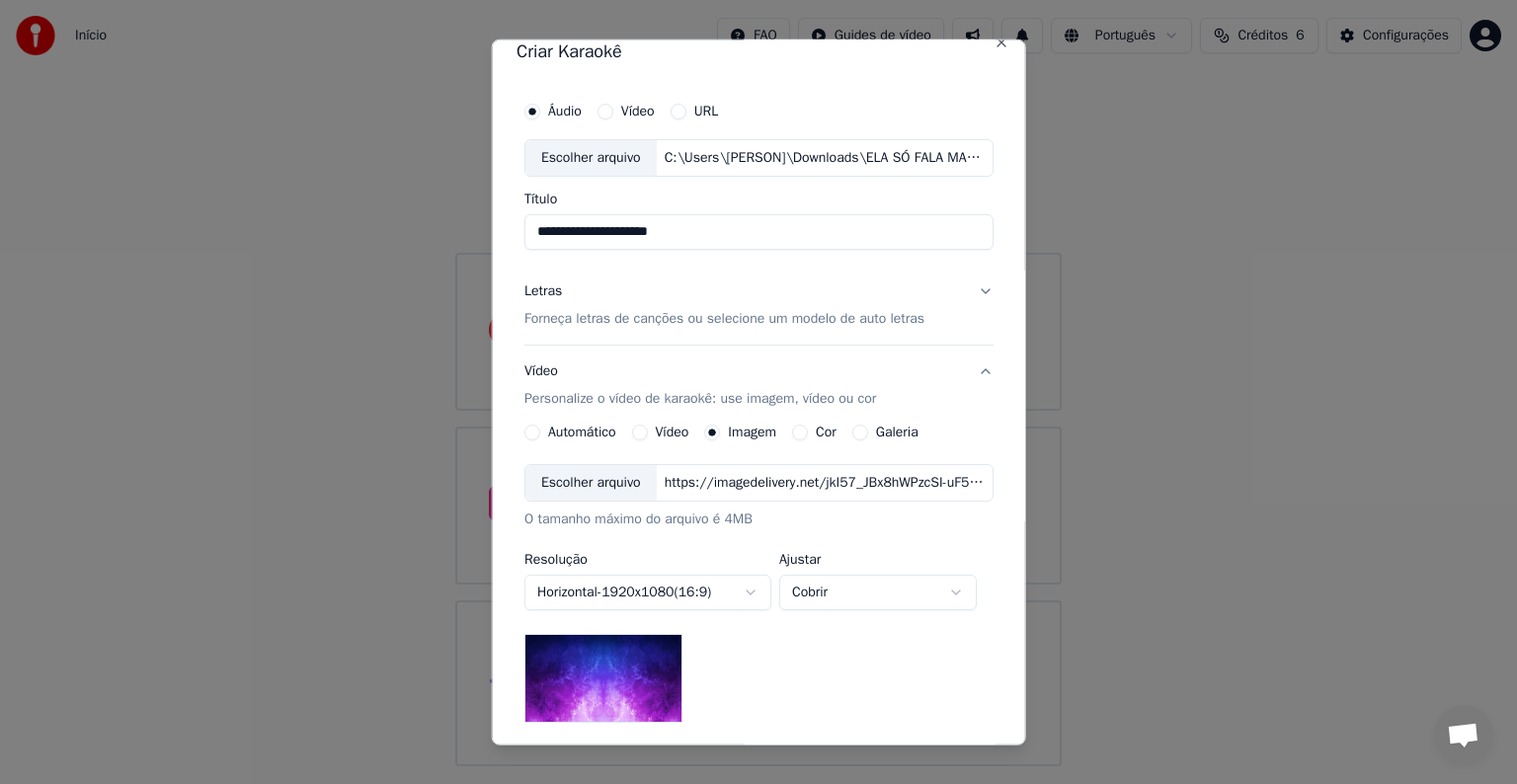 click on "Escolher arquivo" at bounding box center (591, 483) 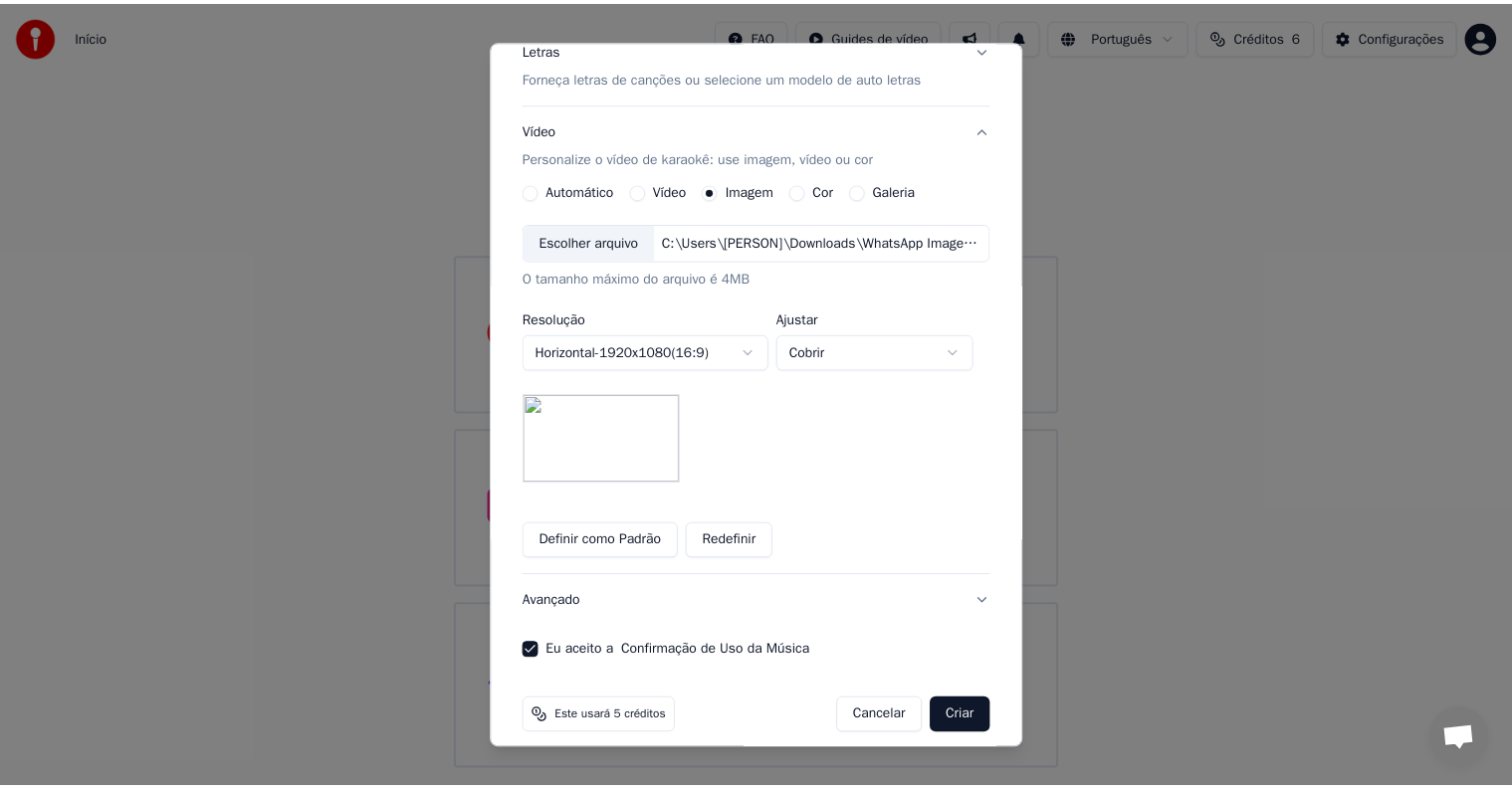 scroll, scrollTop: 283, scrollLeft: 0, axis: vertical 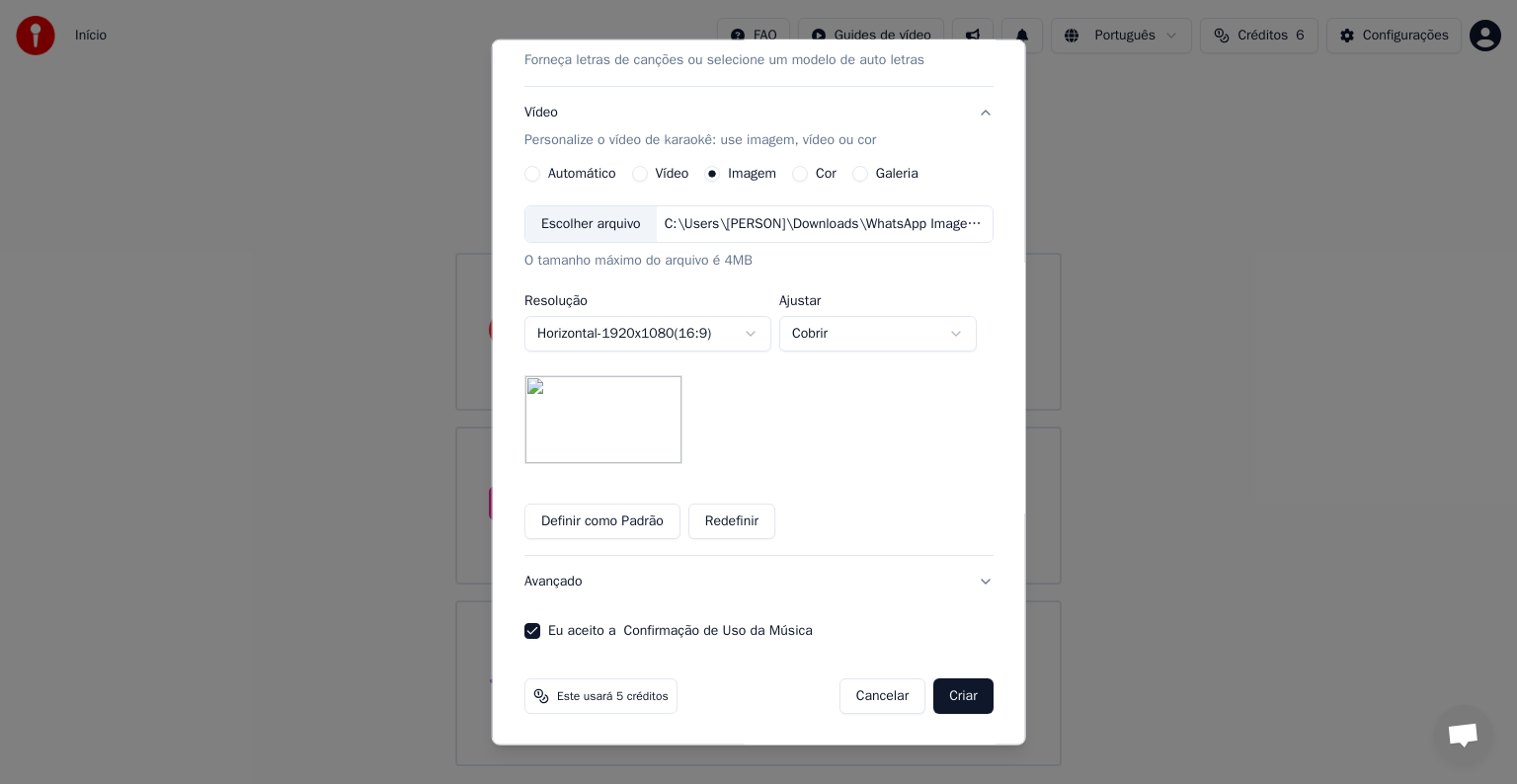 click on "Criar" at bounding box center [963, 696] 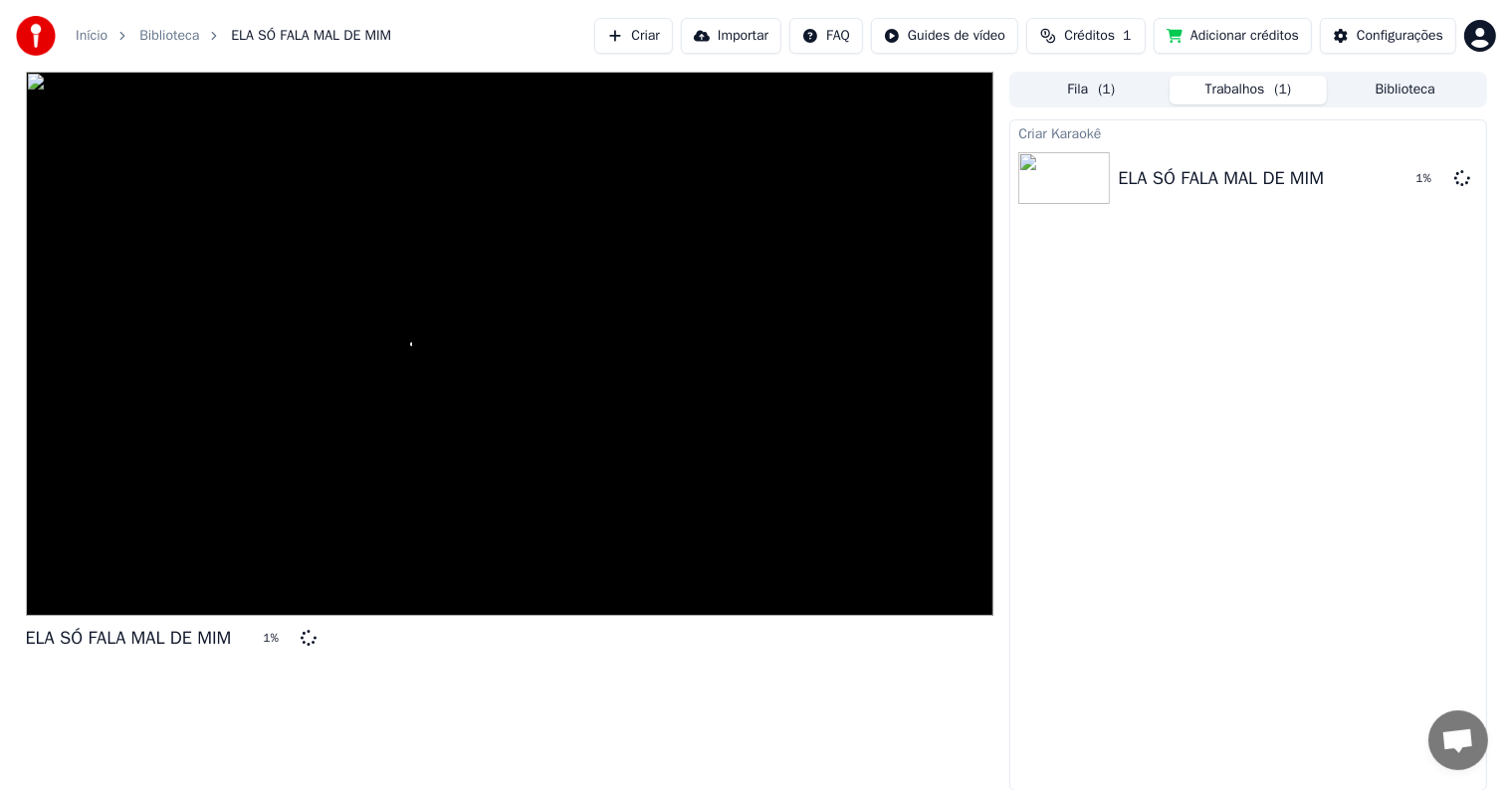 scroll, scrollTop: 0, scrollLeft: 0, axis: both 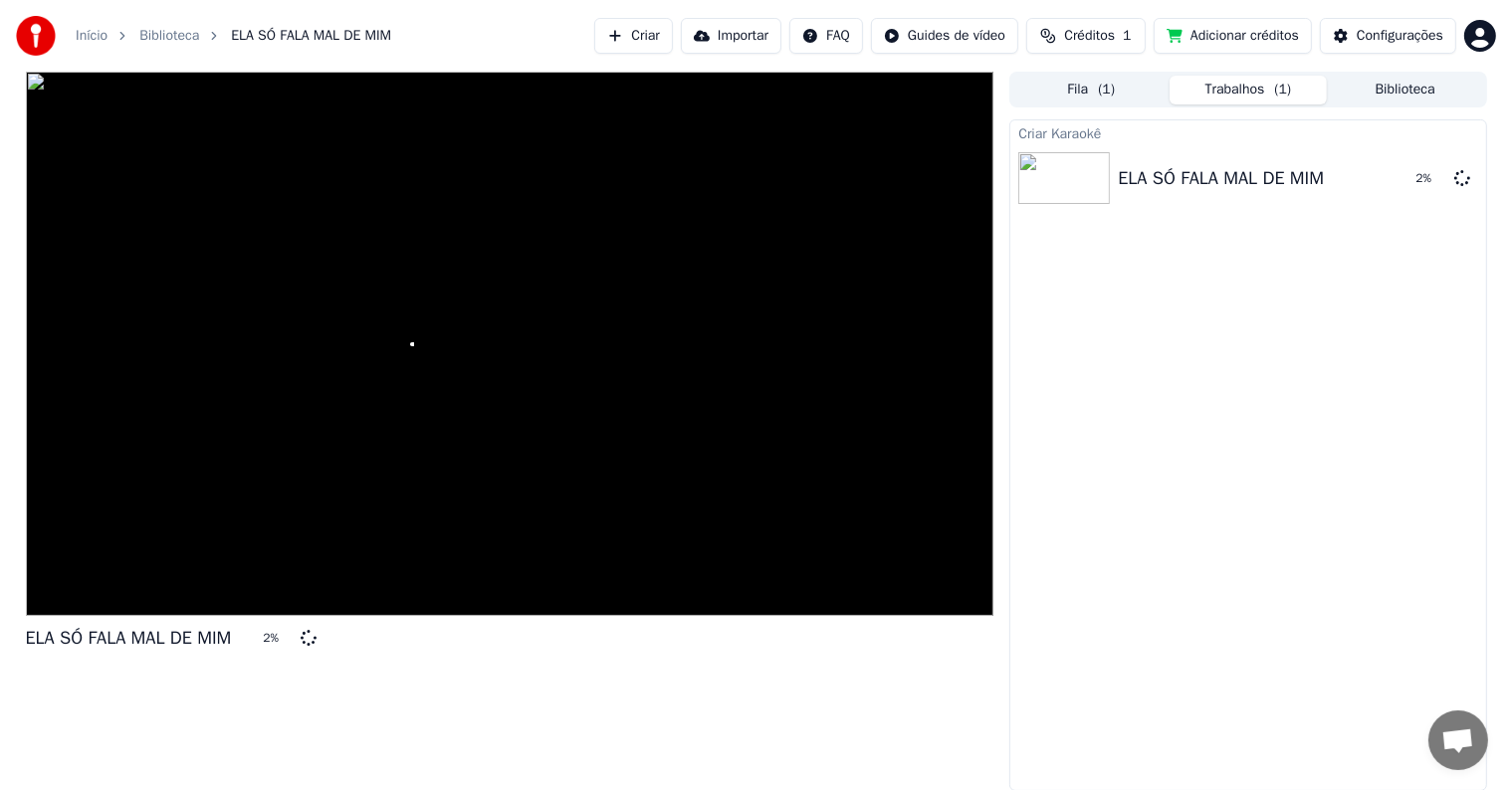 click on "Créditos" at bounding box center [1089, 36] 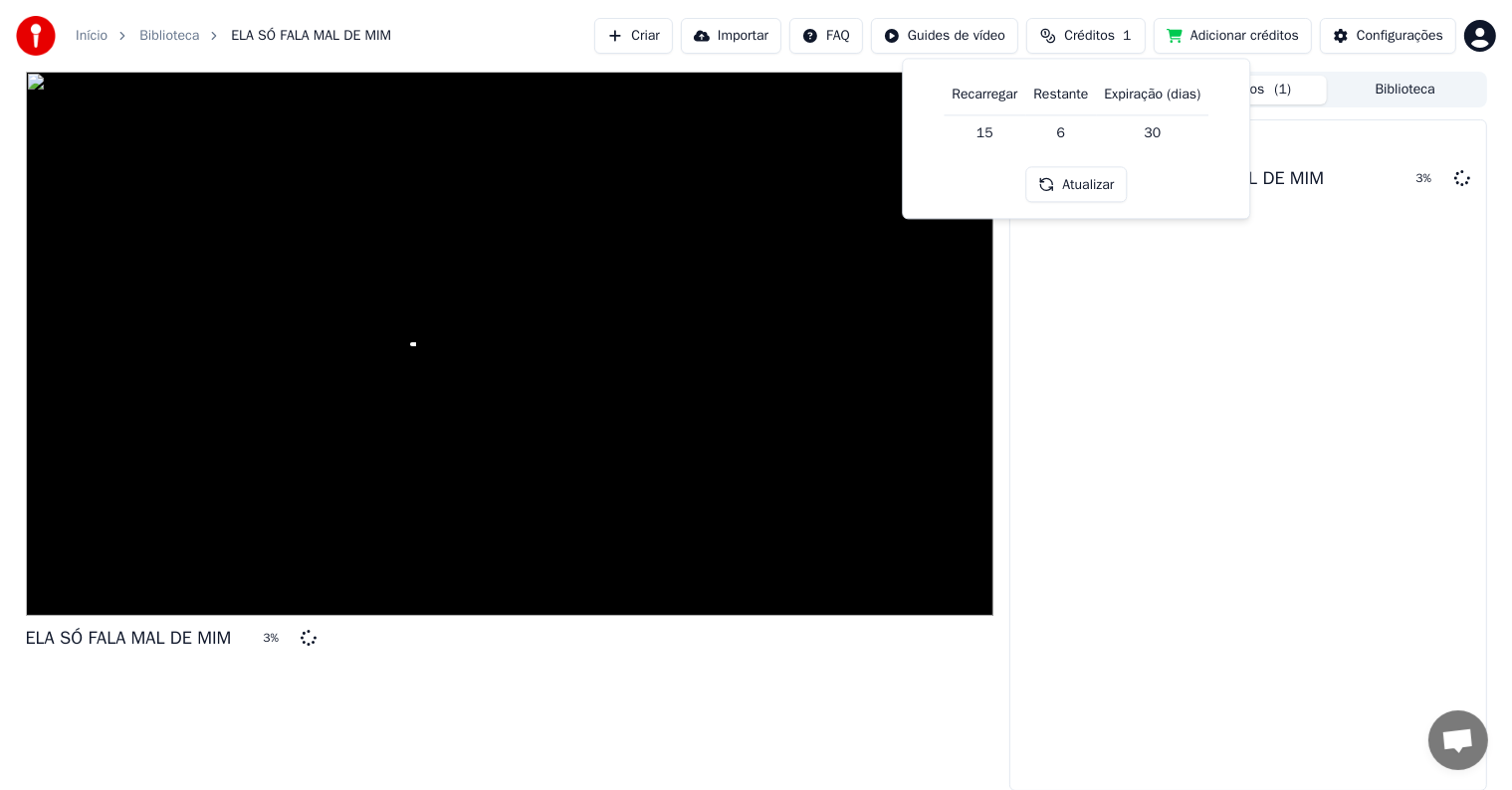 click on "Criar Karaokê ELA SÓ FALA MAL DE MIM 3 %" at bounding box center (1247, 455) 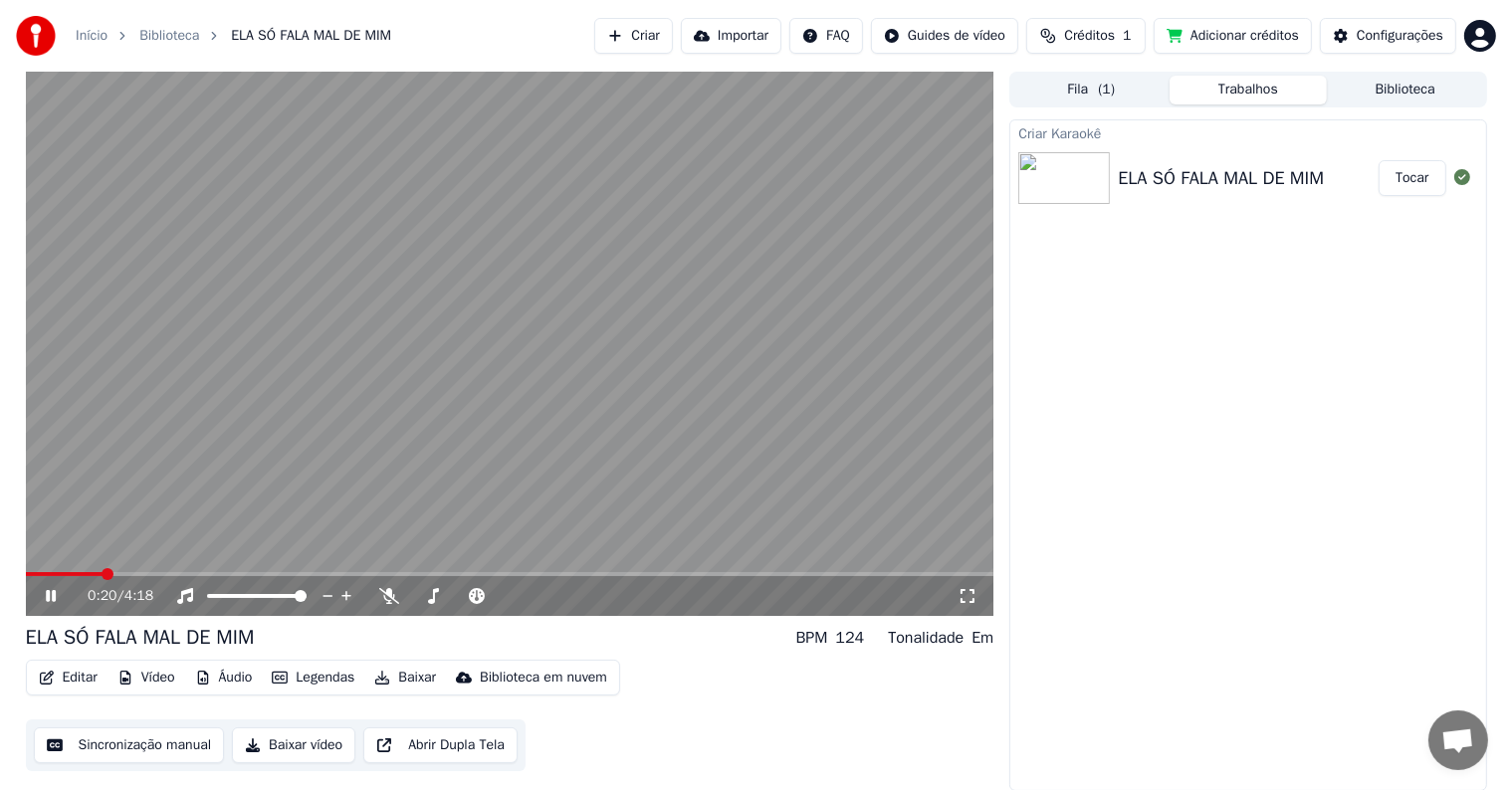 click 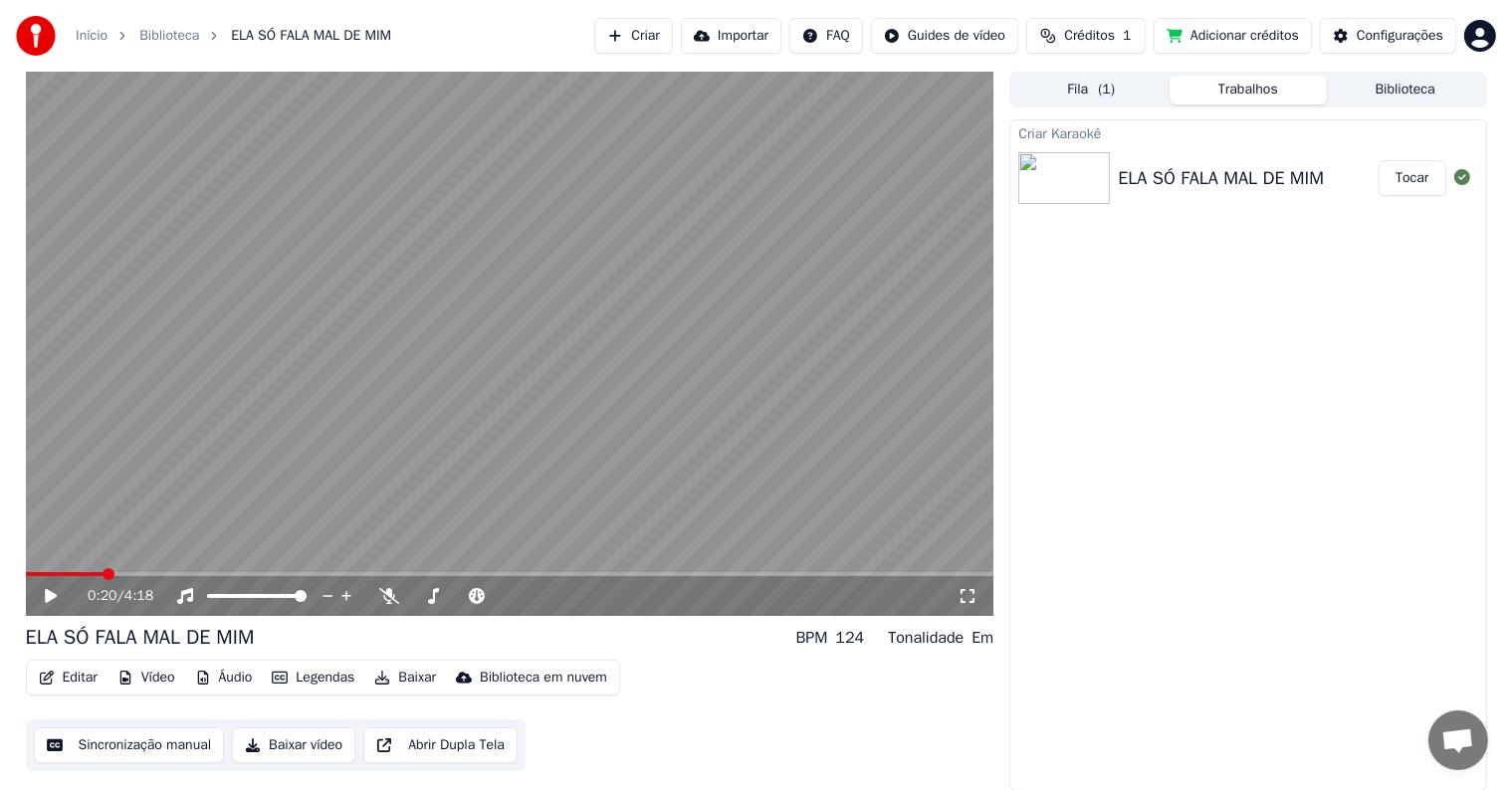 click on "Editar" at bounding box center (68, 678) 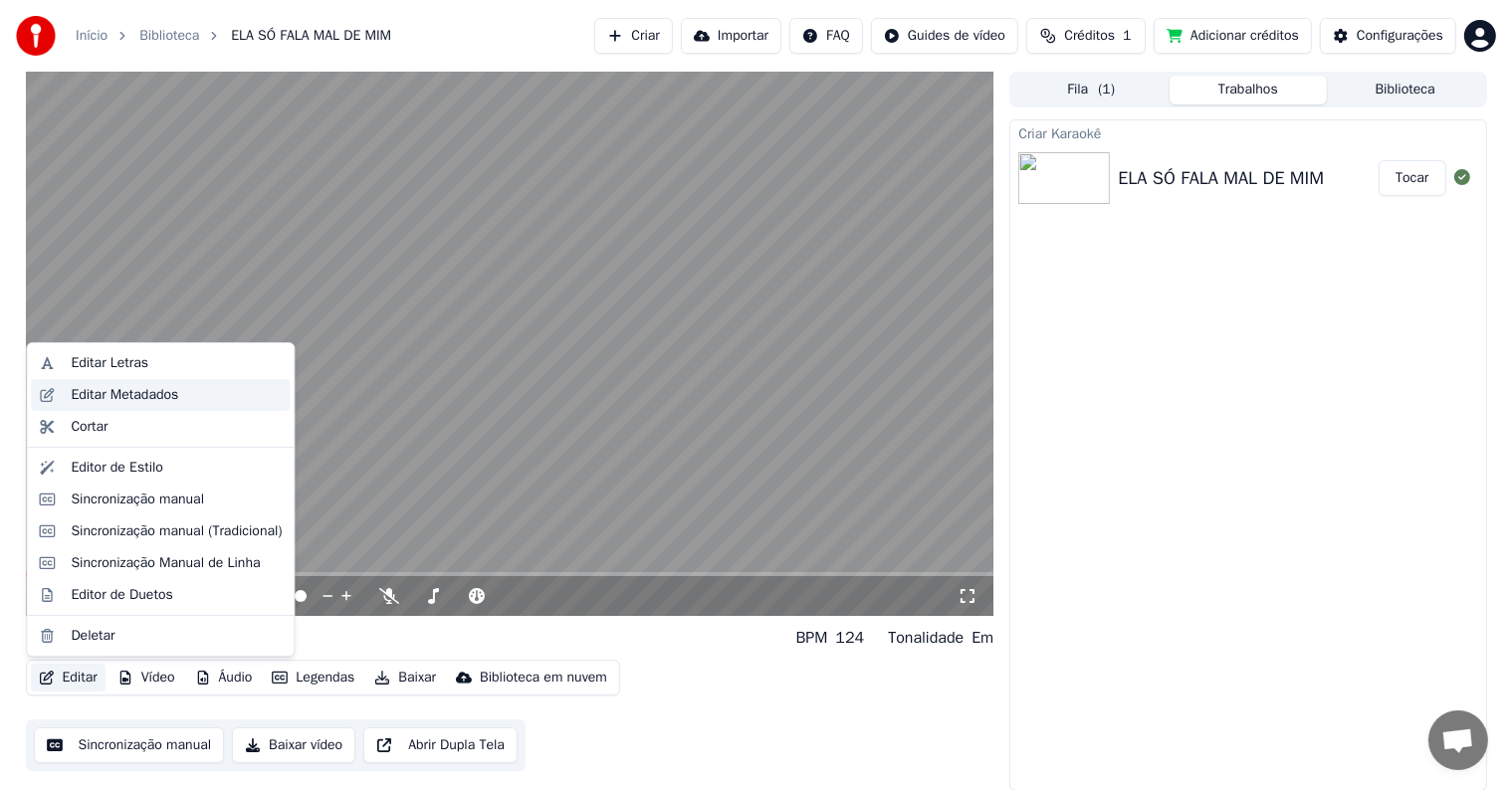 click on "Editar Metadados" at bounding box center [160, 395] 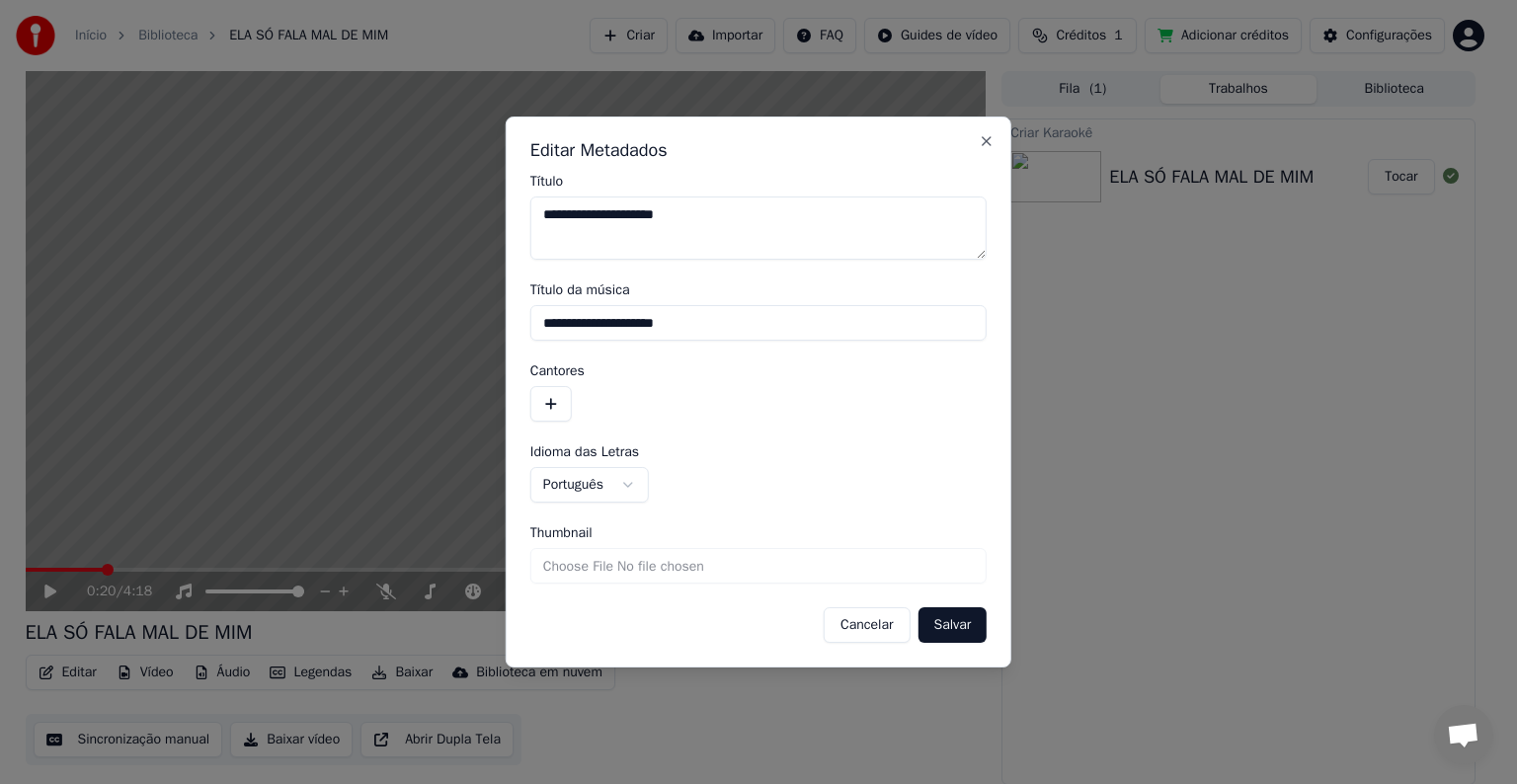 click at bounding box center [551, 404] 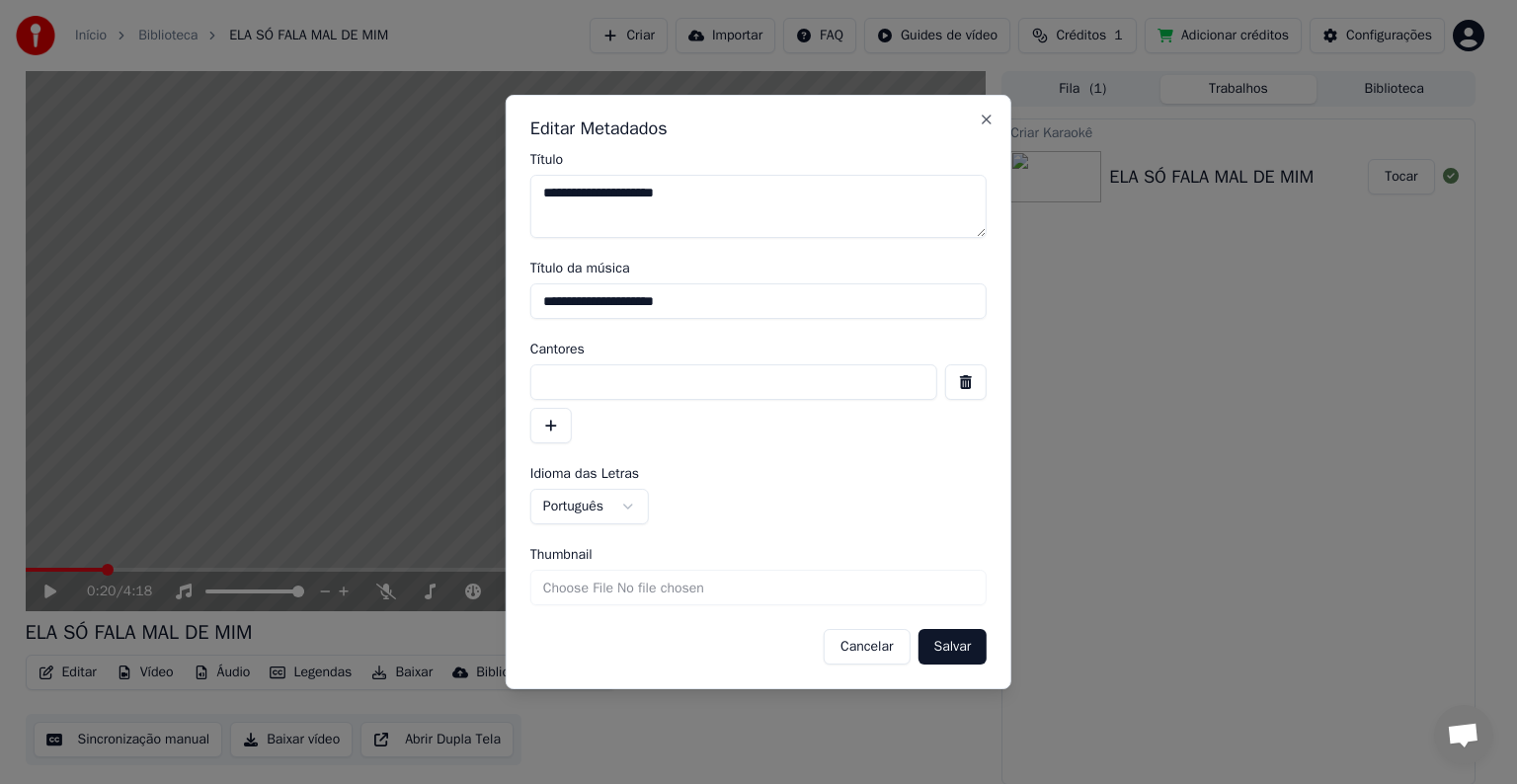 click at bounding box center (734, 382) 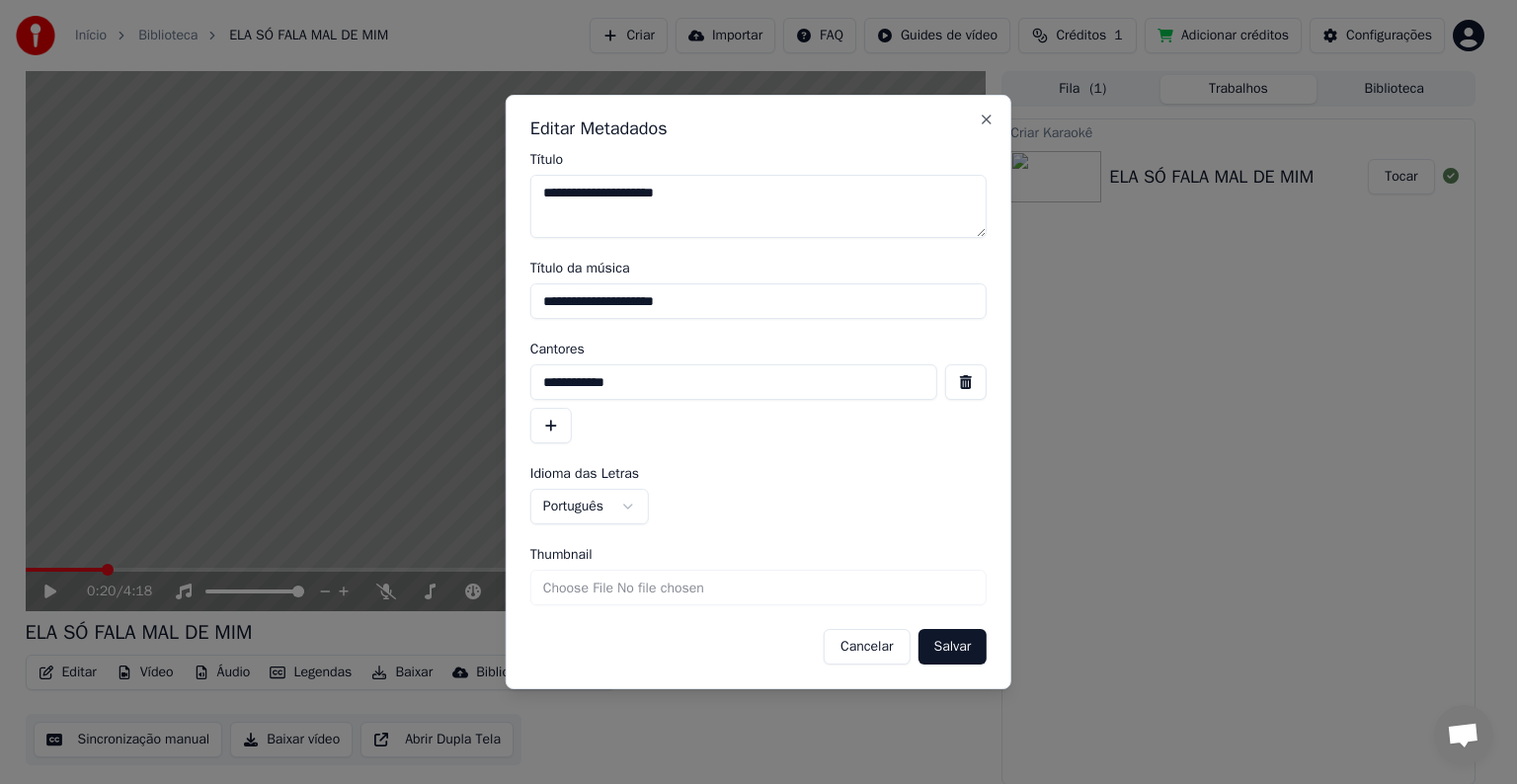 type on "**********" 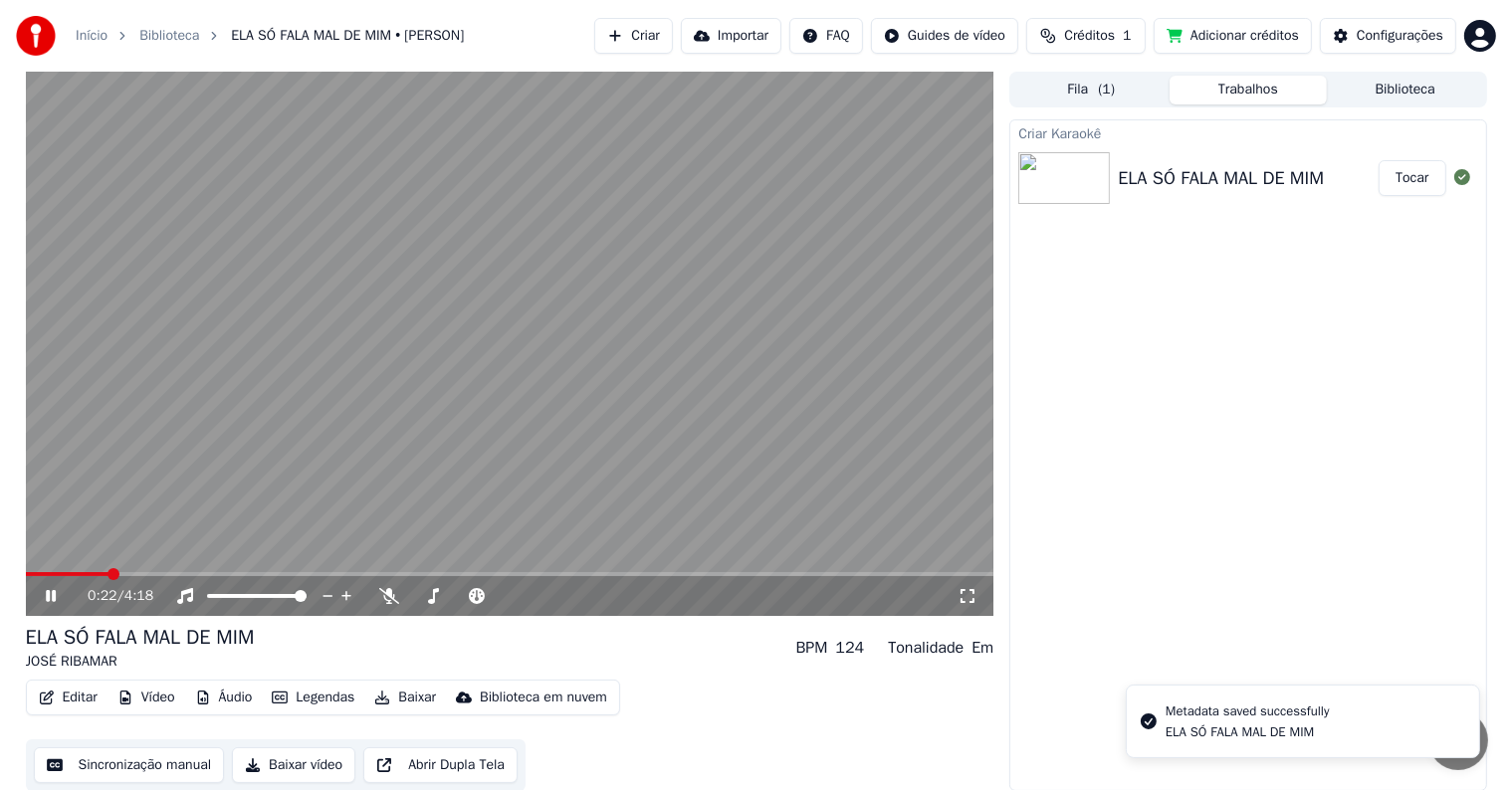 click 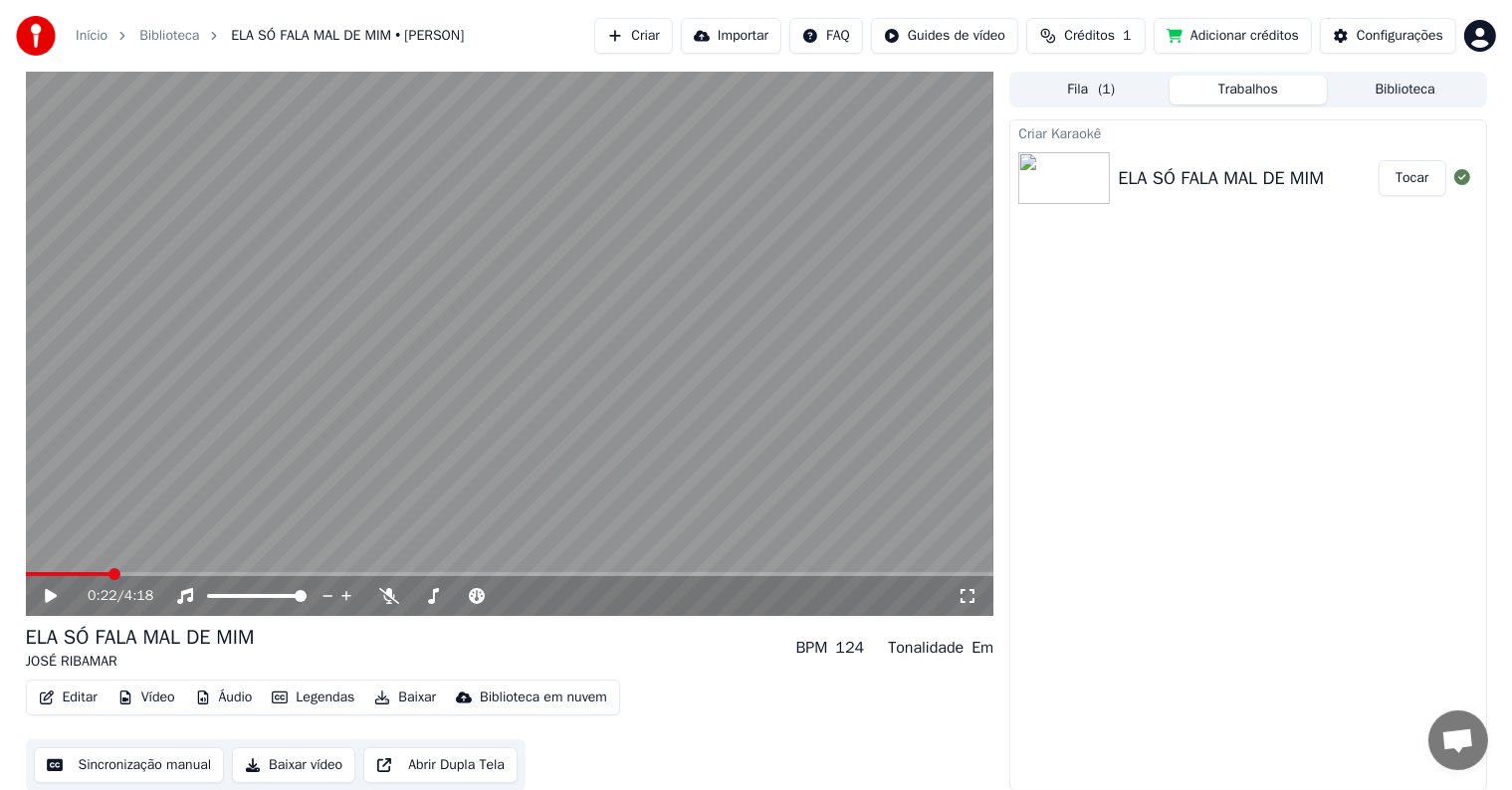 click on "Vídeo" at bounding box center [146, 697] 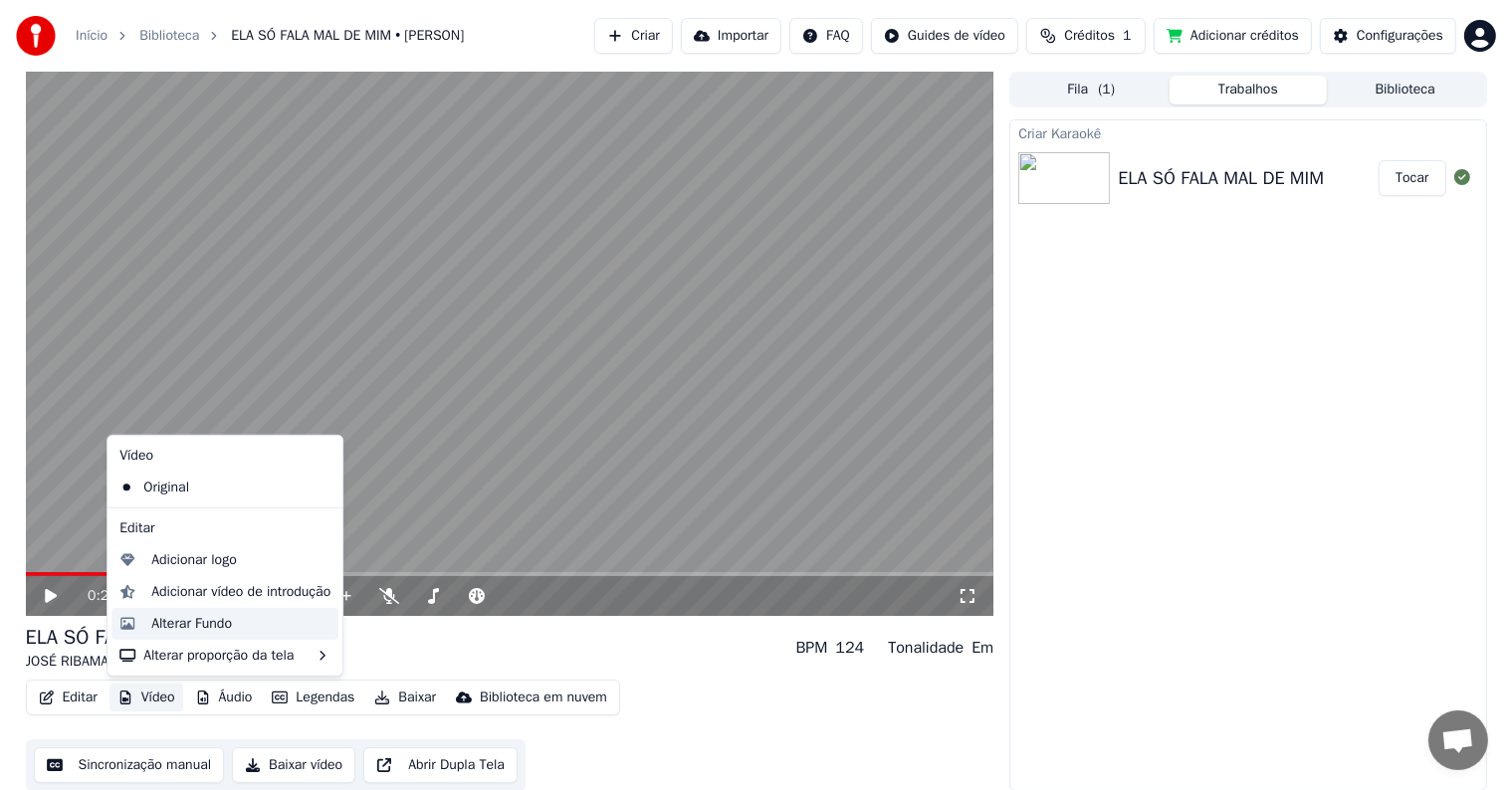 click on "Alterar Fundo" at bounding box center [191, 624] 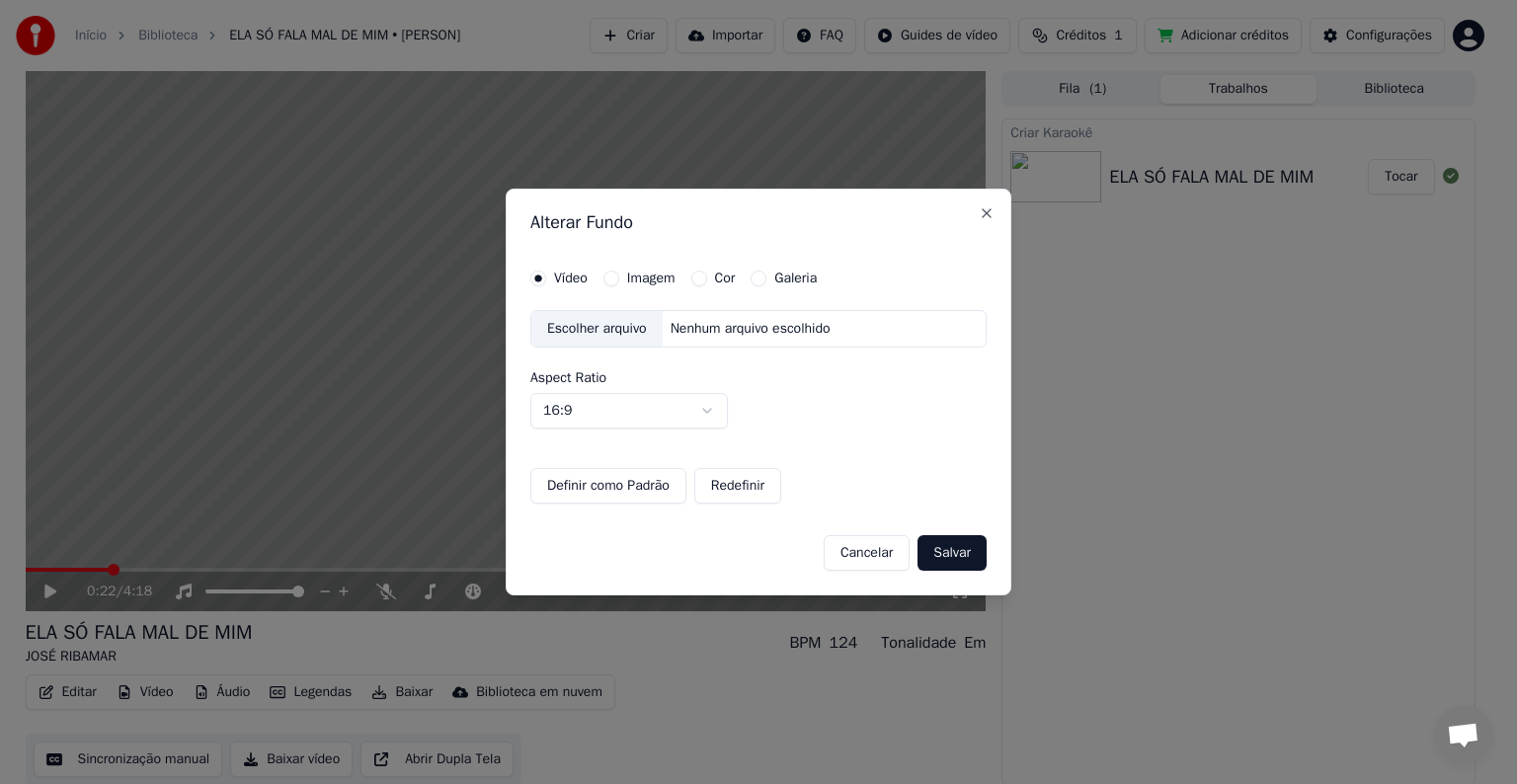 click on "Imagem" at bounding box center (611, 278) 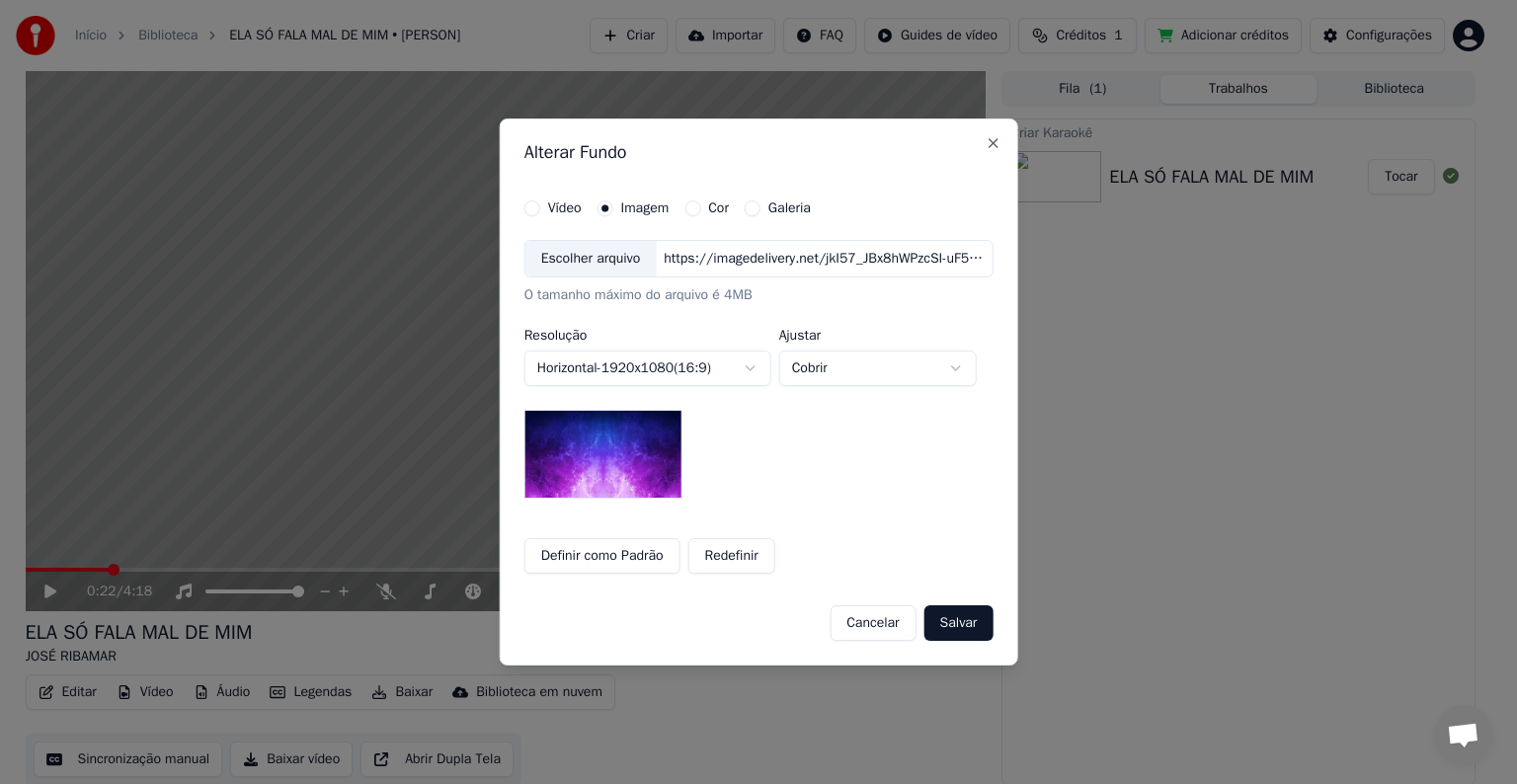 click on "Escolher arquivo" at bounding box center (591, 259) 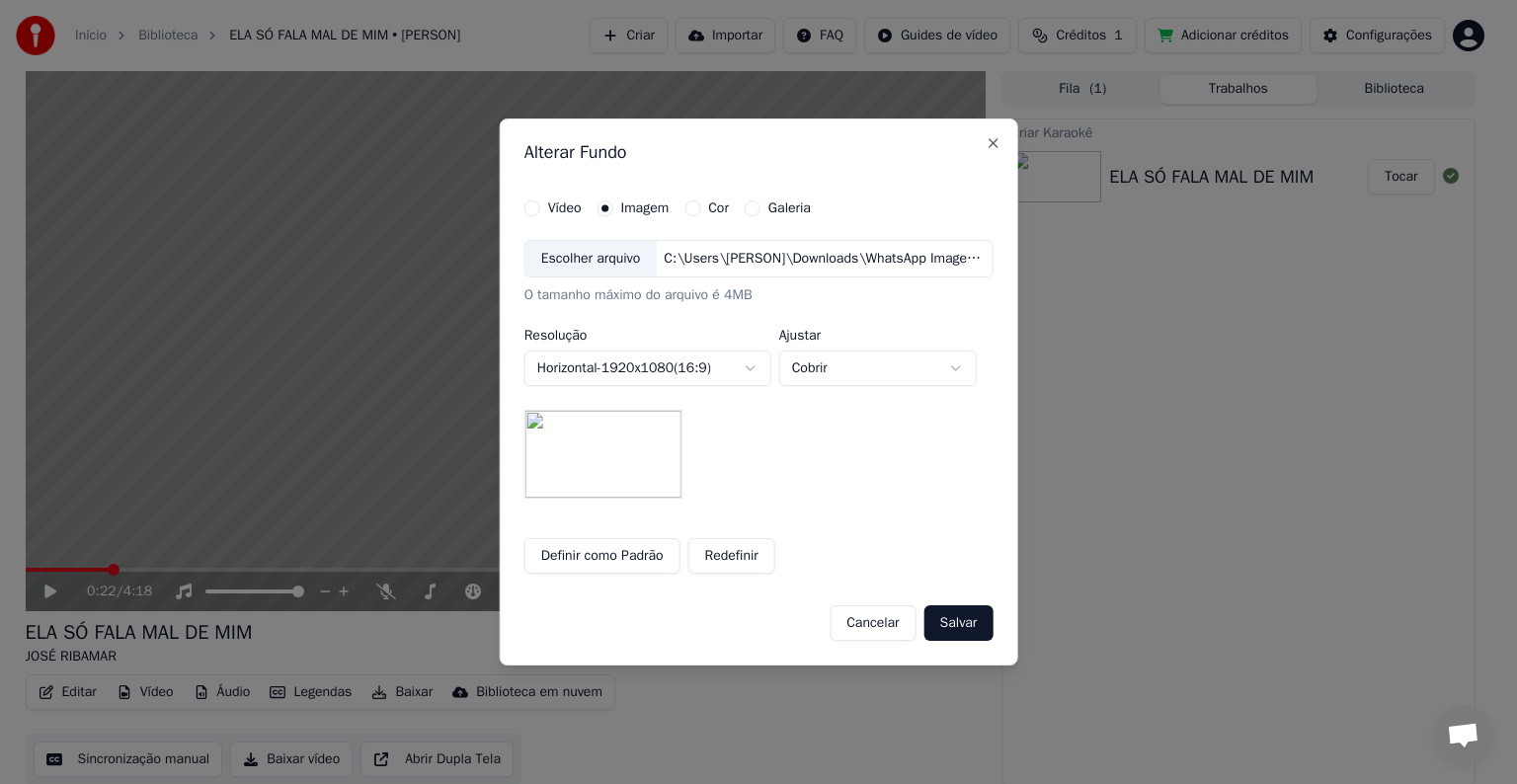 click on "Salvar" at bounding box center [959, 623] 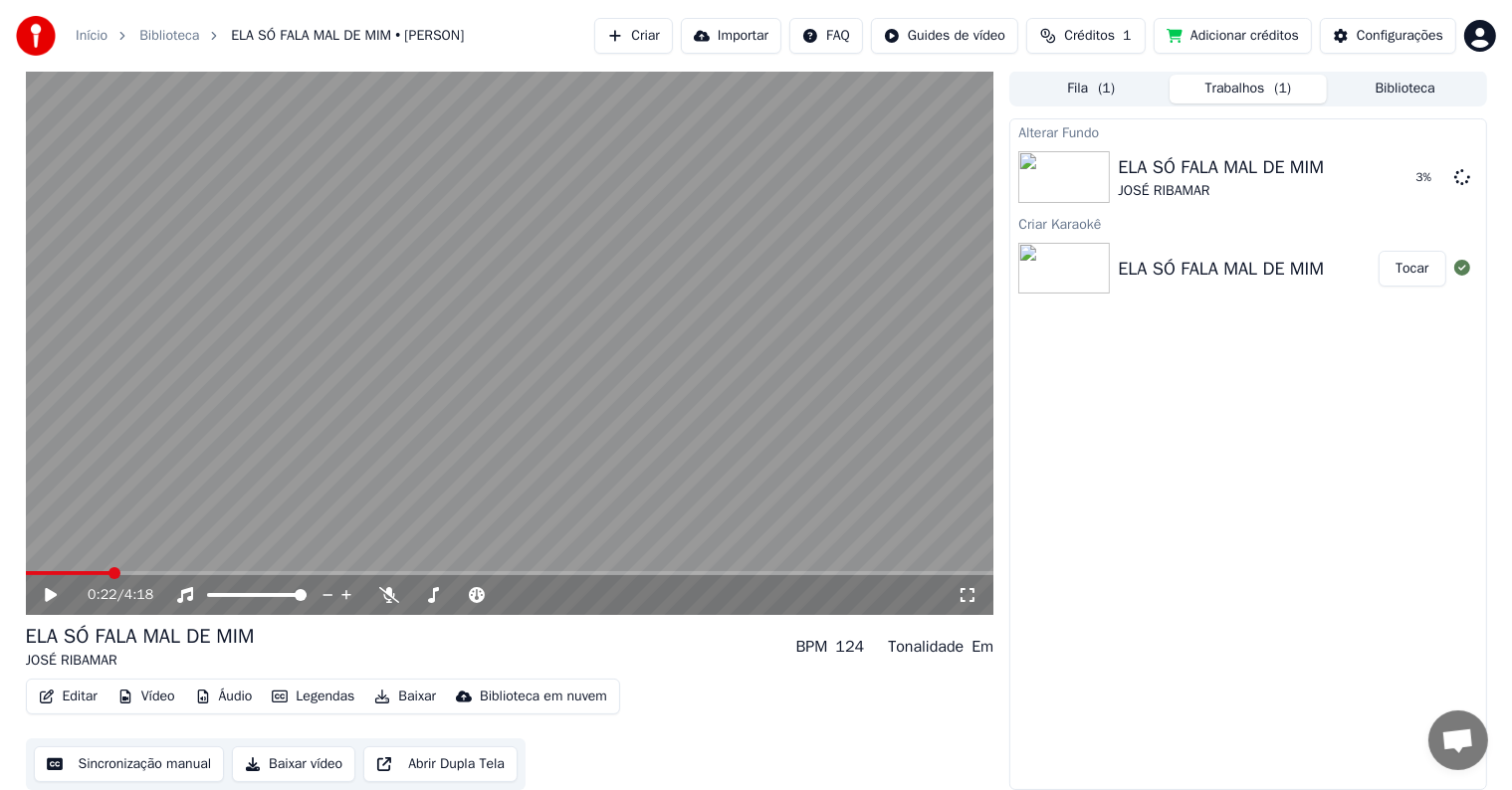 scroll, scrollTop: 0, scrollLeft: 0, axis: both 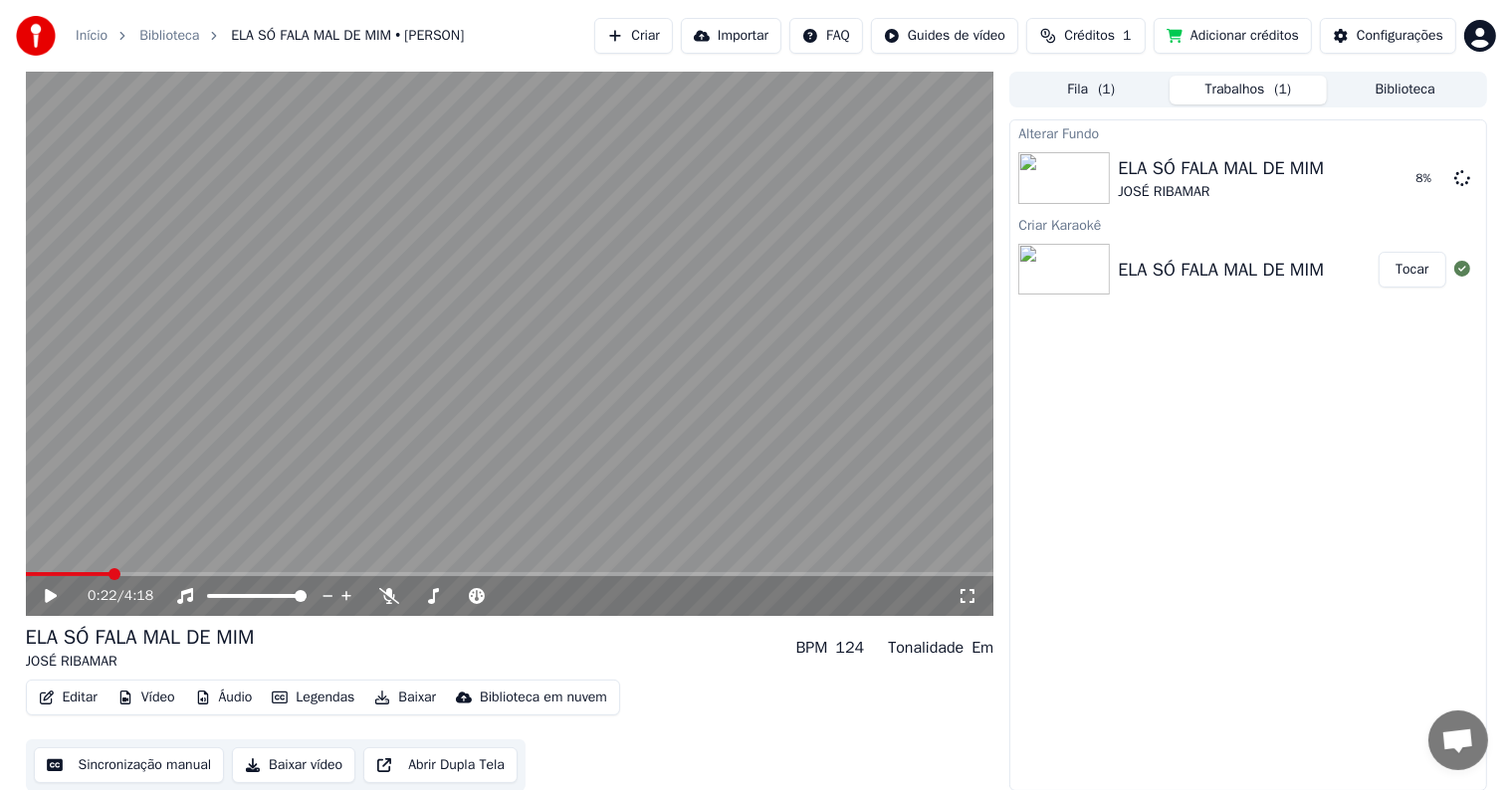click on "Editar" at bounding box center [68, 697] 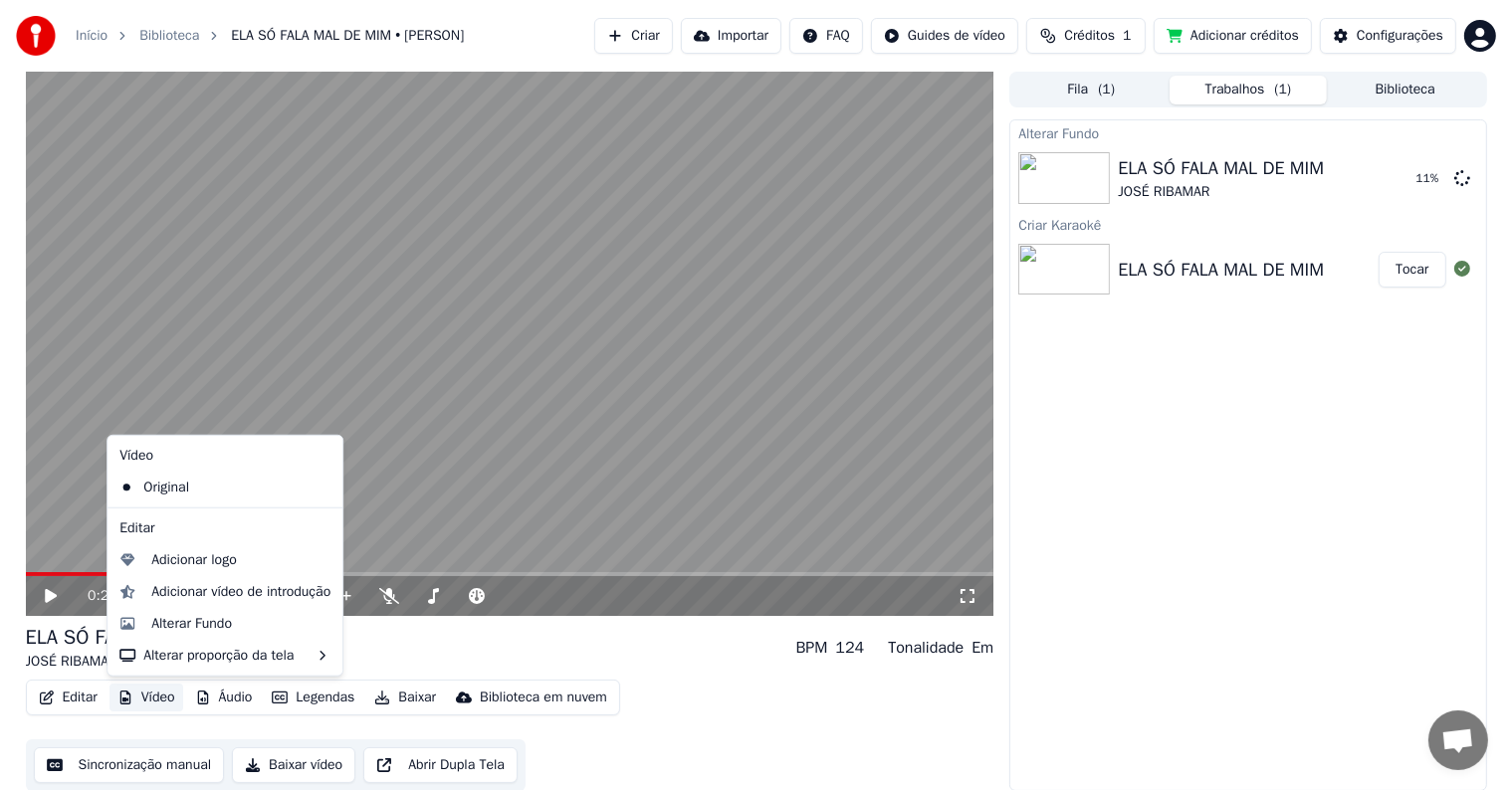 click on "Vídeo" at bounding box center (146, 697) 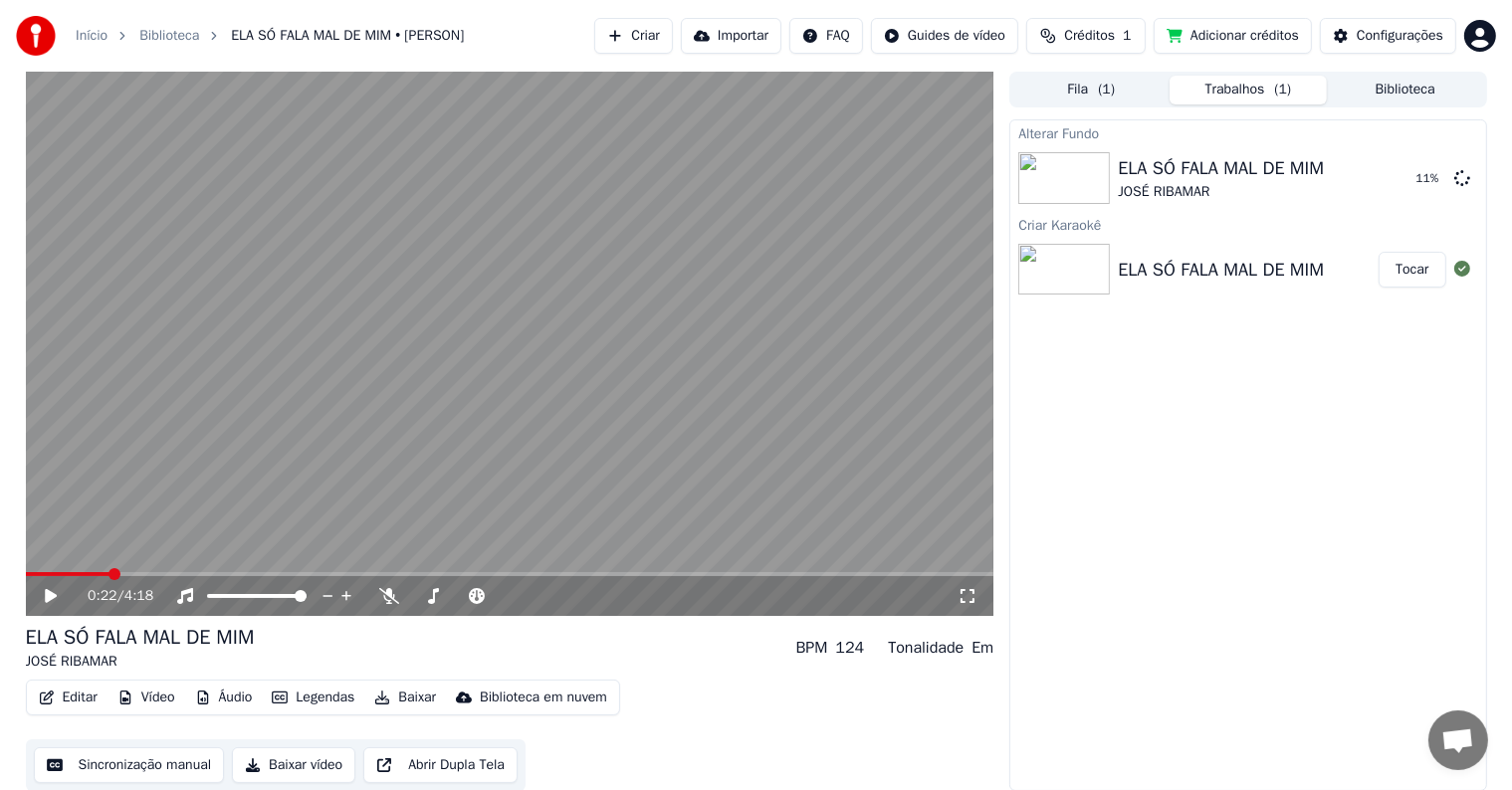 click on "Vídeo" at bounding box center (146, 697) 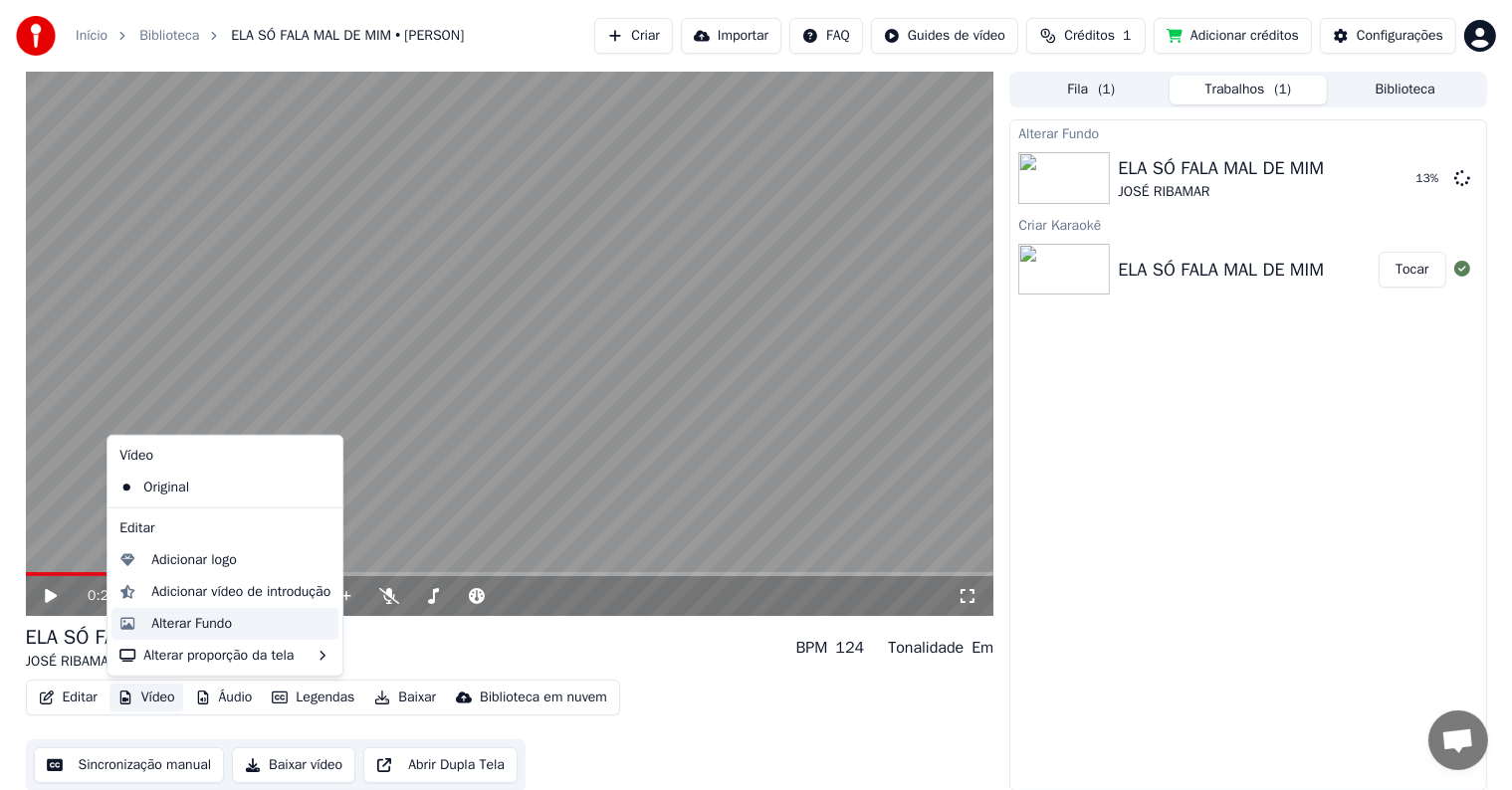click on "Alterar Fundo" at bounding box center [191, 624] 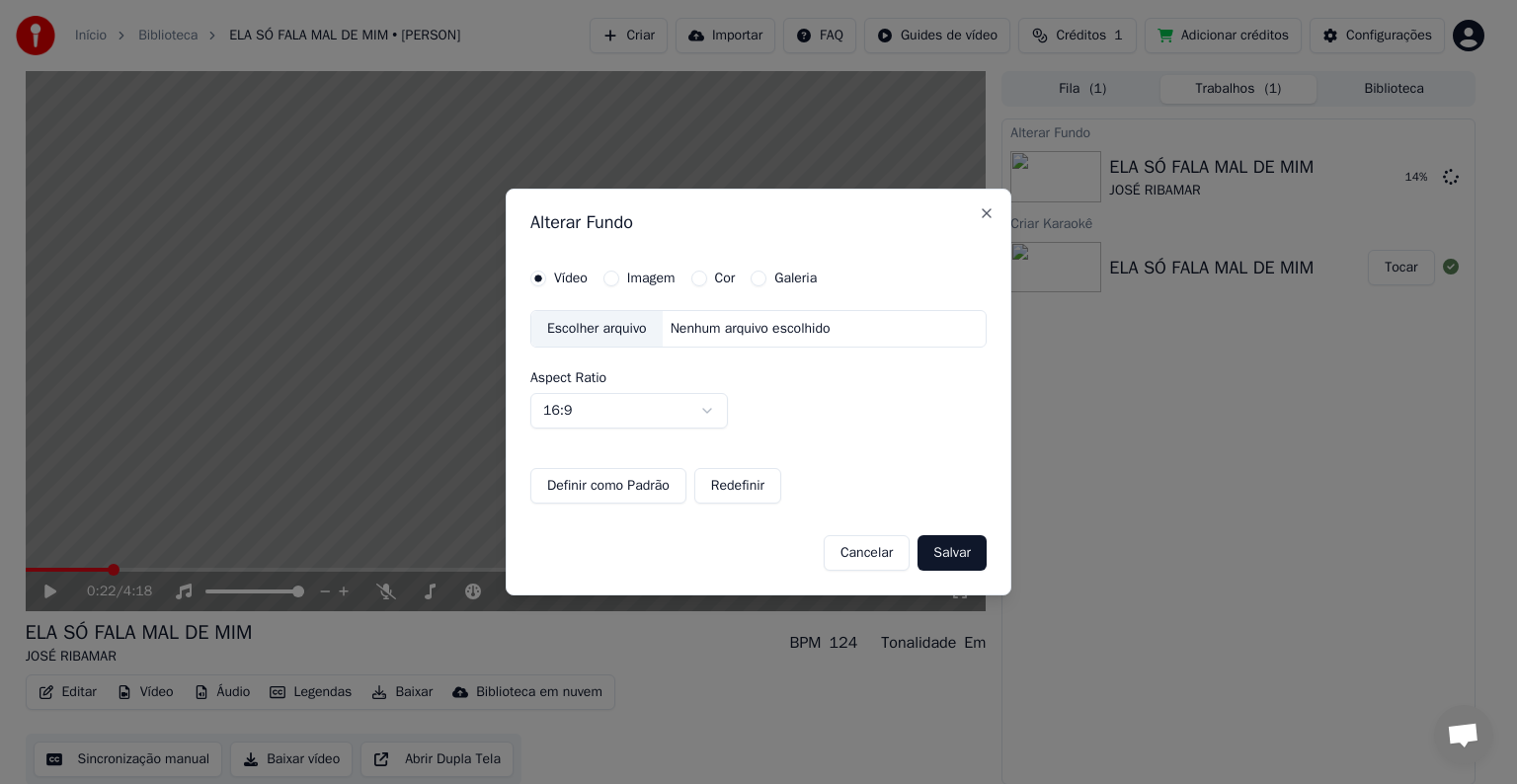 click on "Início Biblioteca ELA SÓ FALA MAL DE MIM • [PERSON] Criar Importar FAQ Guides de vídeo Créditos 1 Adicionar créditos Configurações 0:22  /  4:18 ELA SÓ FALA MAL DE MIM [PERSON] BPM 124 Tonalidade Em Editar Vídeo Áudio Legendas Baixar Biblioteca em nuvem Sincronização manual Baixar vídeo Abrir Dupla Tela Fila ( 1 ) Trabalhos ( 1 ) Biblioteca Alterar Fundo ELA SÓ FALA MAL DE MIM [PERSON] 14 % Criar Karaokê ELA SÓ FALA MAL DE MIM Tocar Alterar Fundo Vídeo Imagem Cor Galeria Escolher arquivo Nenhum arquivo escolhido Aspect Ratio 16:9 **** **** *** *** *** Definir como Padrão Redefinir Cancelar Salvar Close" at bounding box center (750, 392) 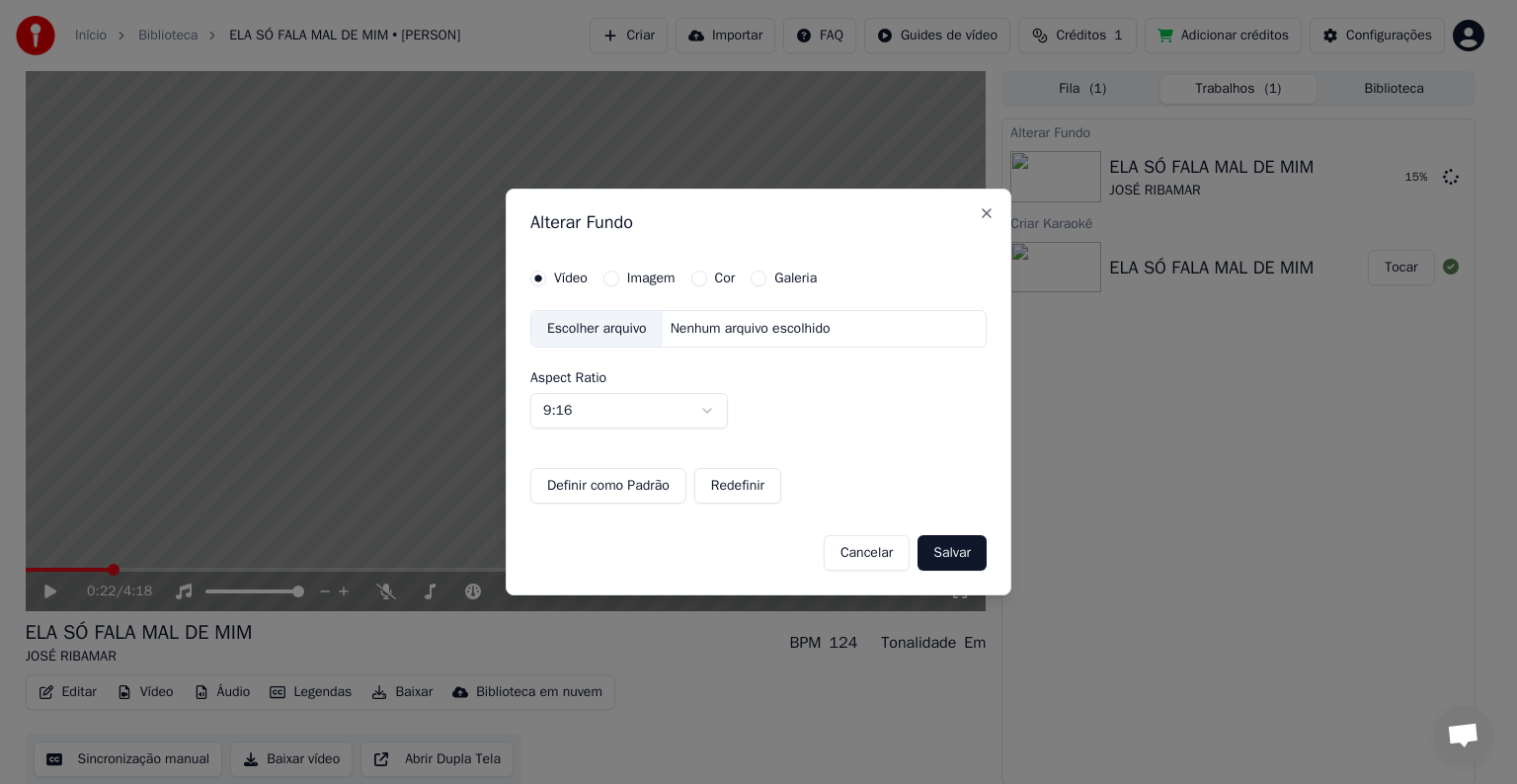 click on "Início Biblioteca ELA SÓ FALA MAL DE MIM • [PERSON] Criar Importar FAQ Guides de vídeo Créditos 1 Adicionar créditos Configurações 0:22  /  4:18 ELA SÓ FALA MAL DE MIM [PERSON] BPM 124 Tonalidade Em Editar Vídeo Áudio Legendas Baixar Biblioteca em nuvem Sincronização manual Baixar vídeo Abrir Dupla Tela Fila ( 1 ) Trabalhos ( 1 ) Biblioteca Alterar Fundo ELA SÓ FALA MAL DE MIM [PERSON] 15 % Criar Karaokê ELA SÓ FALA MAL DE MIM Tocar Alterar Fundo Vídeo Imagem Cor Galeria Escolher arquivo Nenhum arquivo escolhido Aspect Ratio 9:16 **** **** *** *** *** Definir como Padrão Redefinir Cancelar Salvar Close" at bounding box center [750, 392] 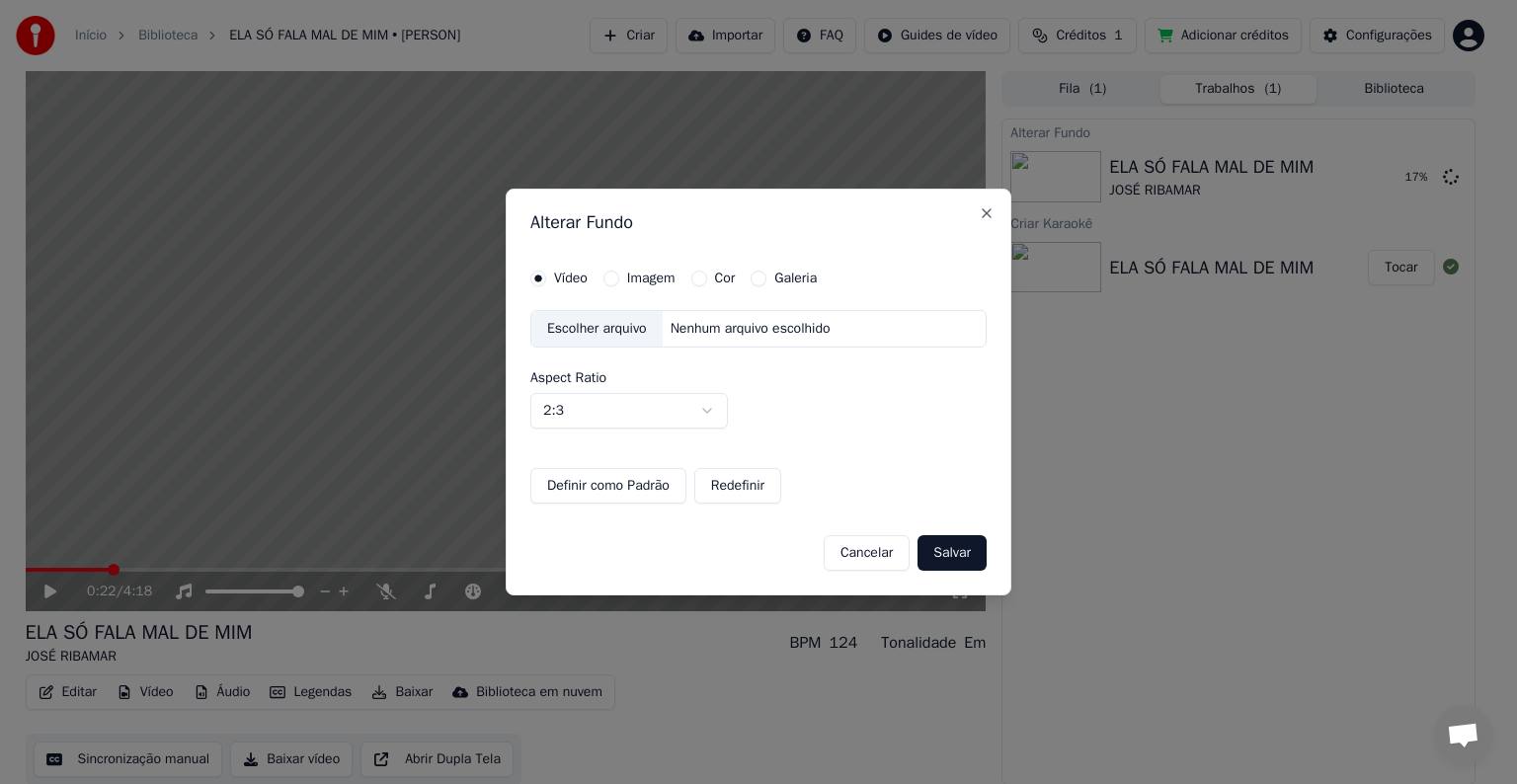 click on "Redefinir" at bounding box center (738, 486) 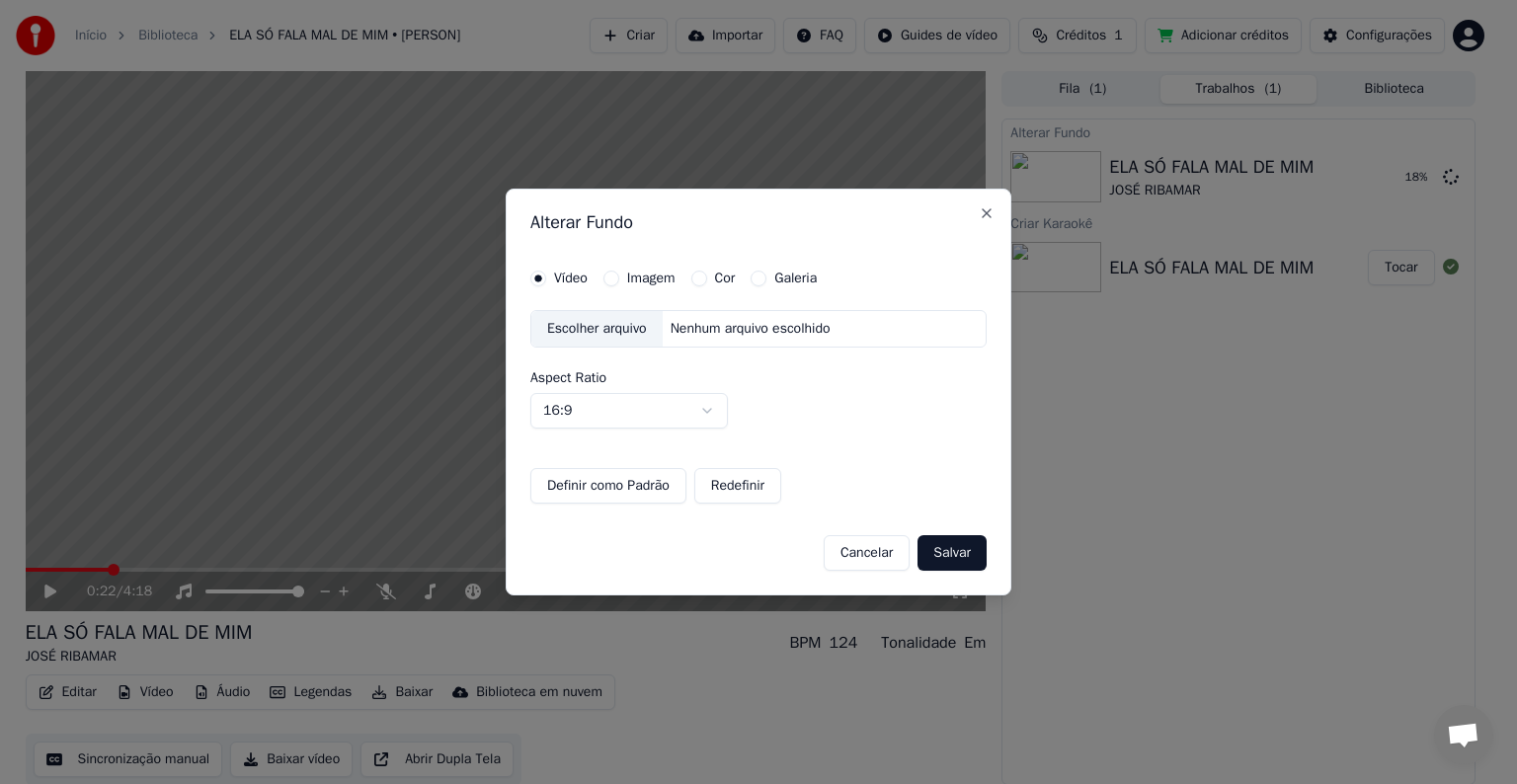 click on "Salvar" at bounding box center [952, 553] 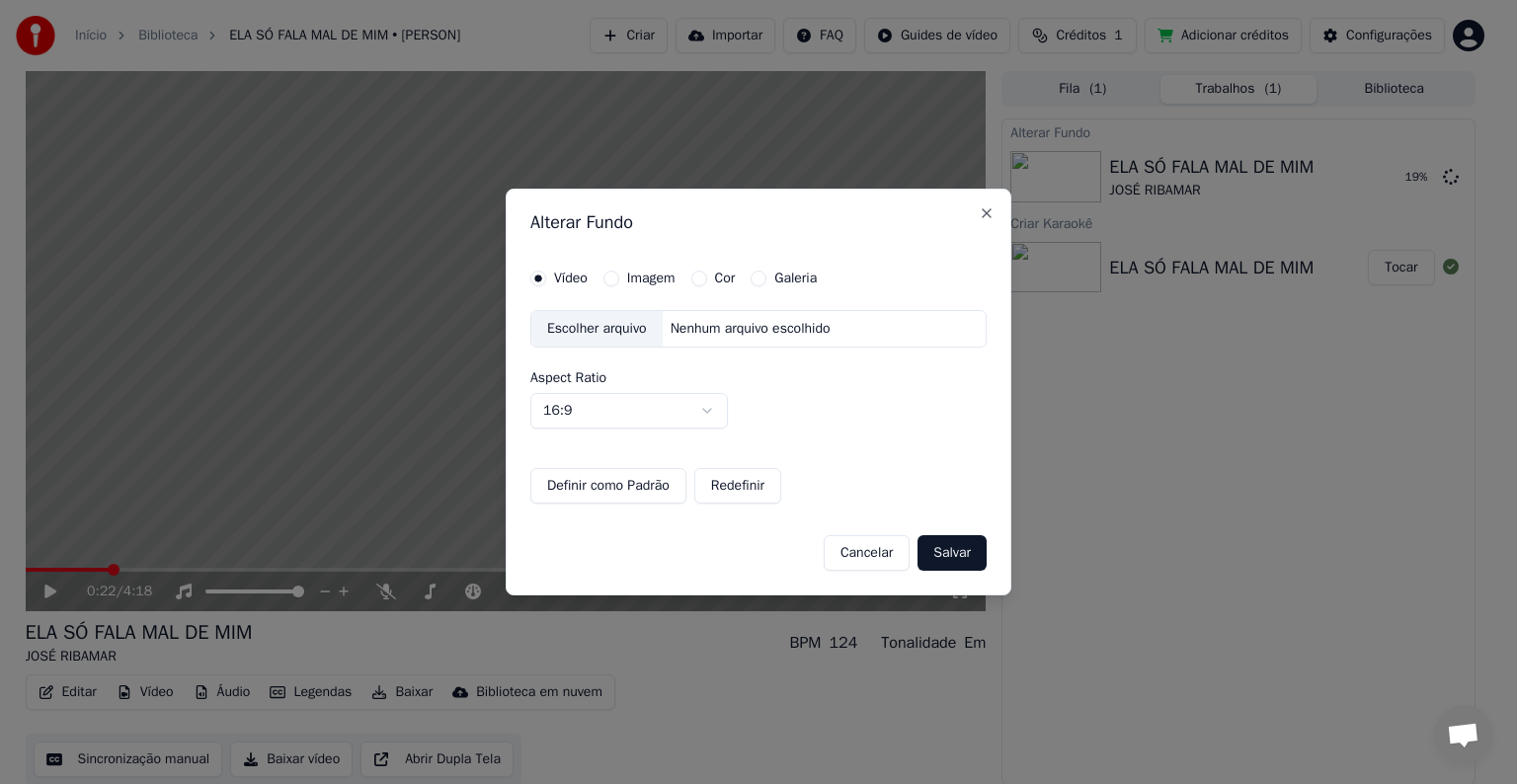 click on "Escolher arquivo" at bounding box center [597, 329] 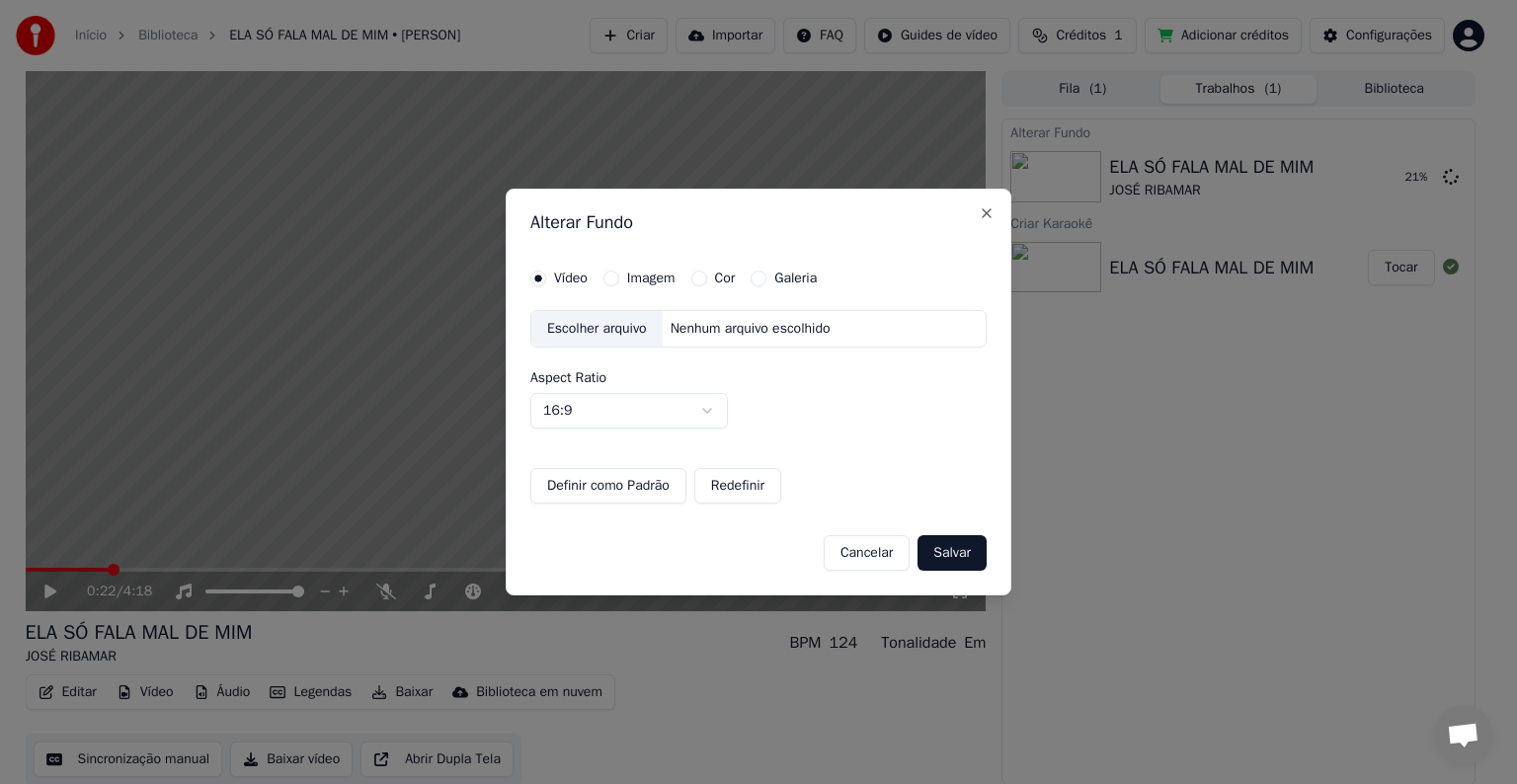 click on "Imagem" at bounding box center [639, 278] 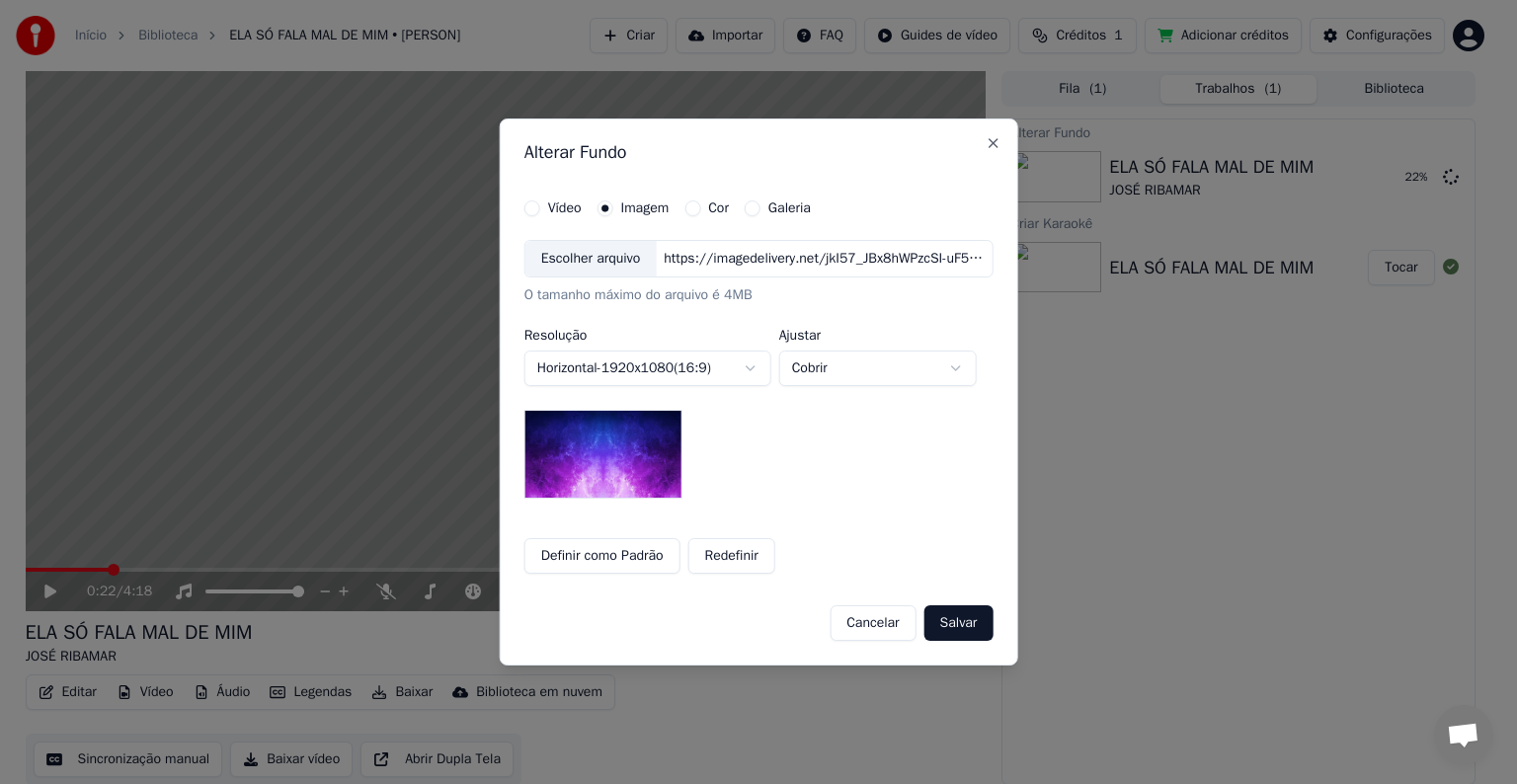 click on "Horizontal  -  1920 x 1080  ( 16 : 9 )" at bounding box center [648, 368] 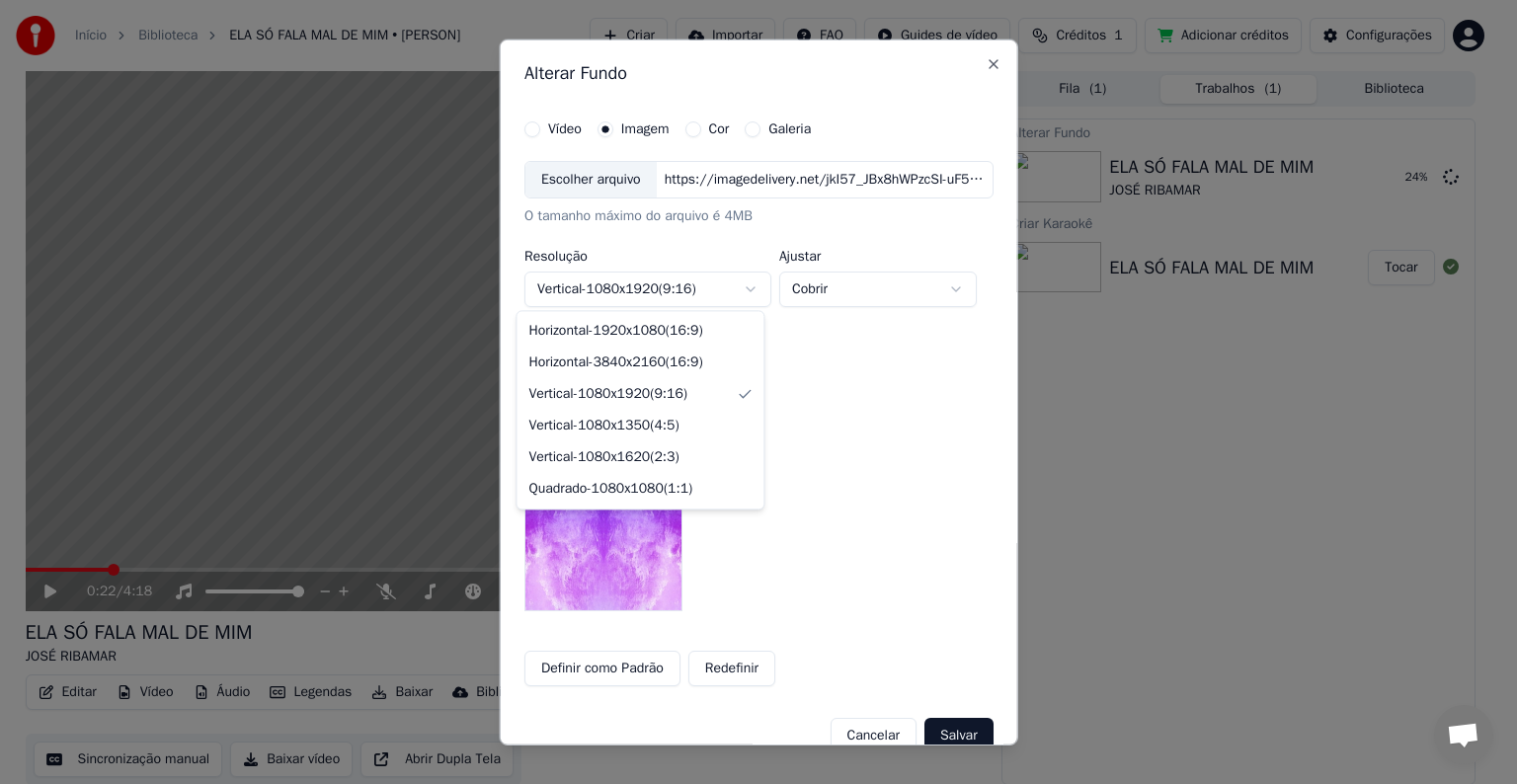 click on "**********" at bounding box center [750, 392] 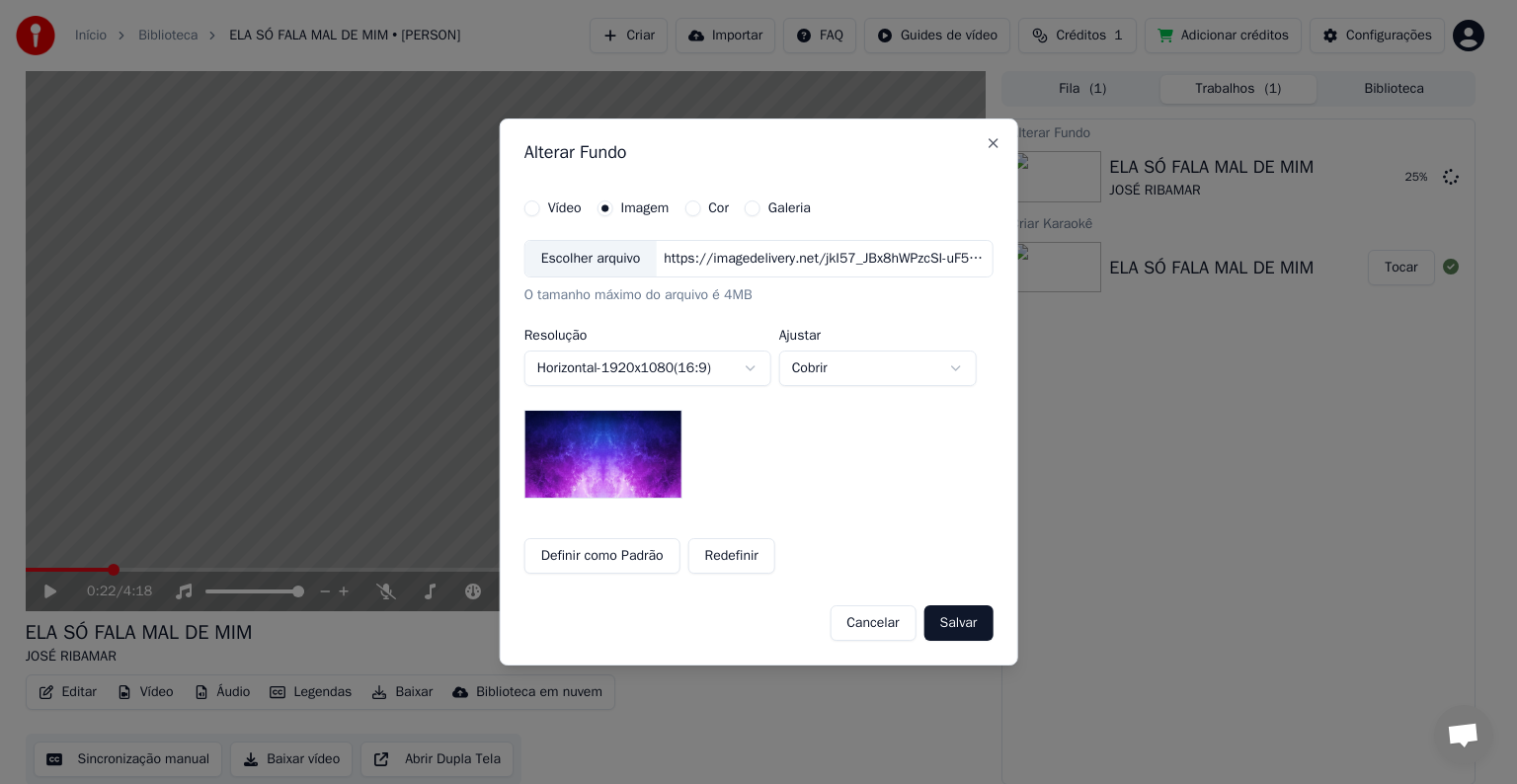 click on "**********" at bounding box center [750, 392] 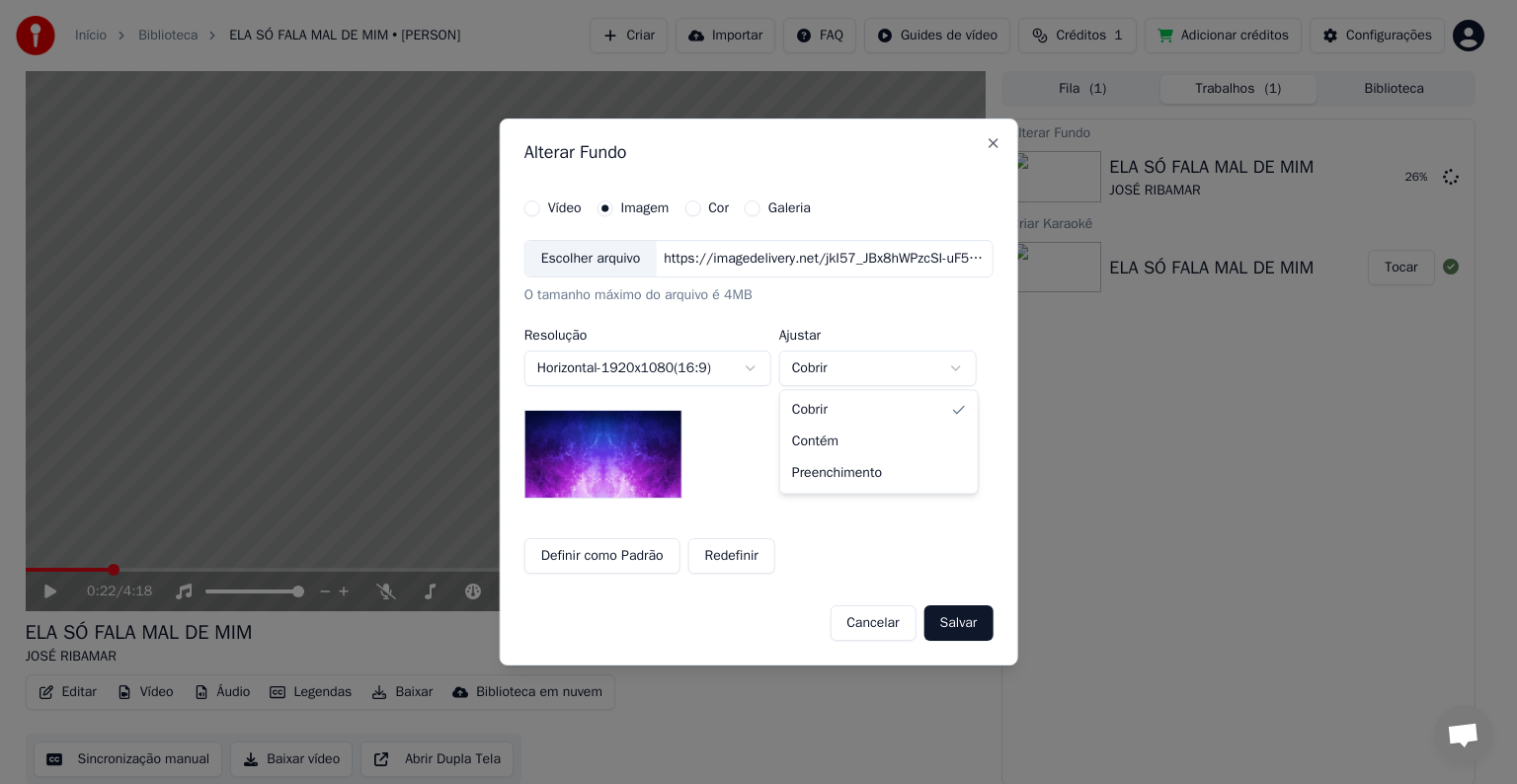select on "****" 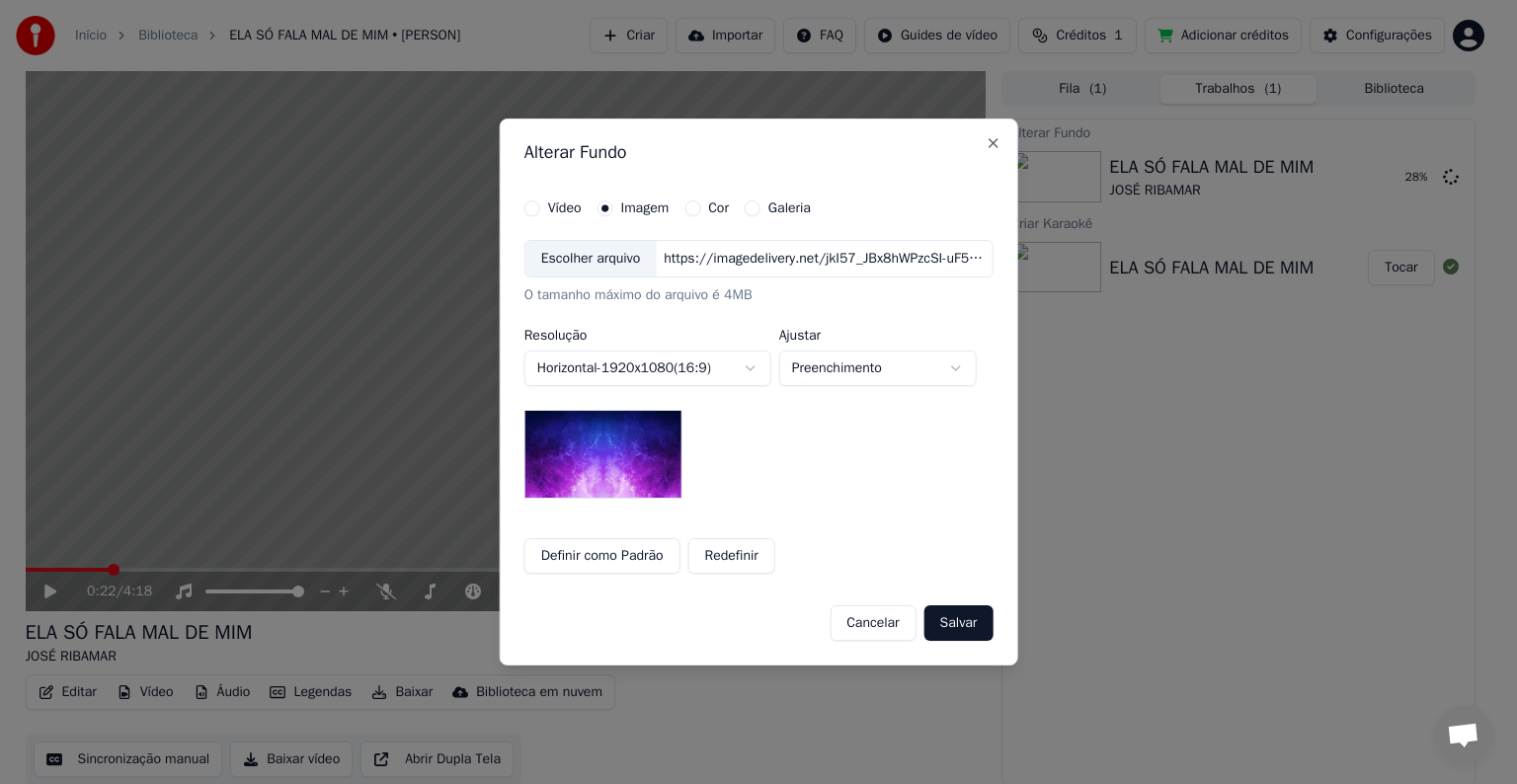 click on "Escolher arquivo" at bounding box center (591, 259) 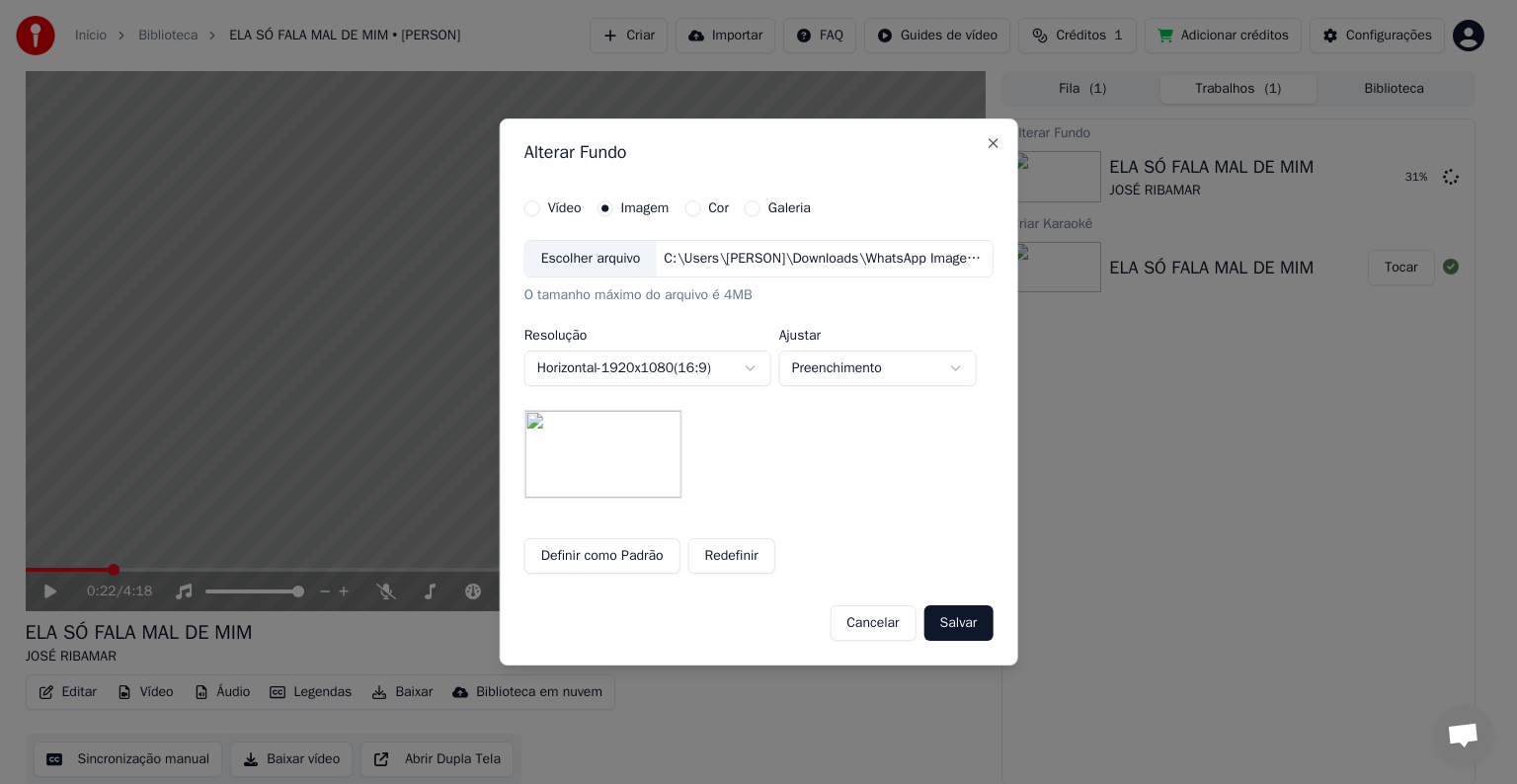 click on "Salvar" at bounding box center (959, 623) 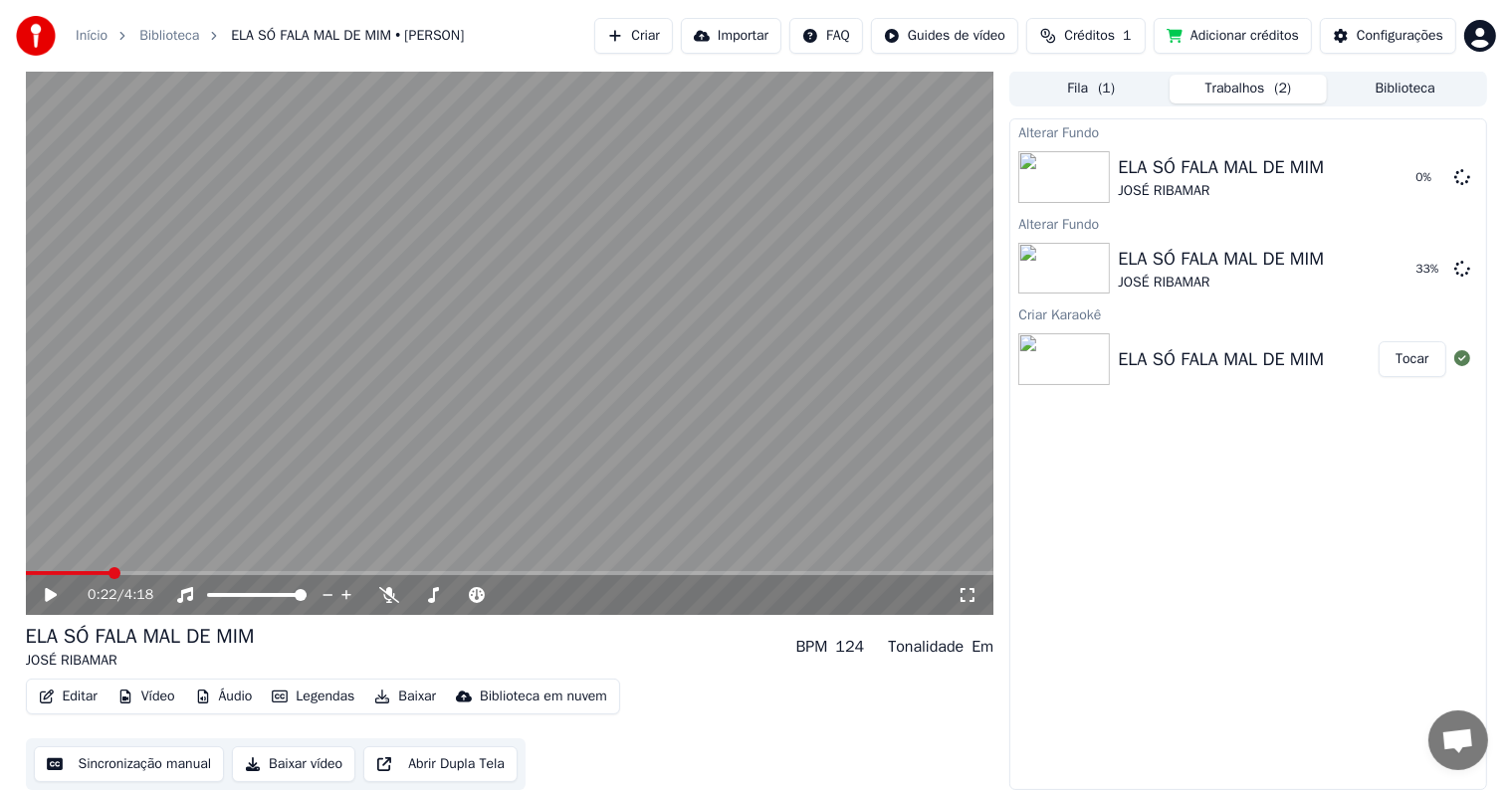scroll, scrollTop: 0, scrollLeft: 0, axis: both 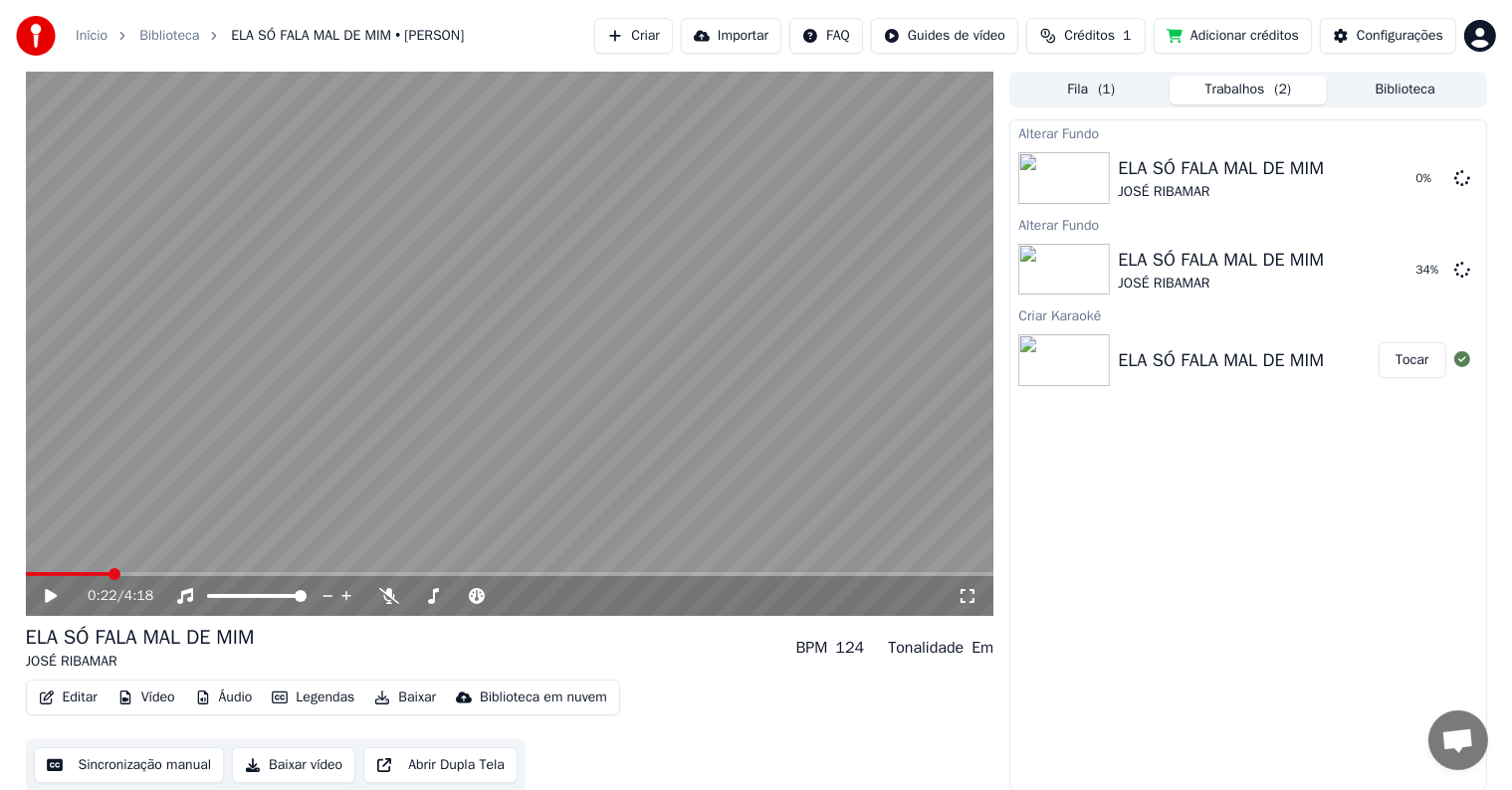 click 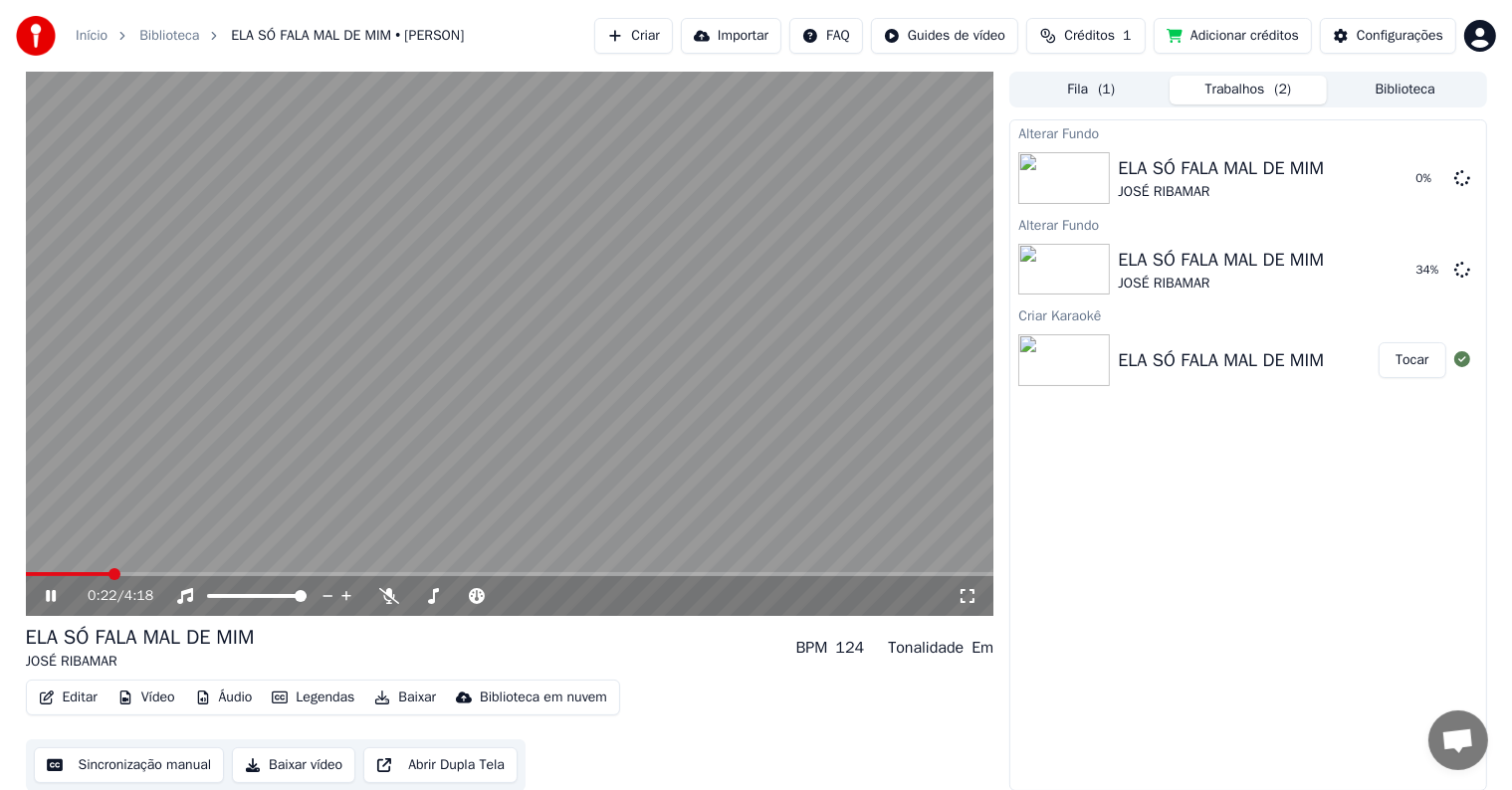 click on "Editar" at bounding box center (68, 697) 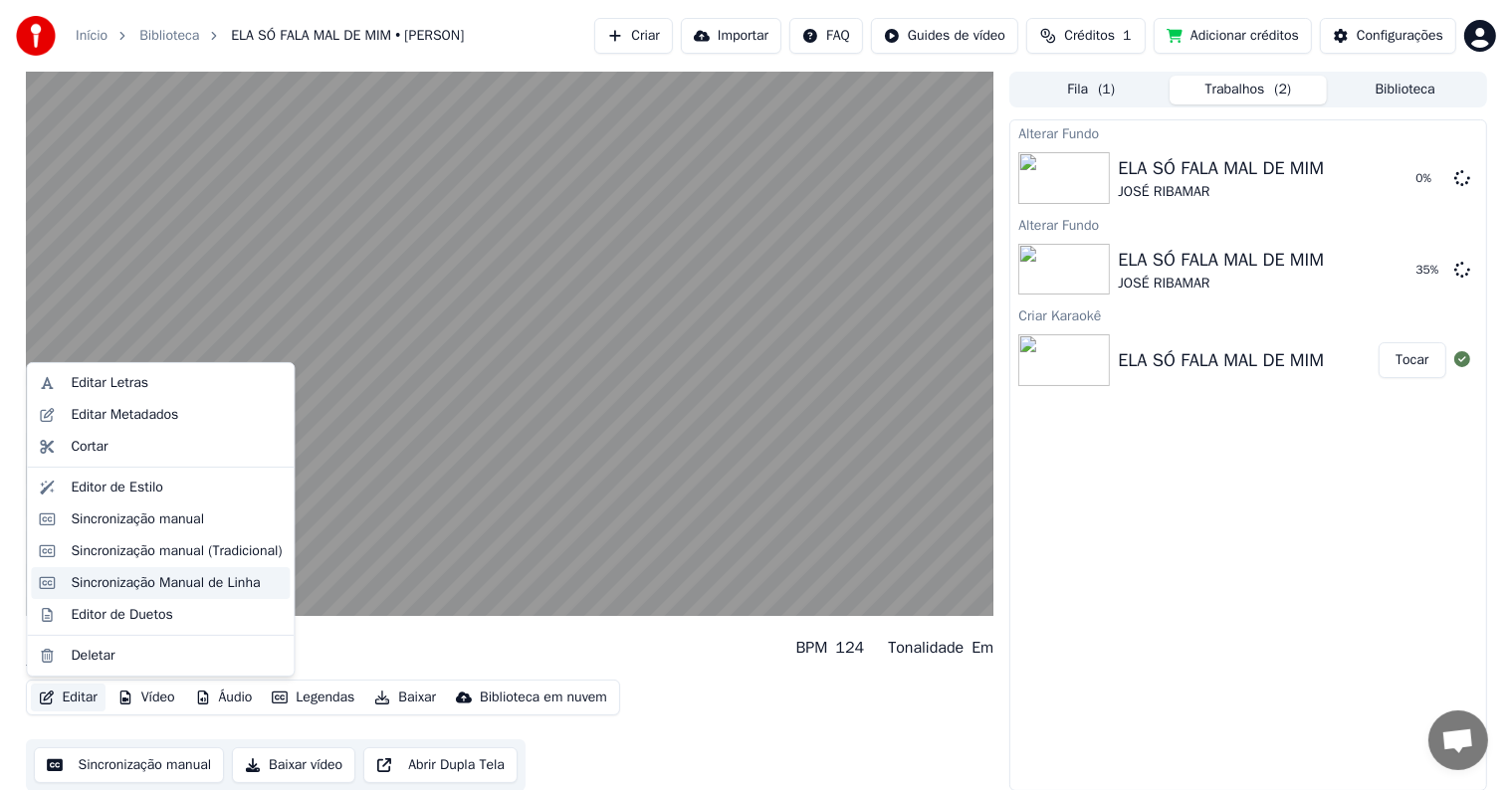 click on "Sincronização Manual de Linha" at bounding box center (165, 583) 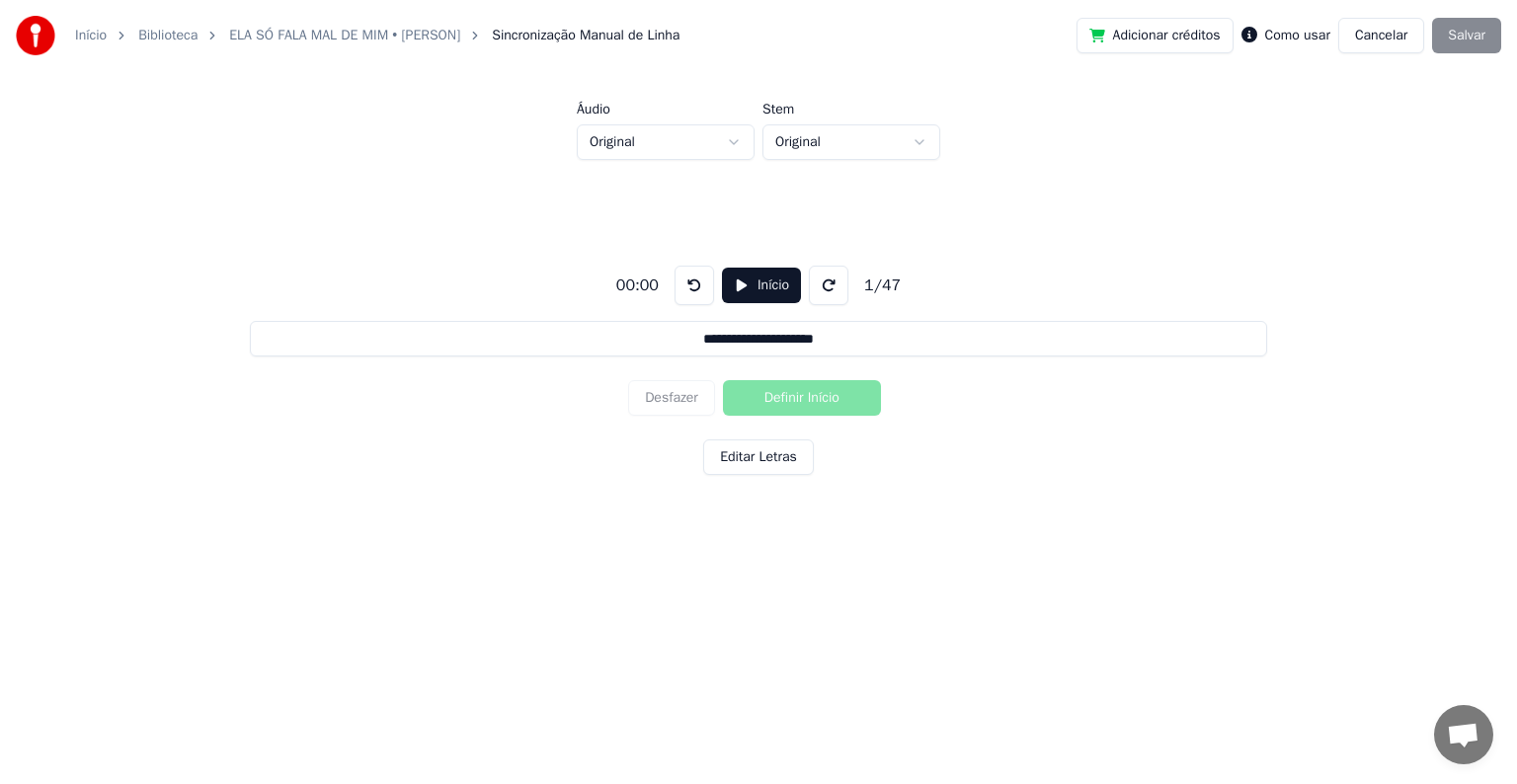 click on "Início" at bounding box center [761, 285] 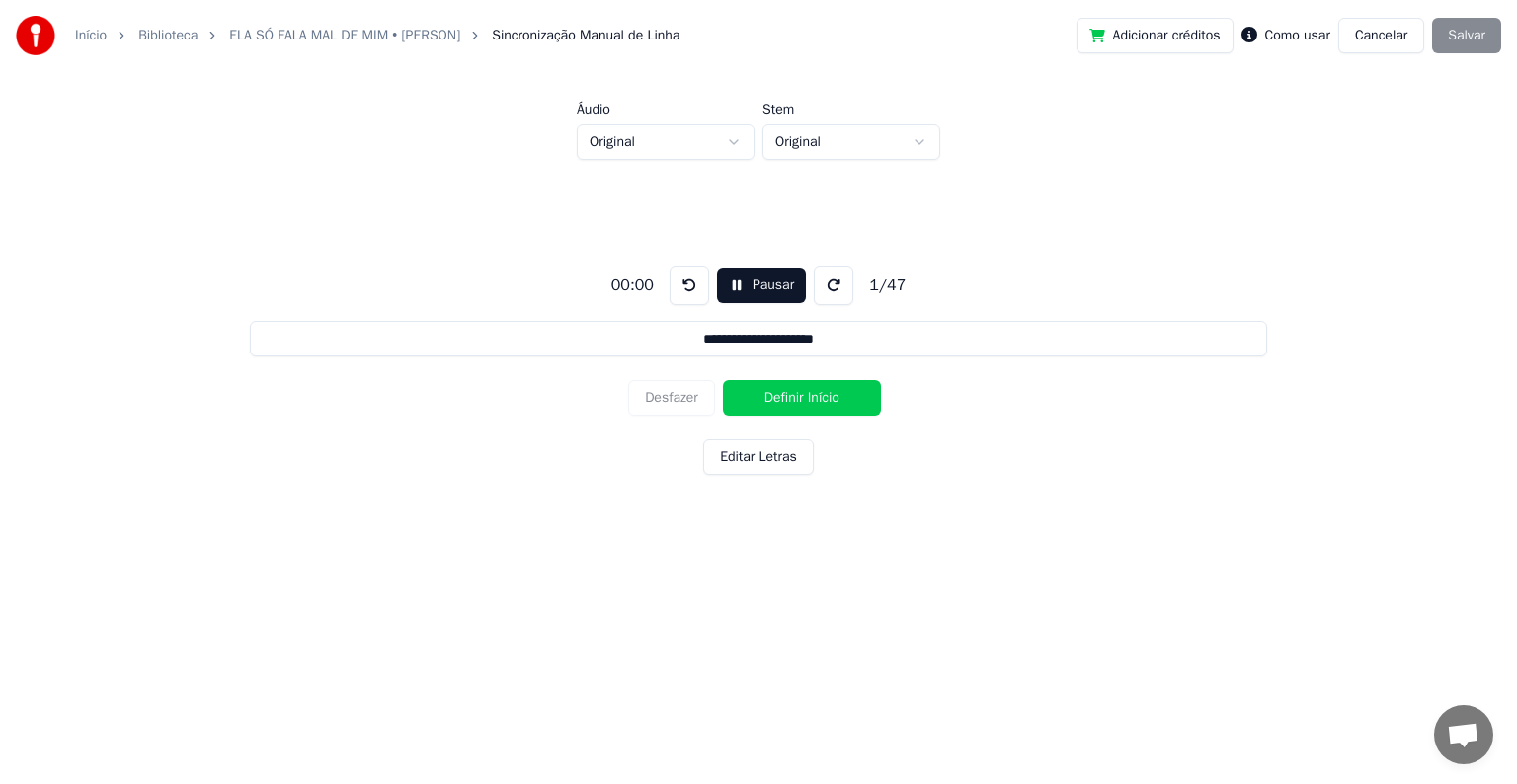 click at bounding box center (689, 285) 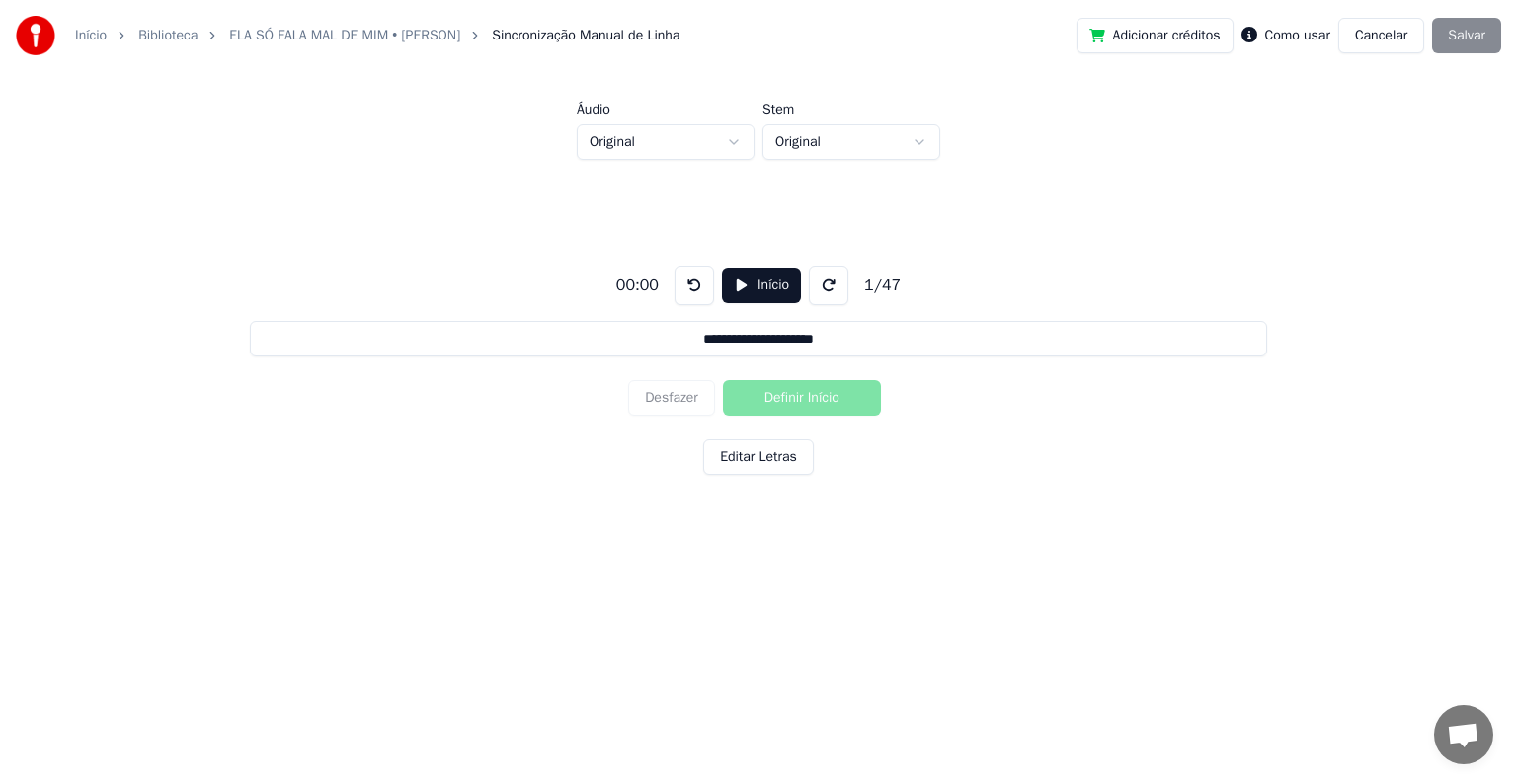 click on "Início" at bounding box center [761, 285] 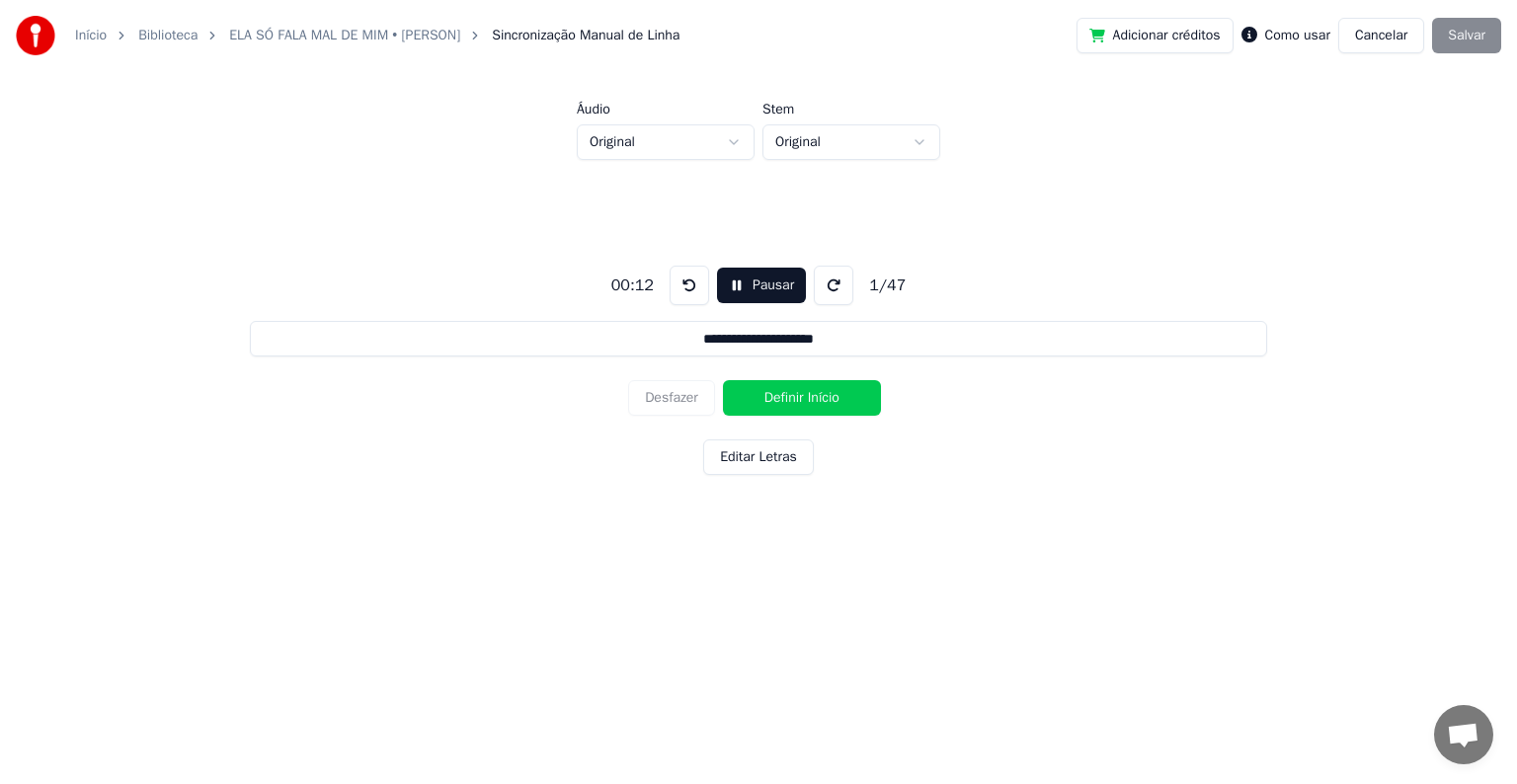 click on "Definir Início" at bounding box center [802, 398] 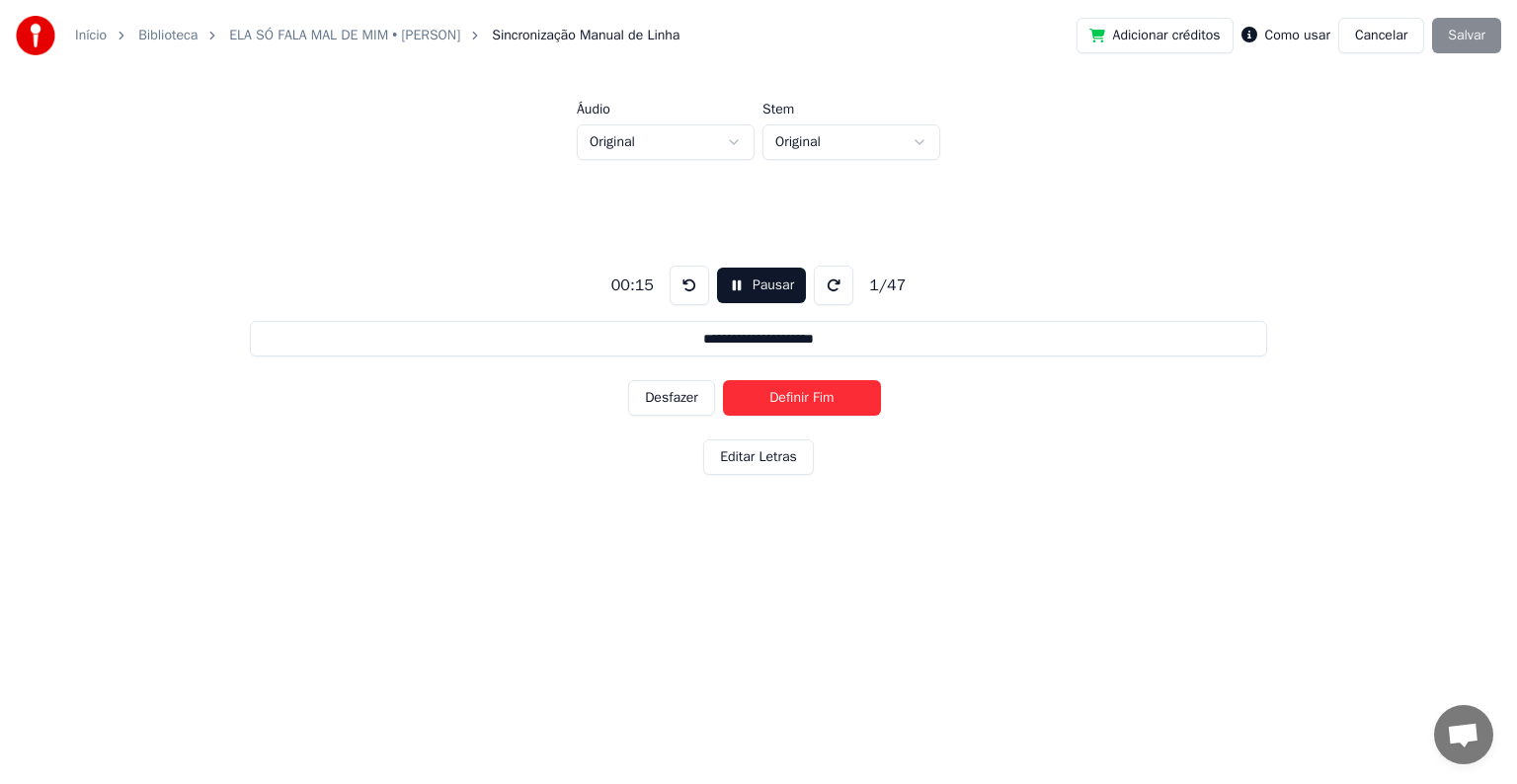 click on "Definir Fim" at bounding box center [802, 398] 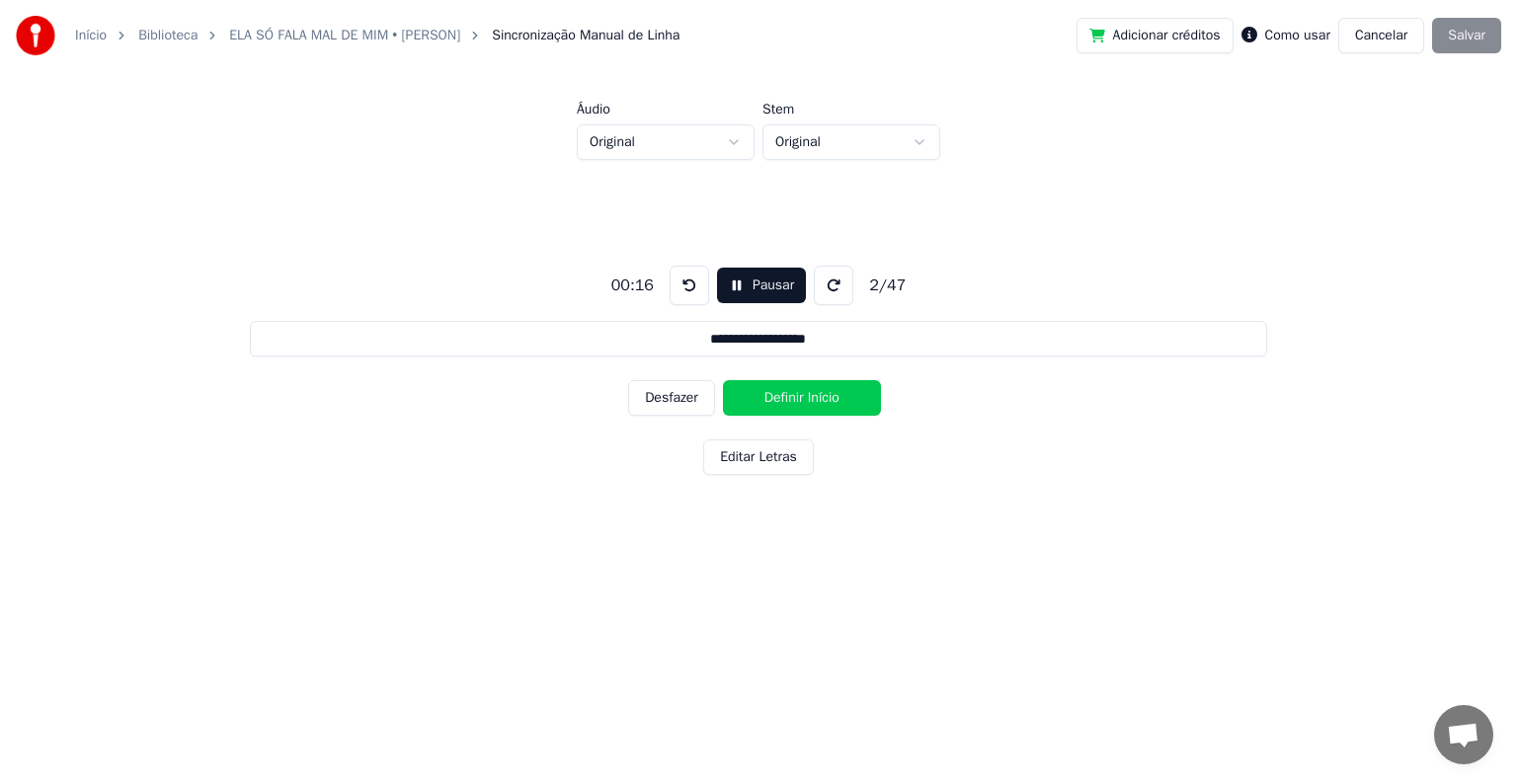 click on "Definir Início" at bounding box center (802, 398) 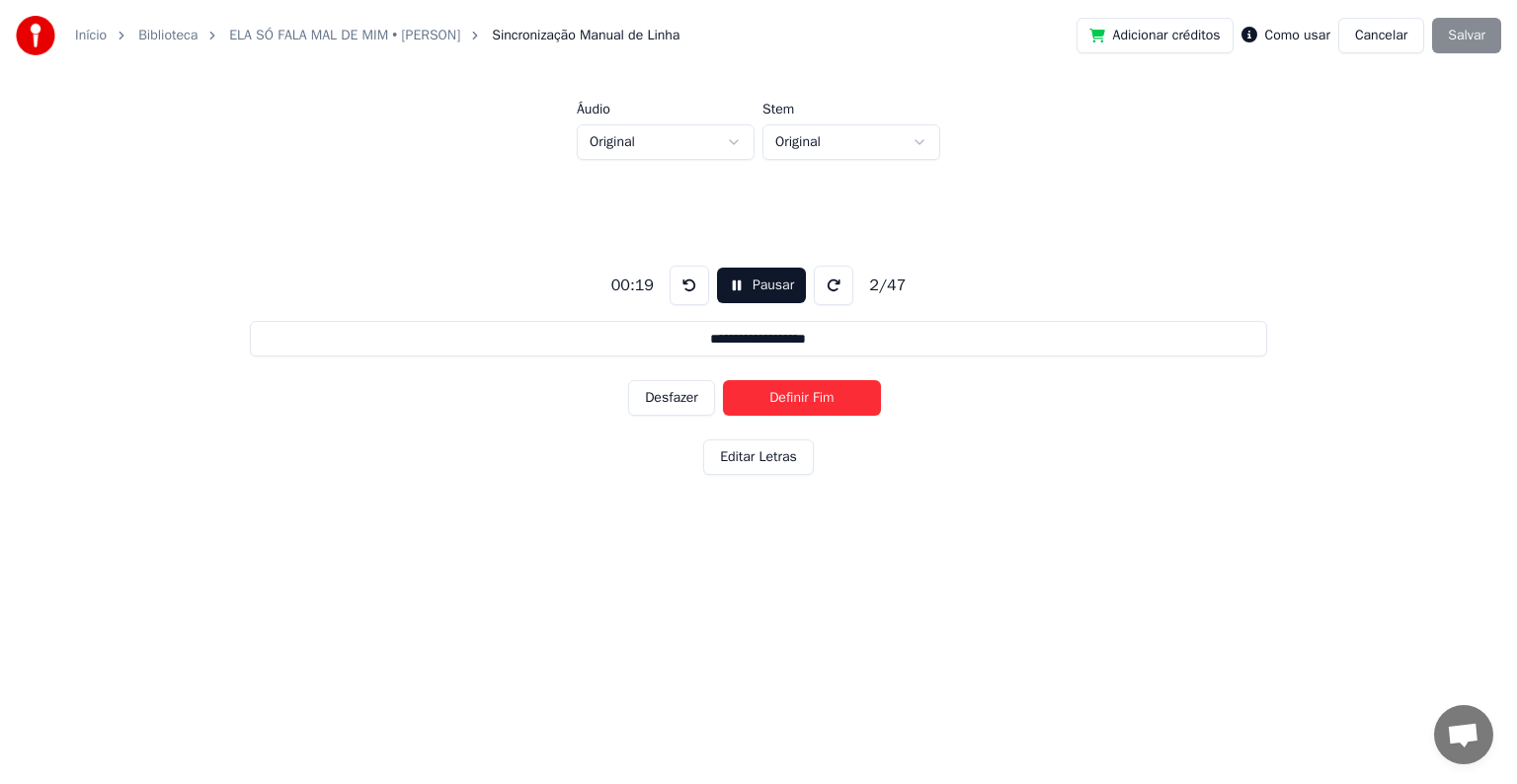 click on "Definir Fim" at bounding box center [802, 398] 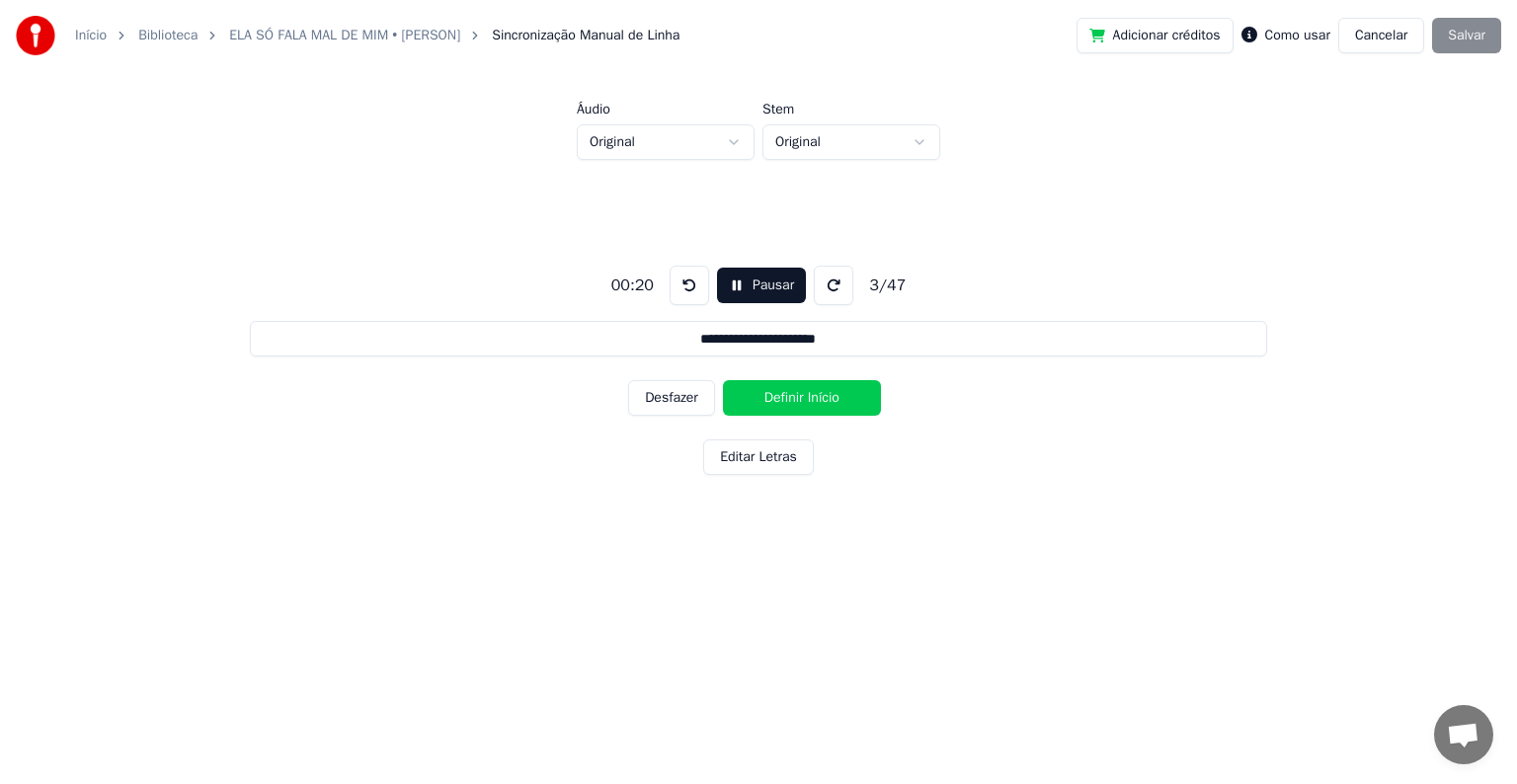 click on "Definir Início" at bounding box center (802, 398) 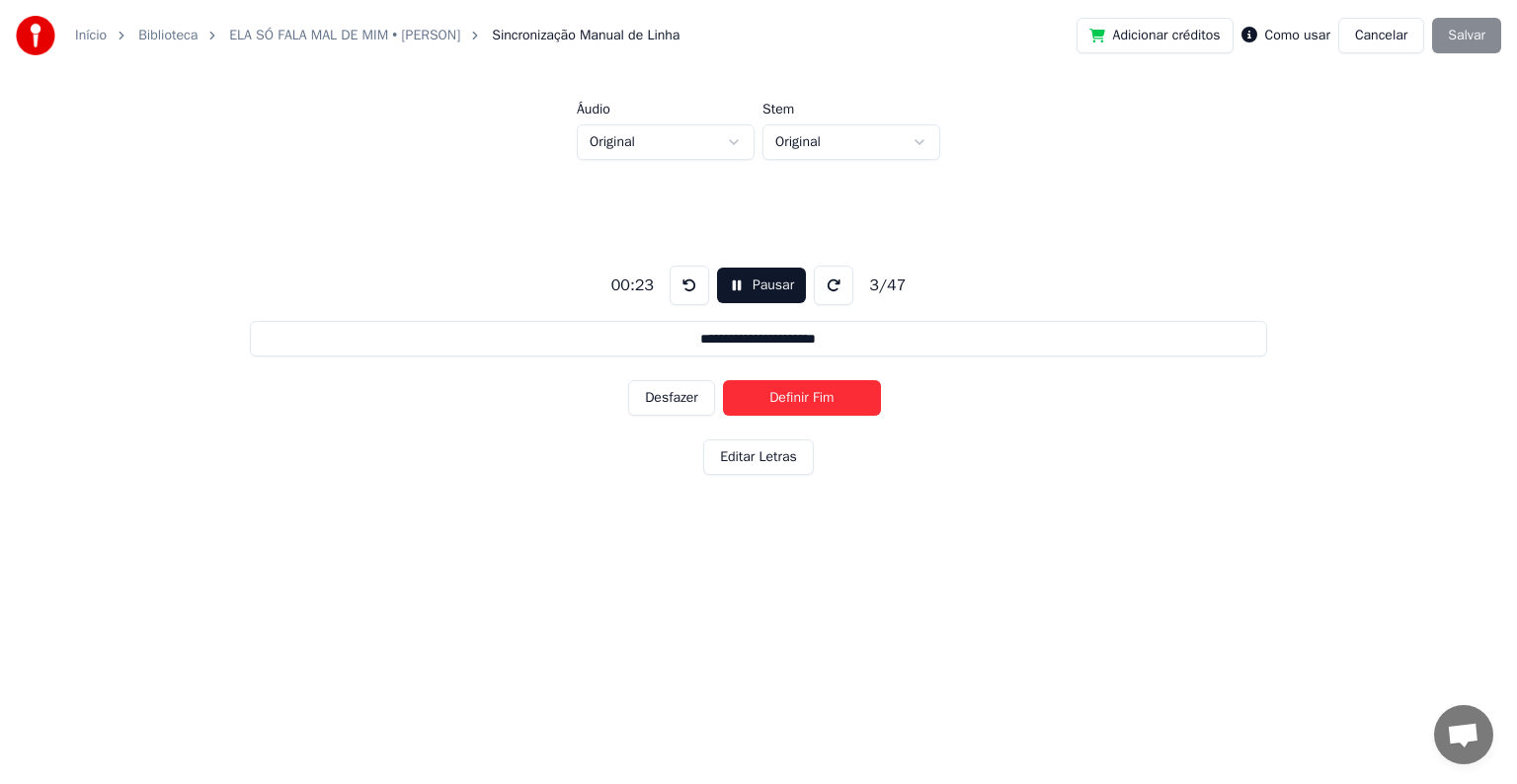 click on "Definir Fim" at bounding box center [802, 398] 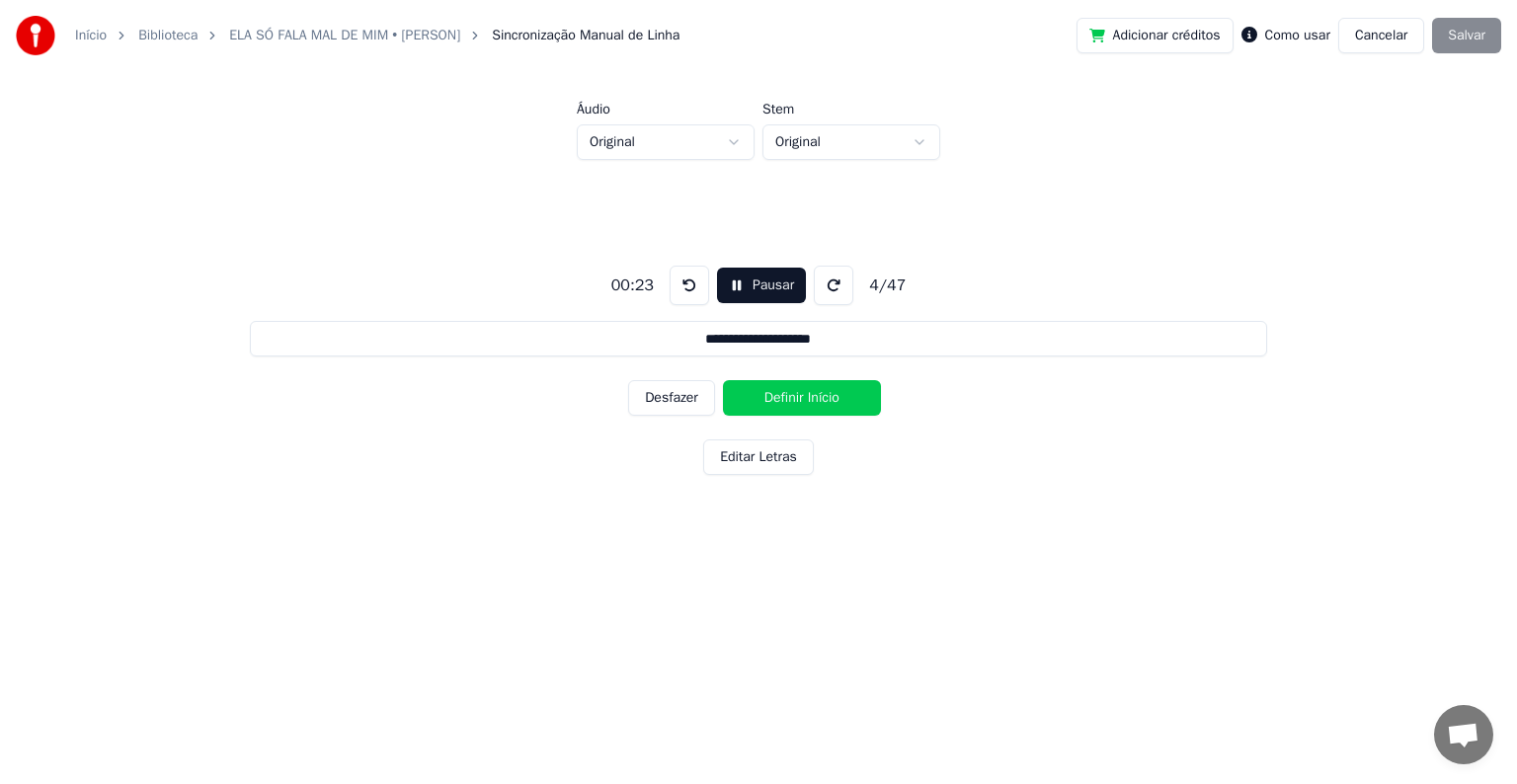 click on "Definir Início" at bounding box center (802, 398) 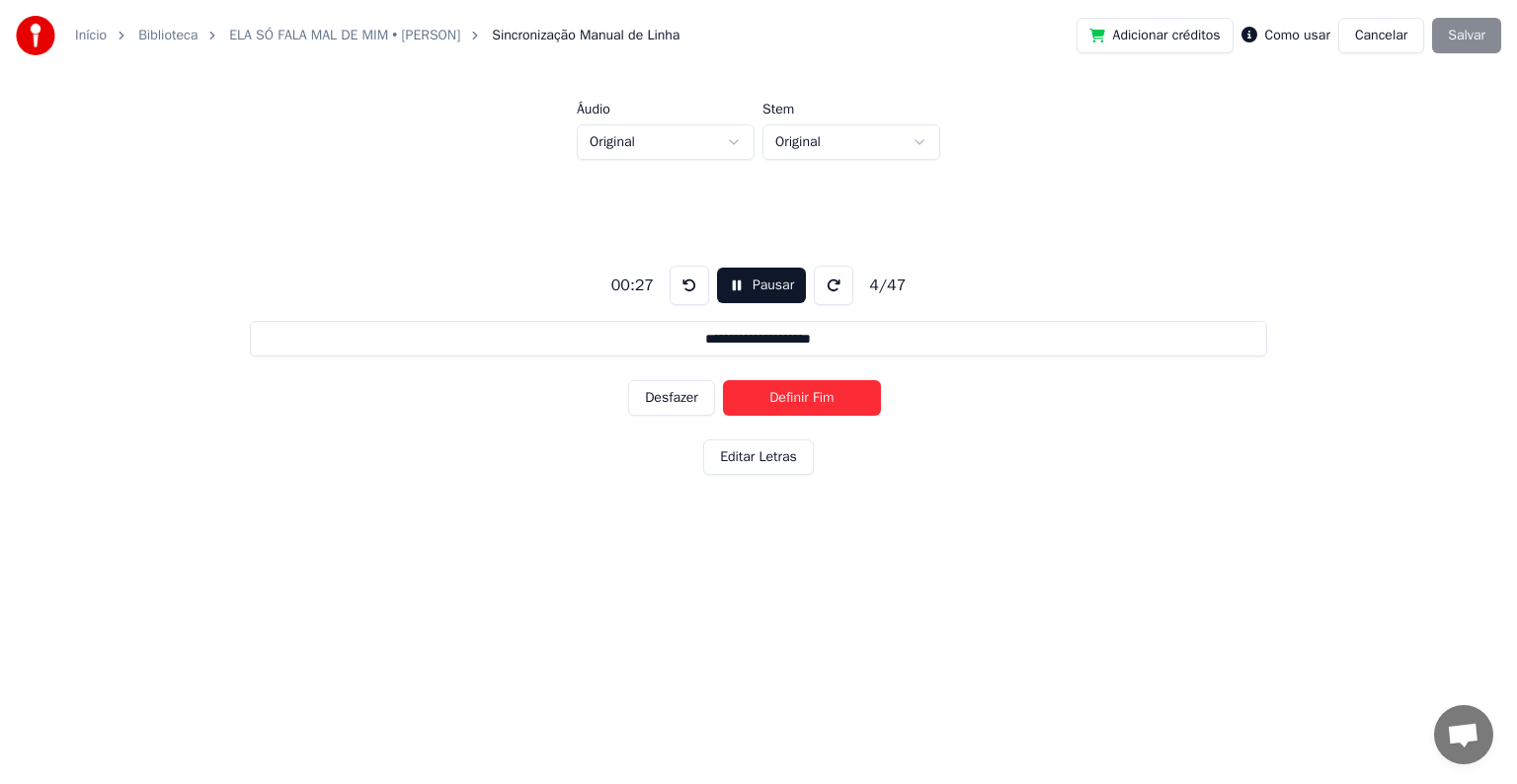 click on "Definir Fim" at bounding box center (802, 398) 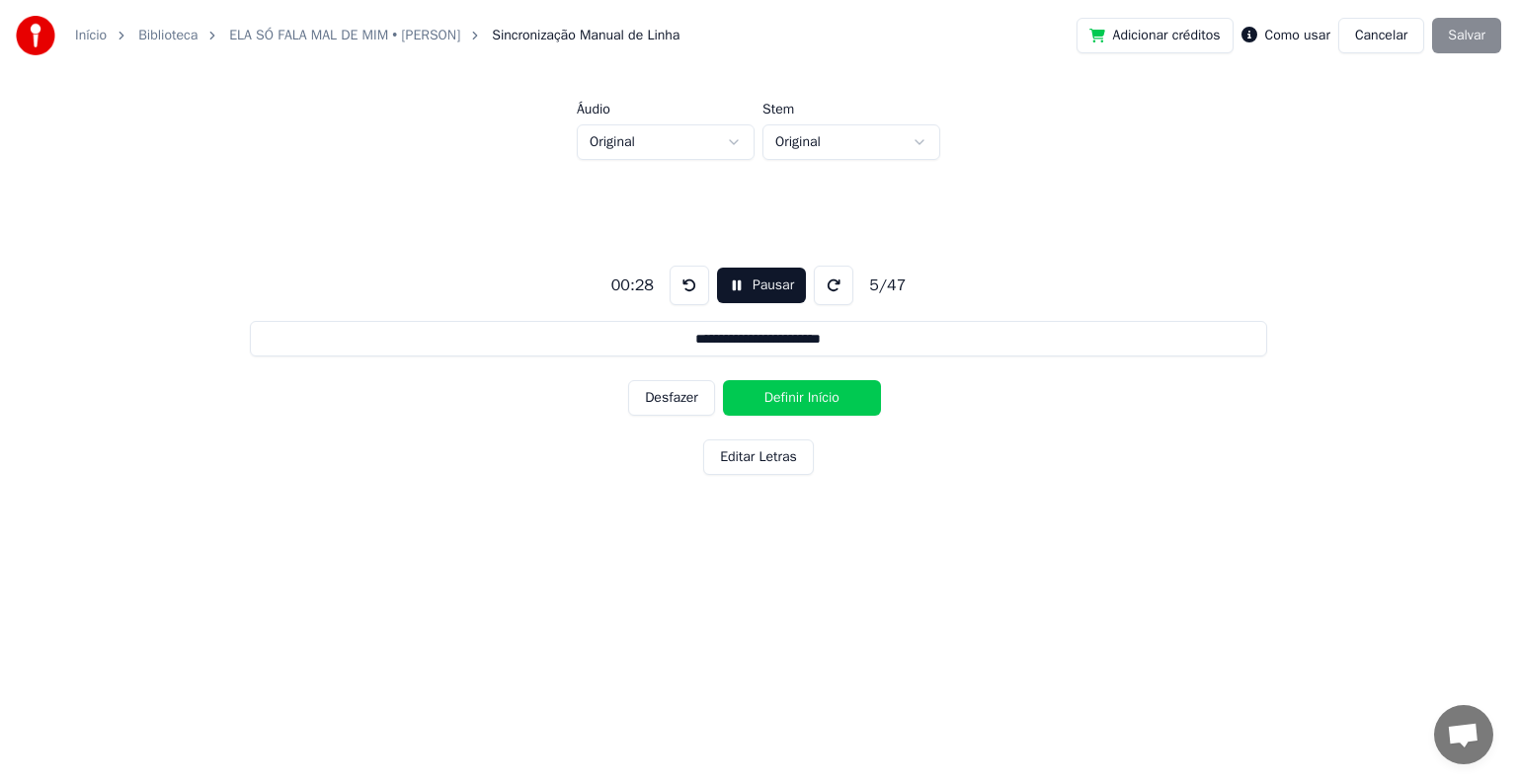 click on "Definir Início" at bounding box center (802, 398) 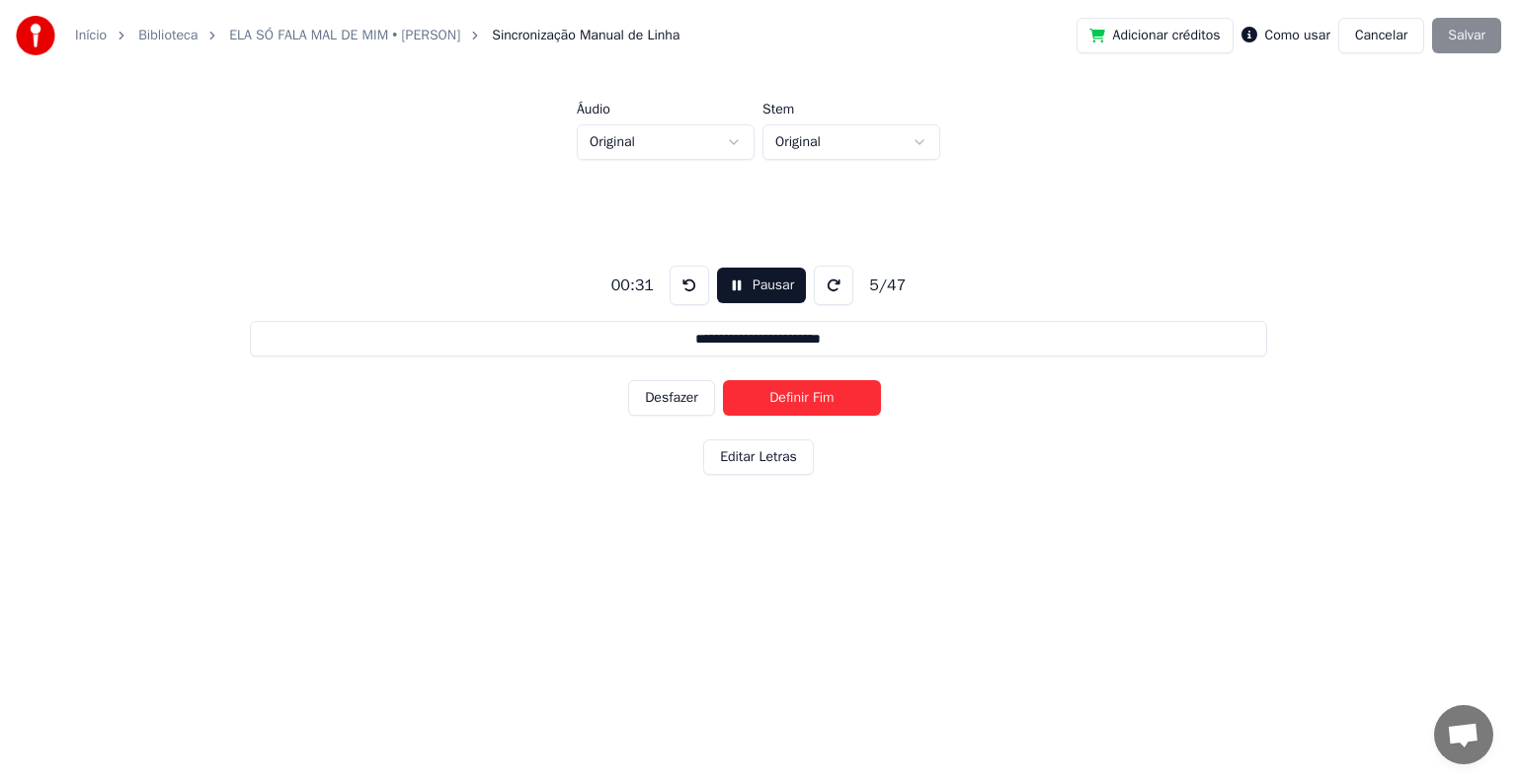 click on "Definir Fim" at bounding box center [802, 398] 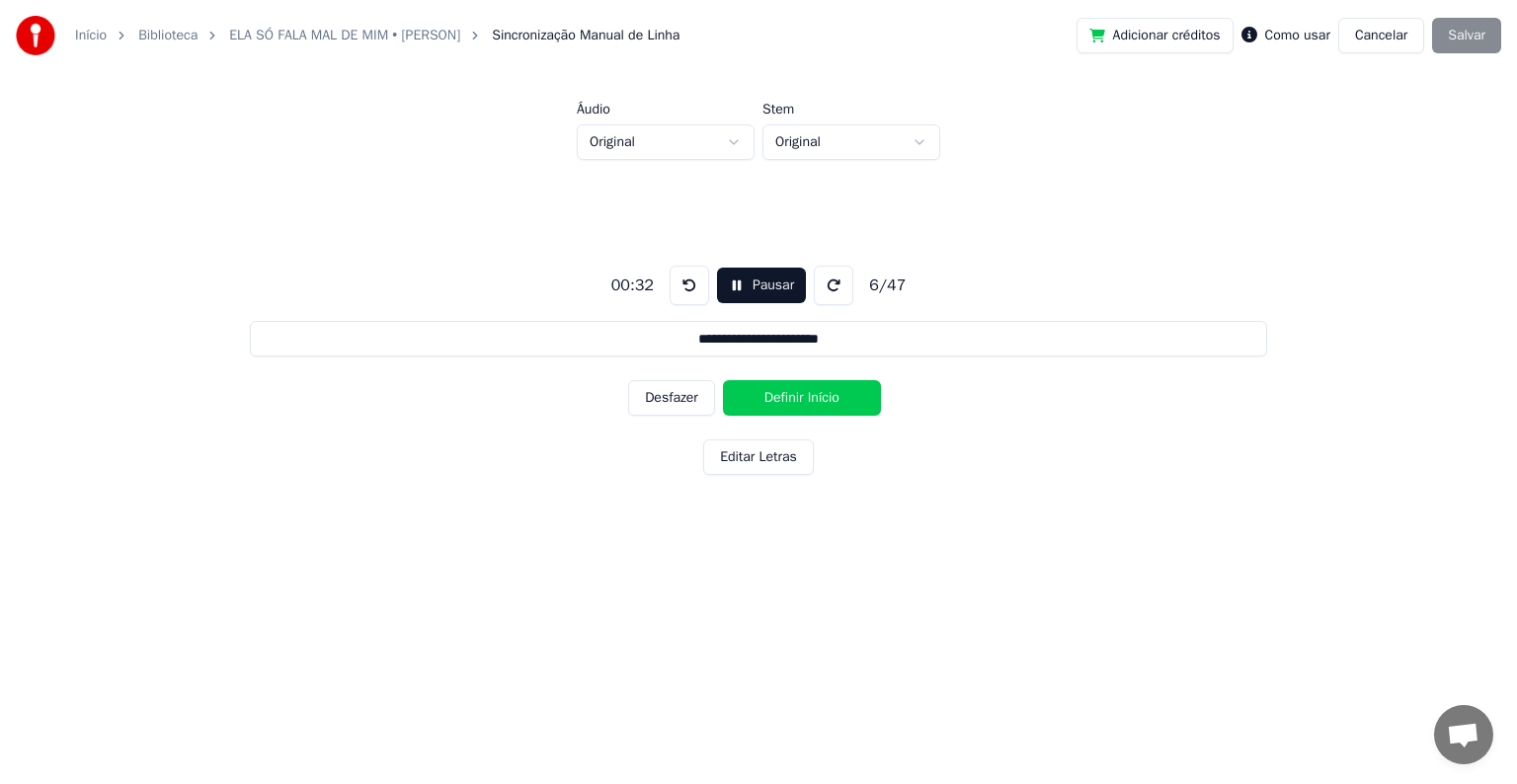 click on "Definir Início" at bounding box center (802, 398) 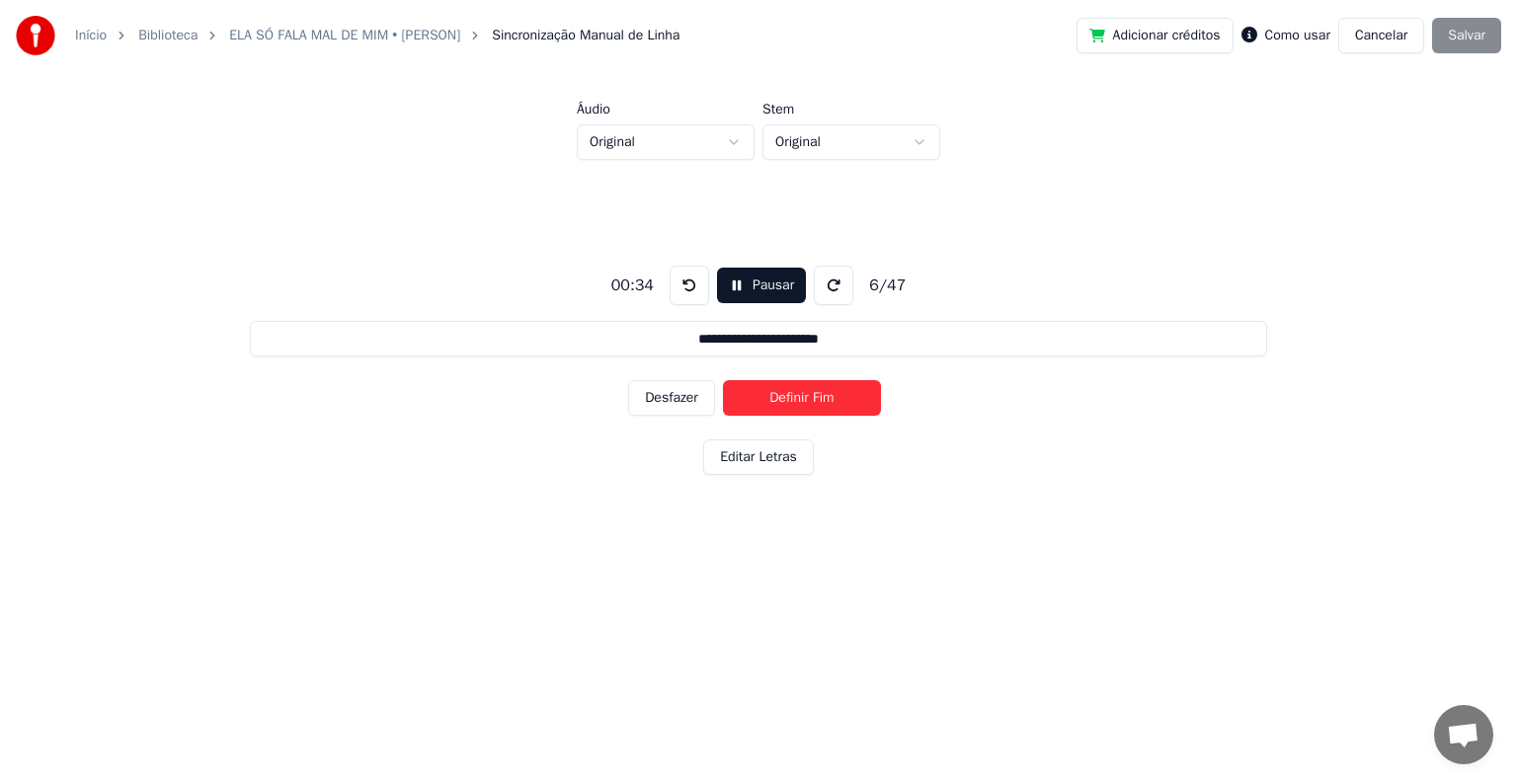click on "Definir Fim" at bounding box center [802, 398] 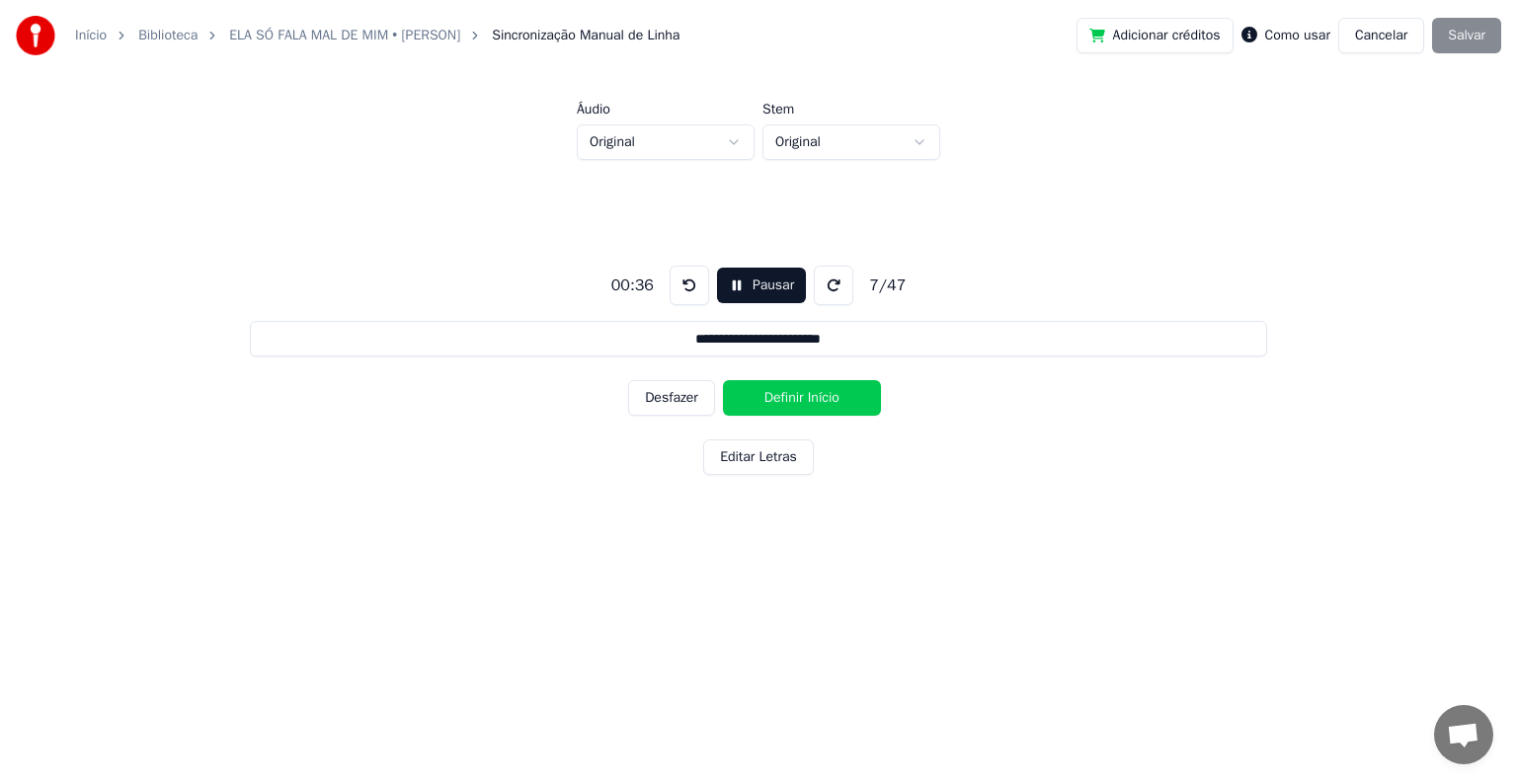 click on "Definir Início" at bounding box center (802, 398) 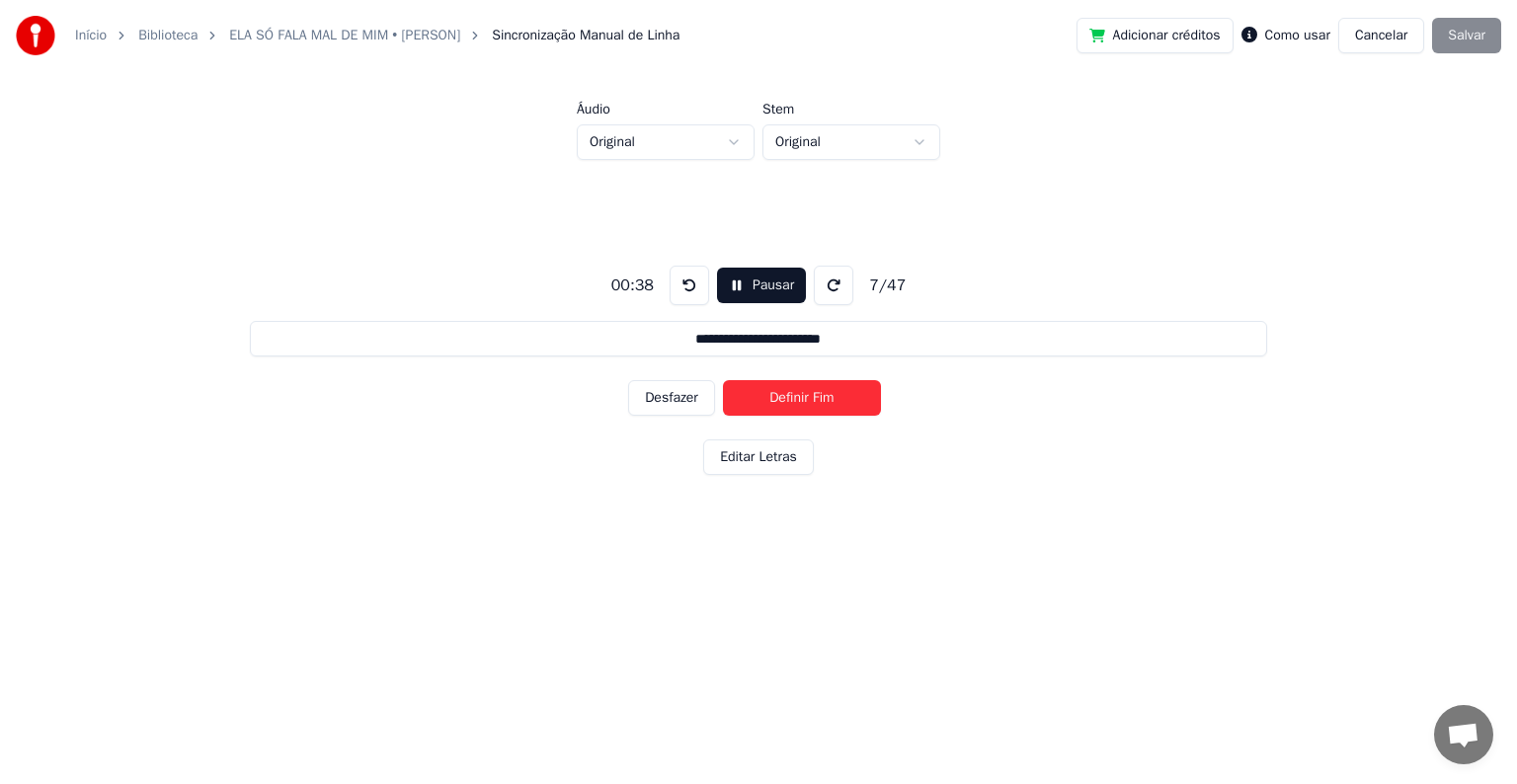 click on "Definir Fim" at bounding box center [802, 398] 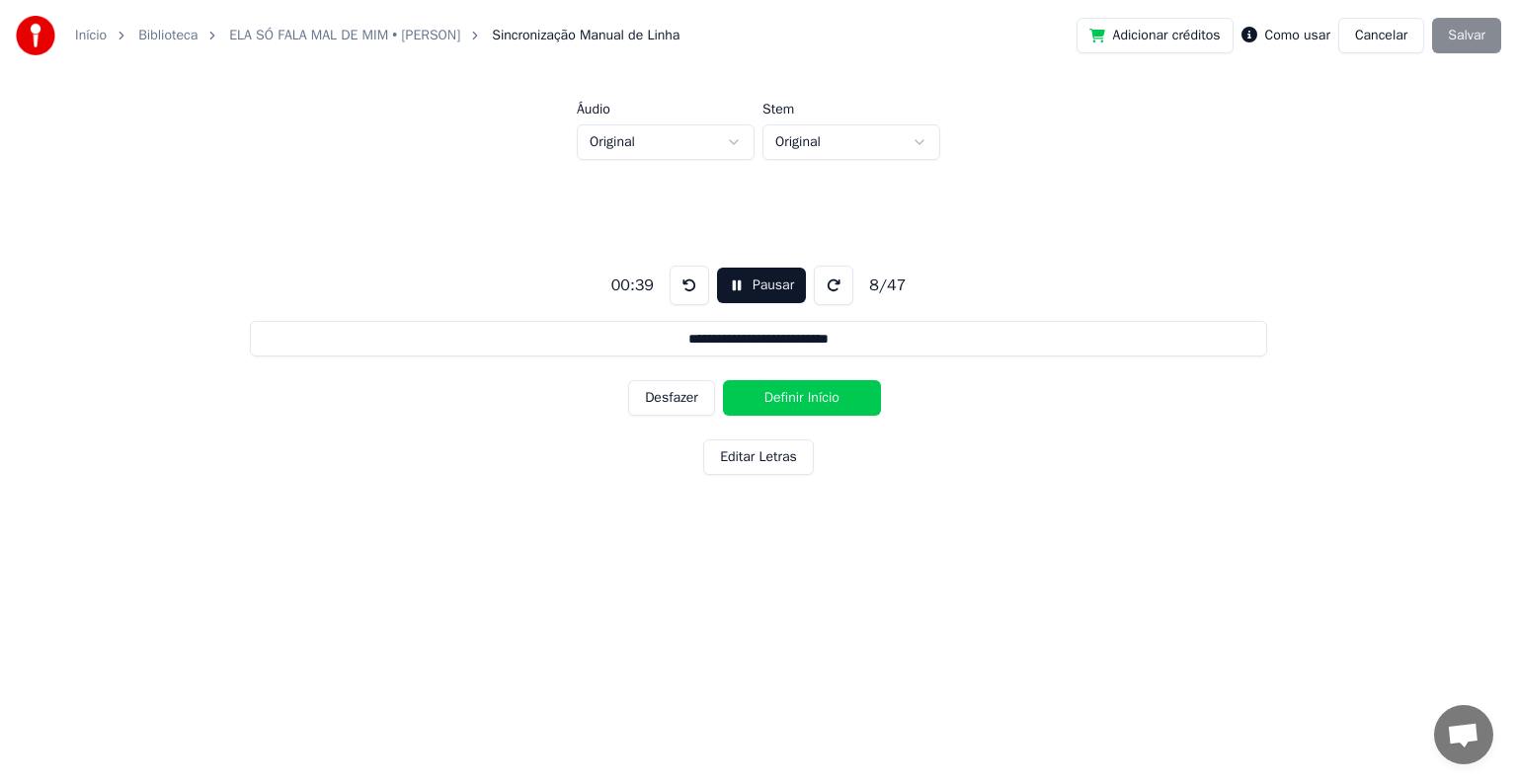 click on "Definir Início" at bounding box center (802, 398) 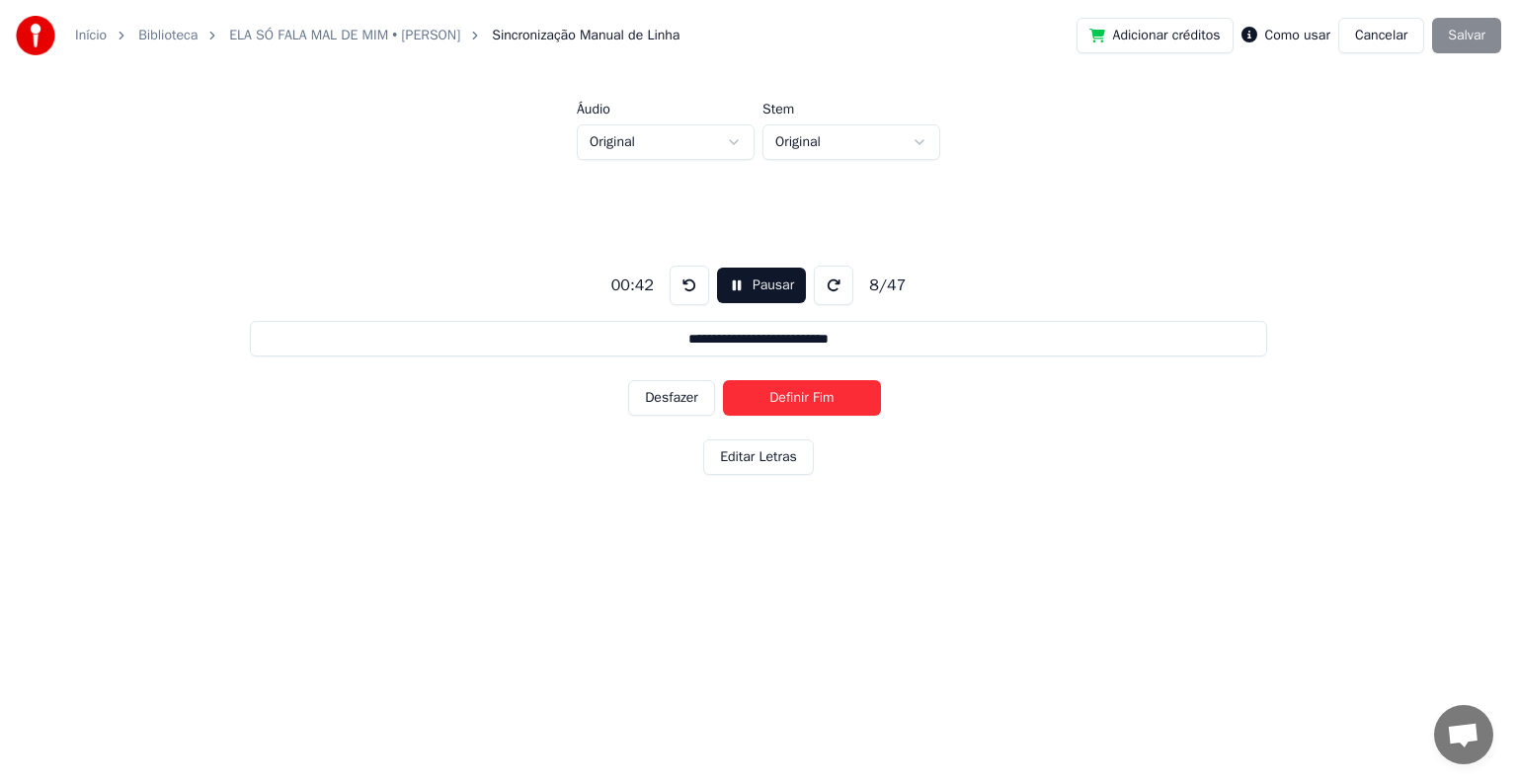 click on "Definir Fim" at bounding box center [802, 398] 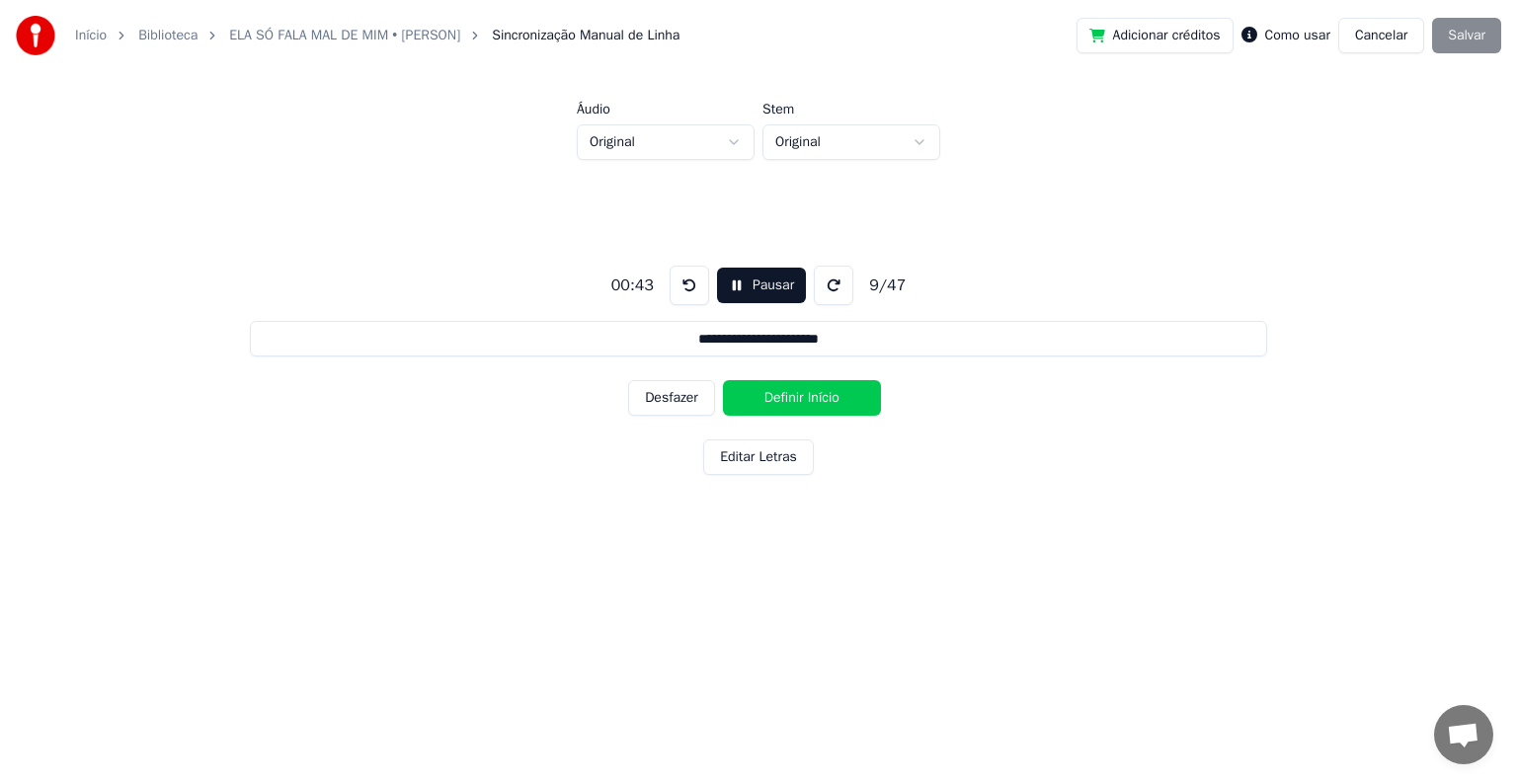 click on "Definir Início" at bounding box center (802, 398) 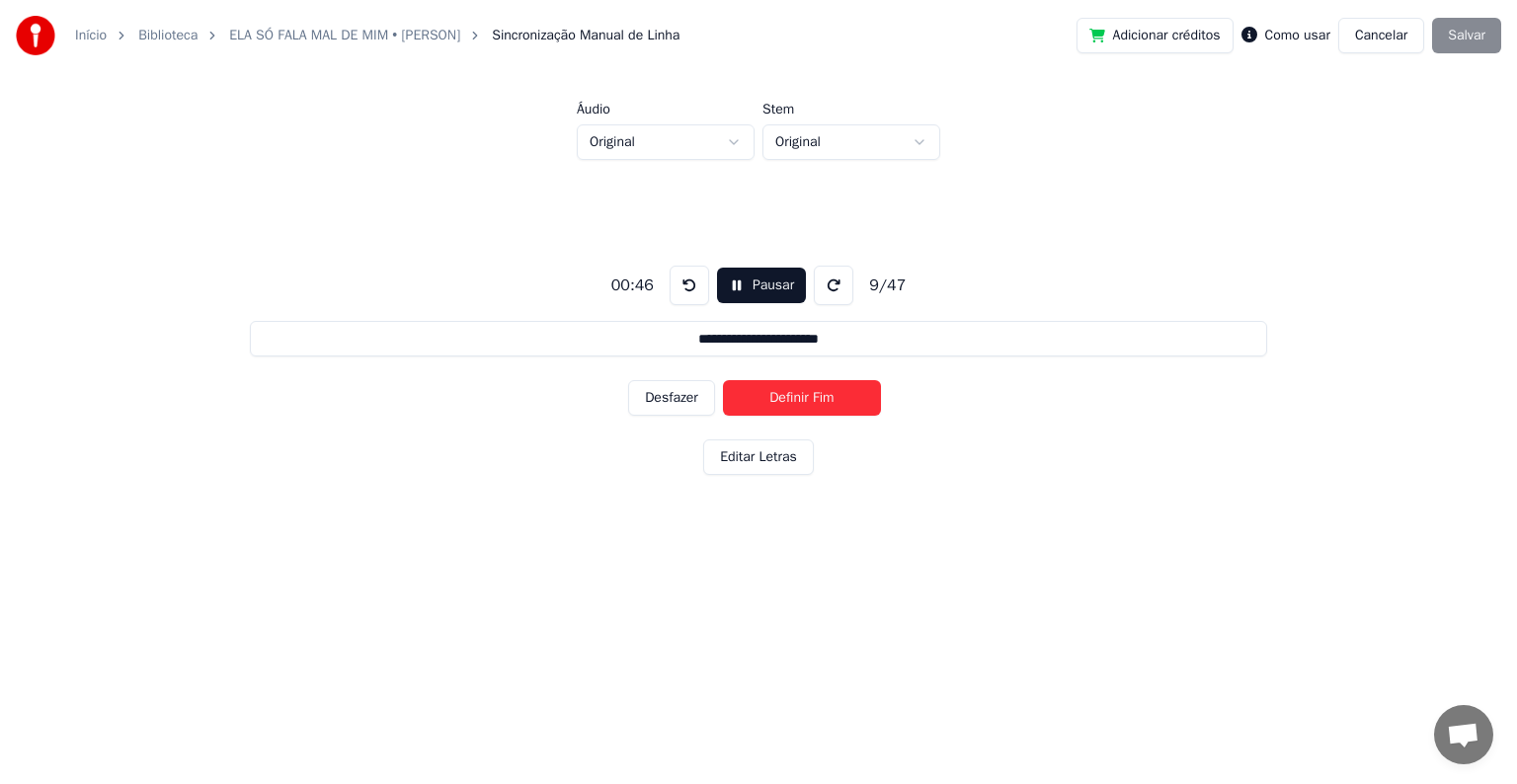 click on "Definir Fim" at bounding box center (802, 398) 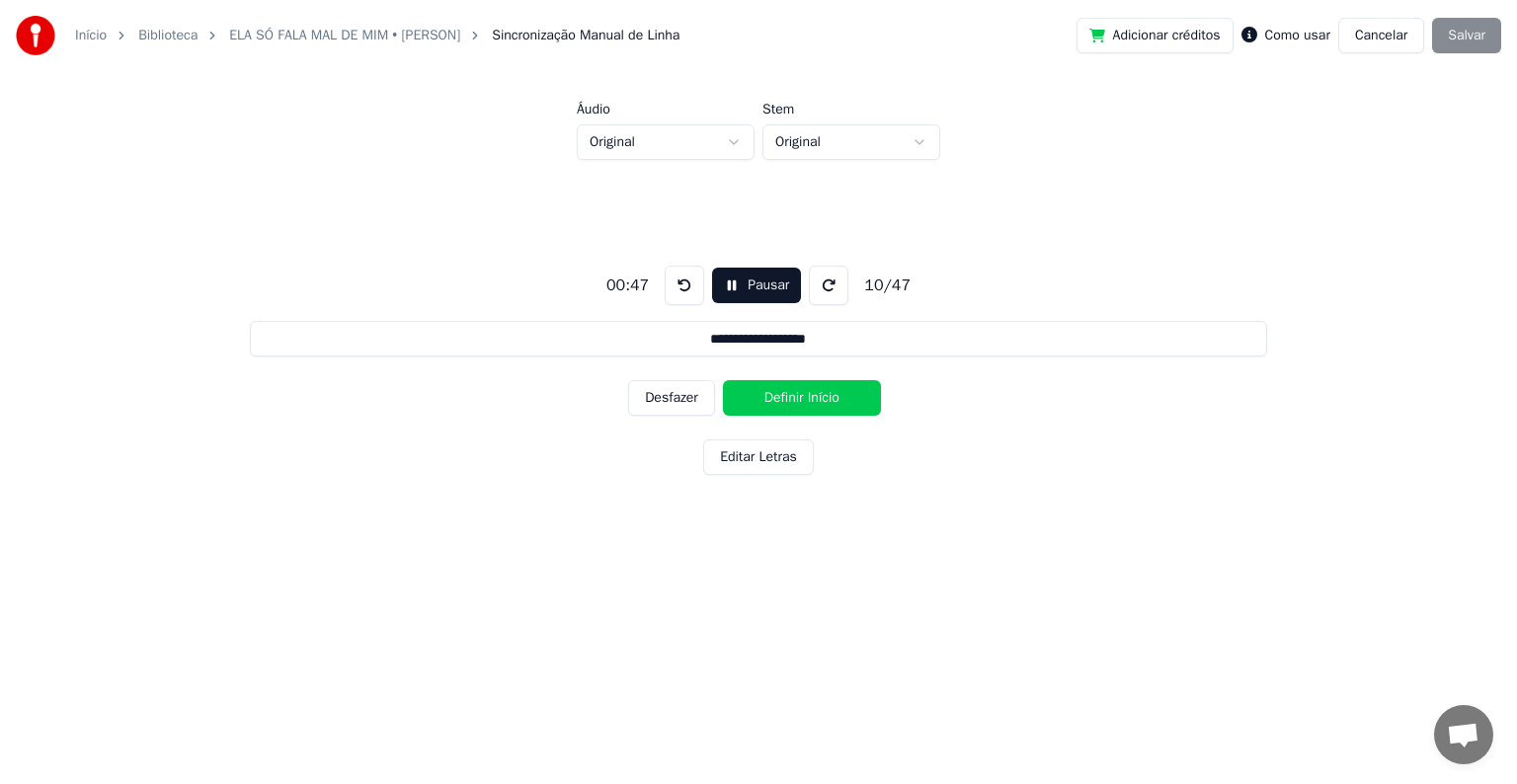 click on "Definir Início" at bounding box center [802, 398] 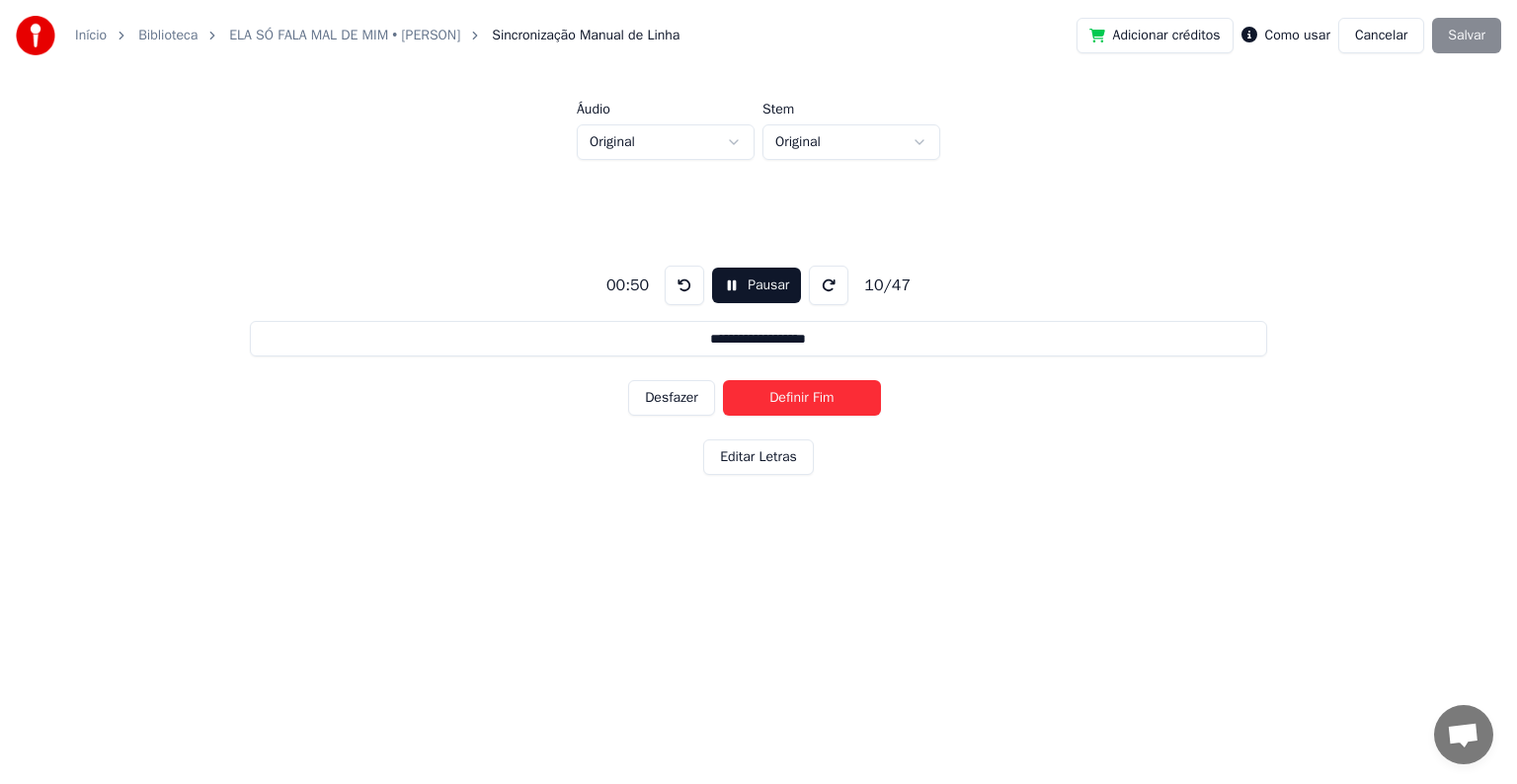 click on "Definir Fim" at bounding box center (802, 398) 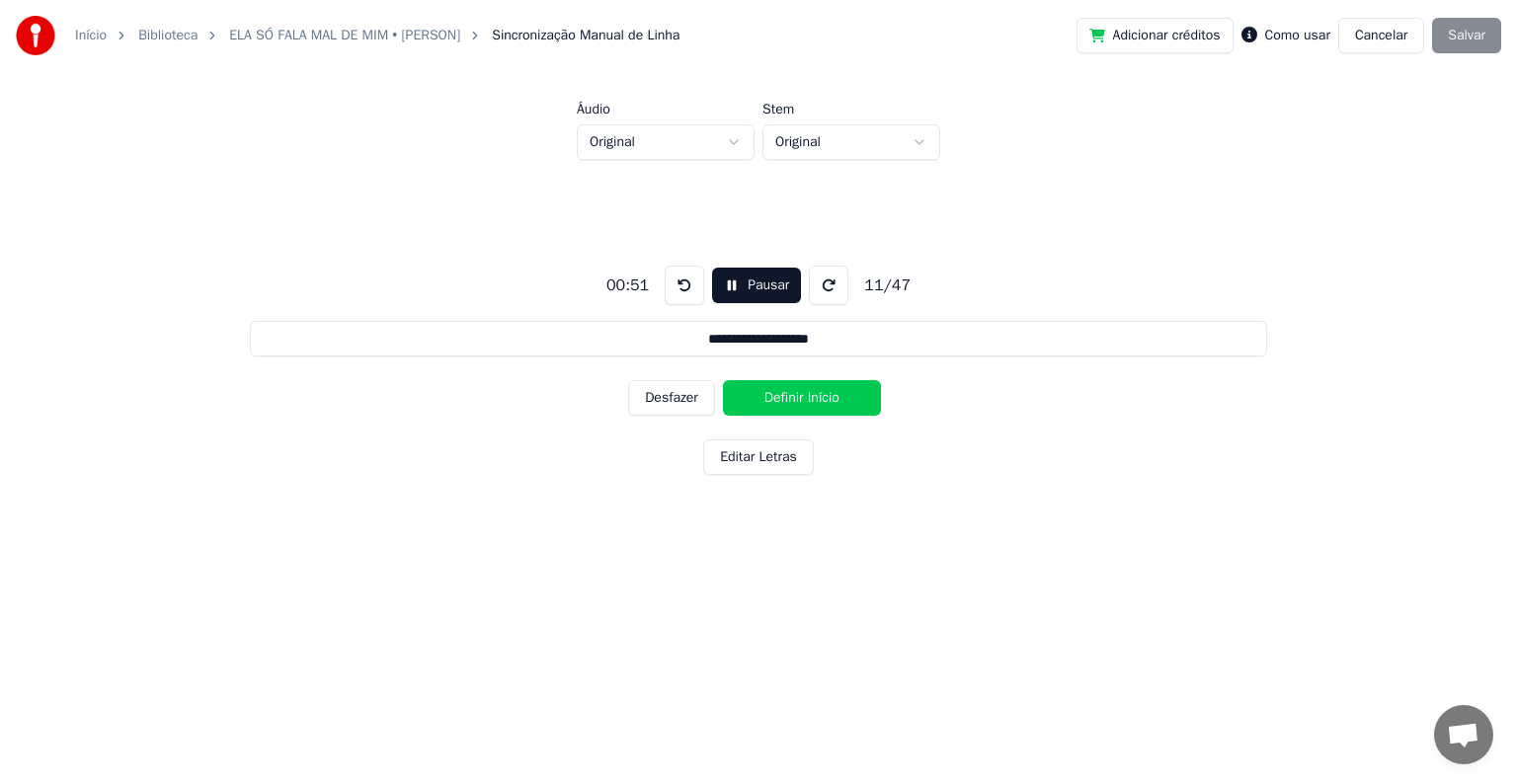 click on "Definir Início" at bounding box center [802, 398] 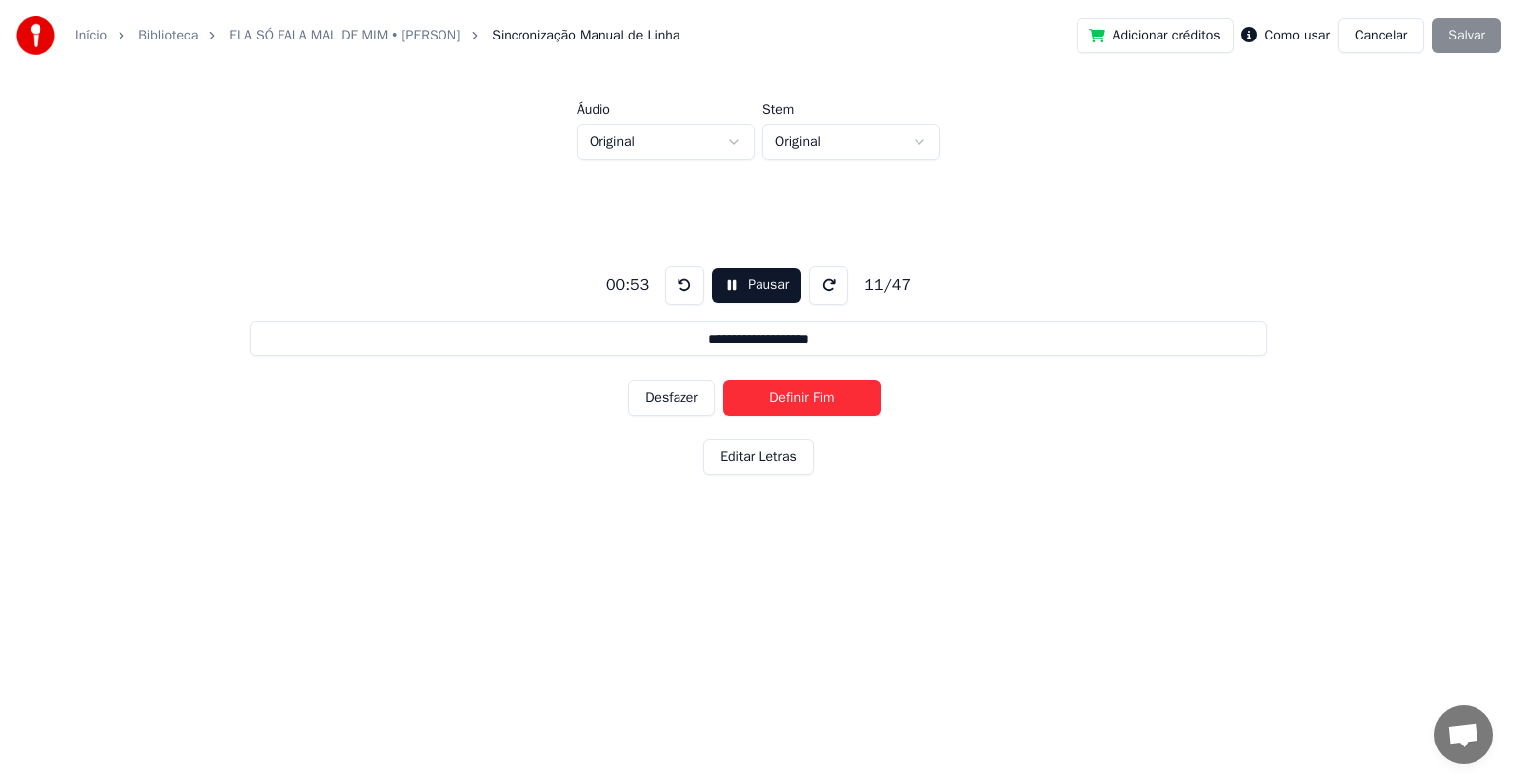 click on "Definir Fim" at bounding box center (802, 398) 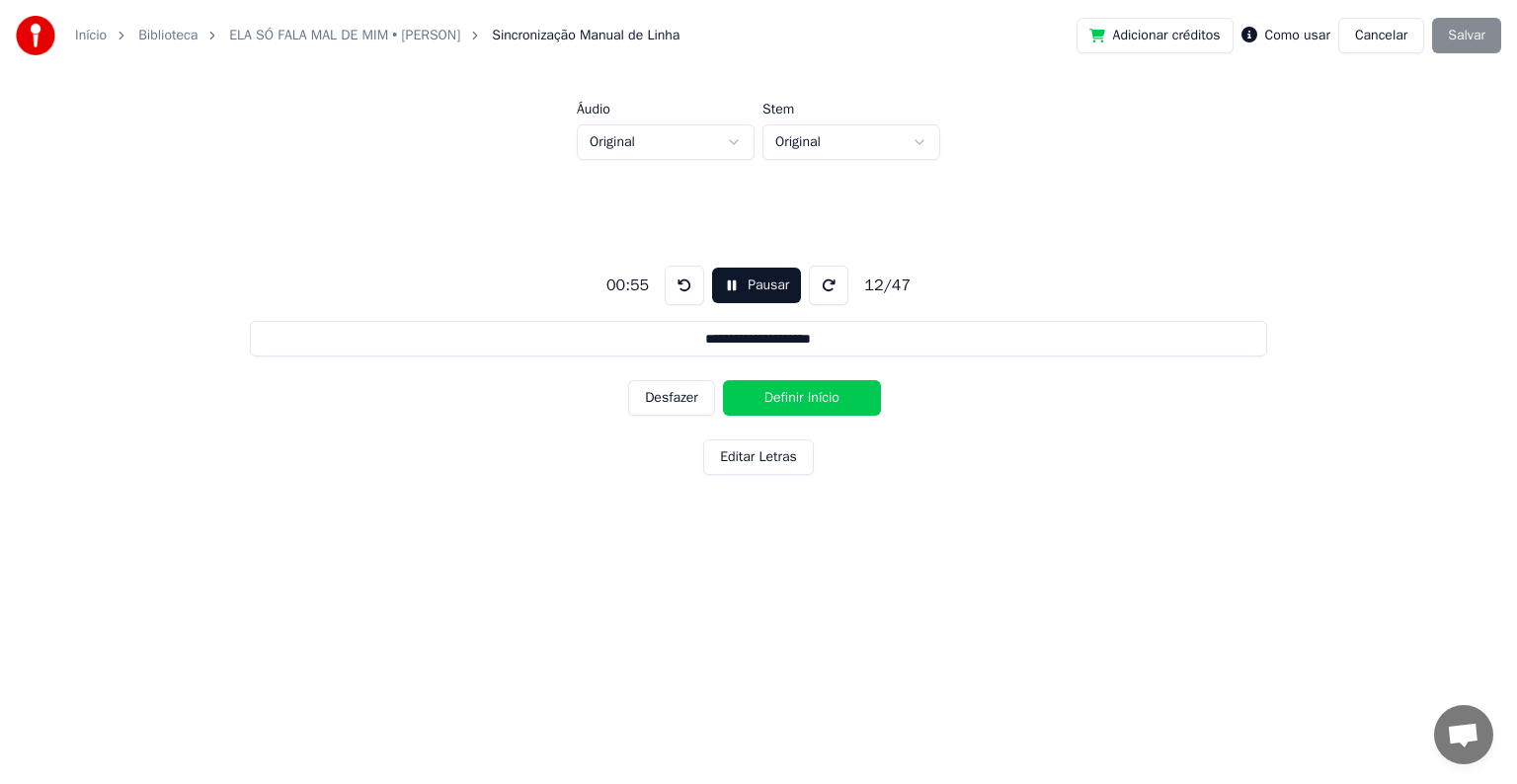 click on "Definir Início" at bounding box center [802, 398] 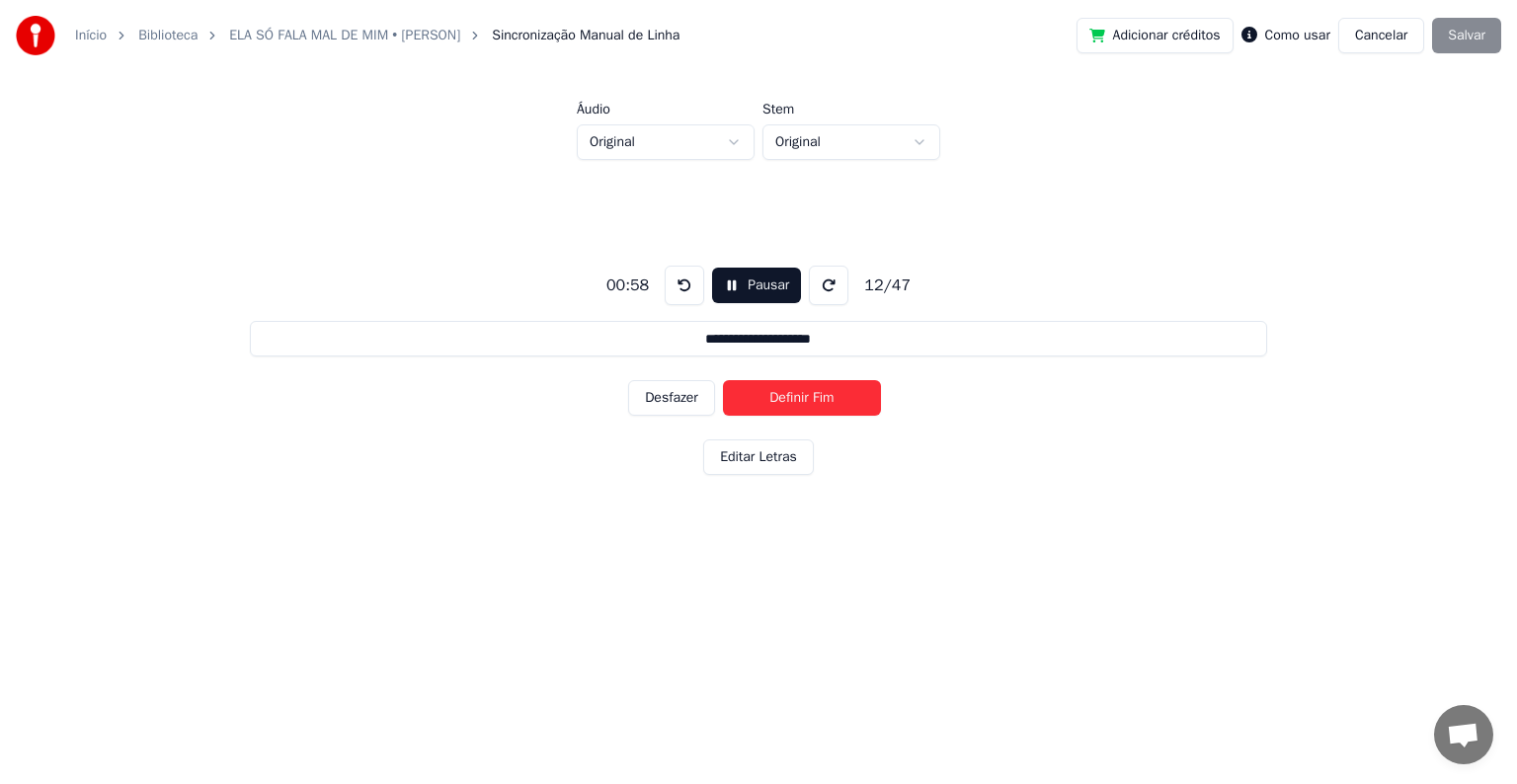 click on "Definir Fim" at bounding box center [802, 398] 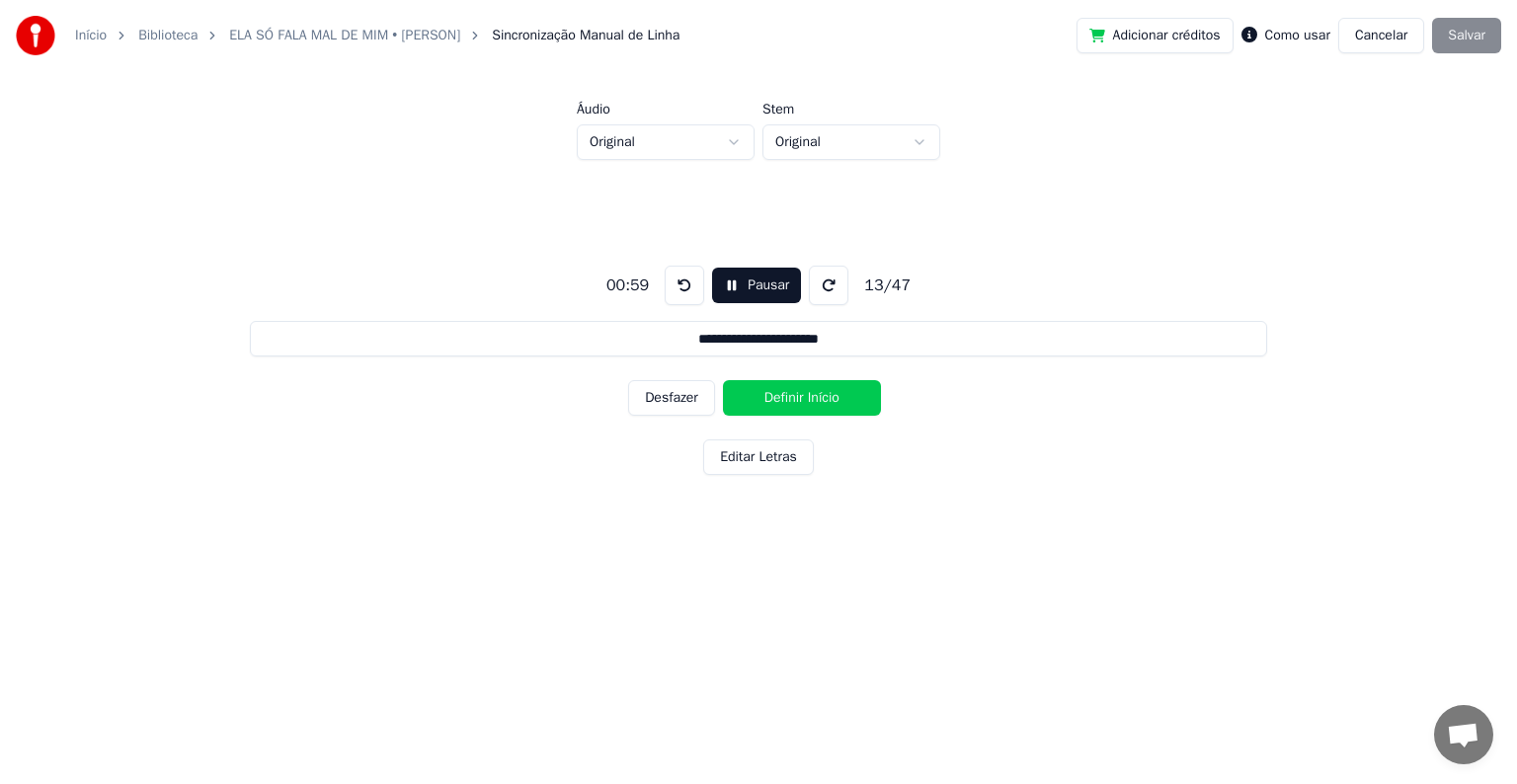 click on "Definir Início" at bounding box center [802, 398] 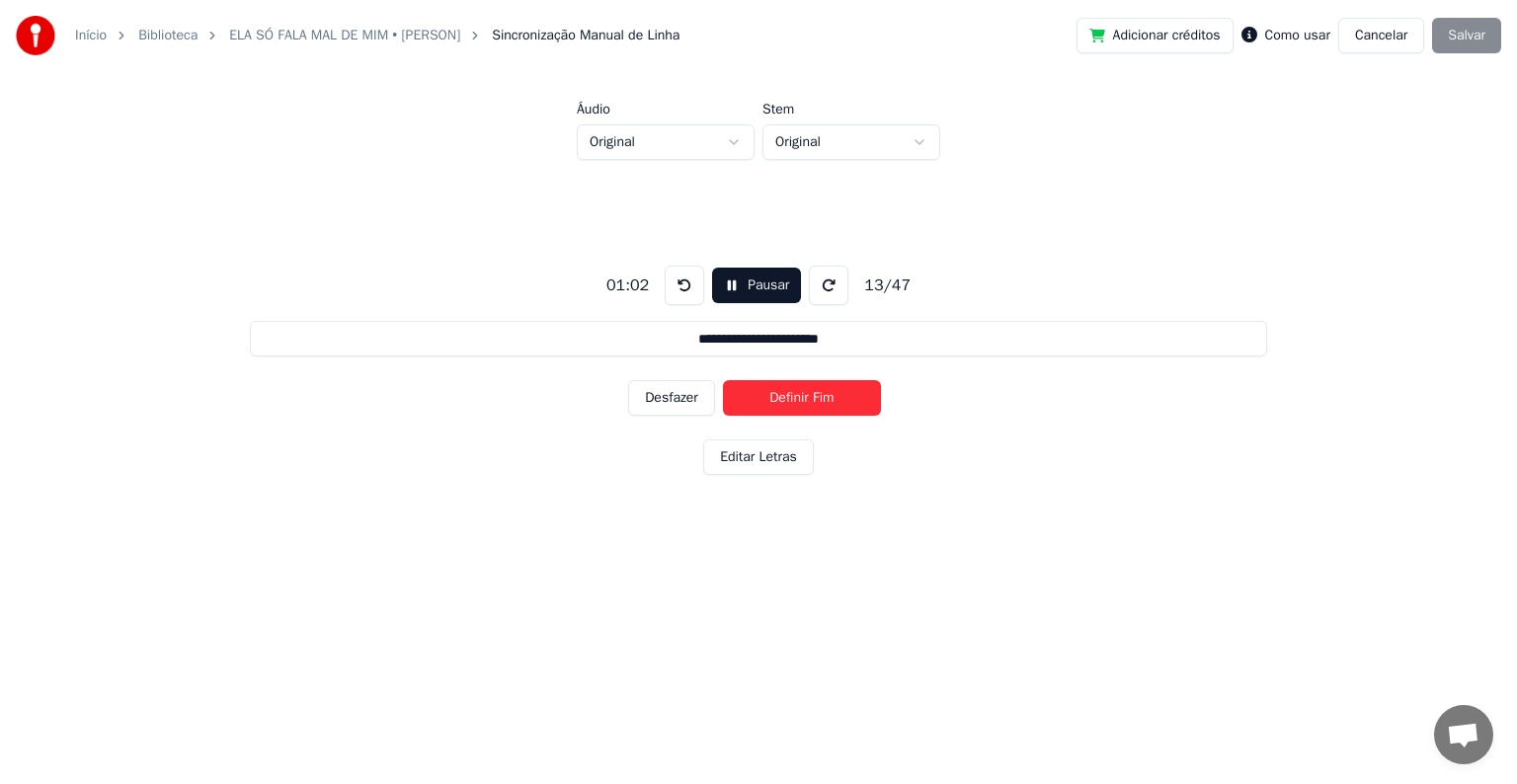 click on "Definir Fim" at bounding box center (802, 398) 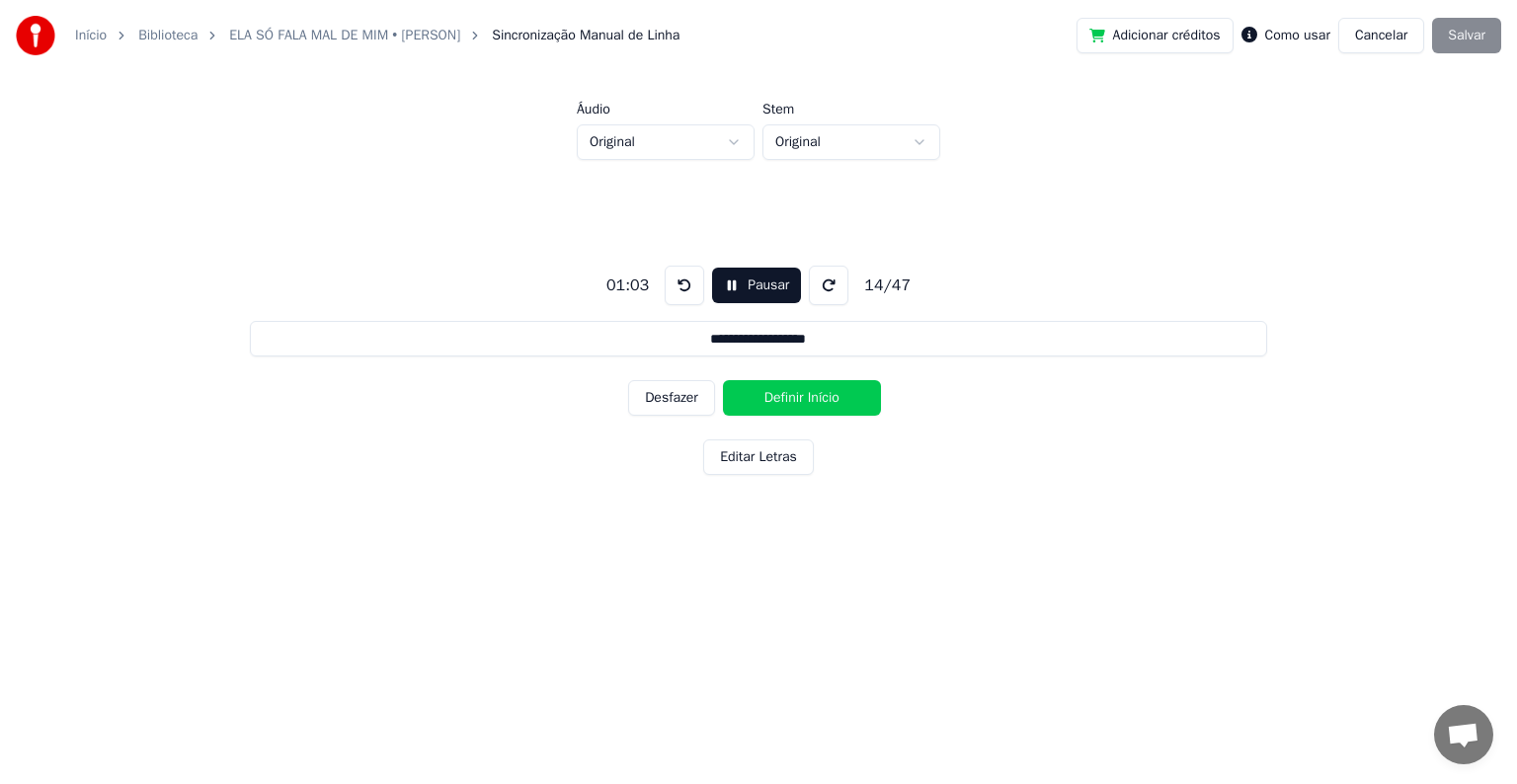 click on "Definir Início" at bounding box center (802, 398) 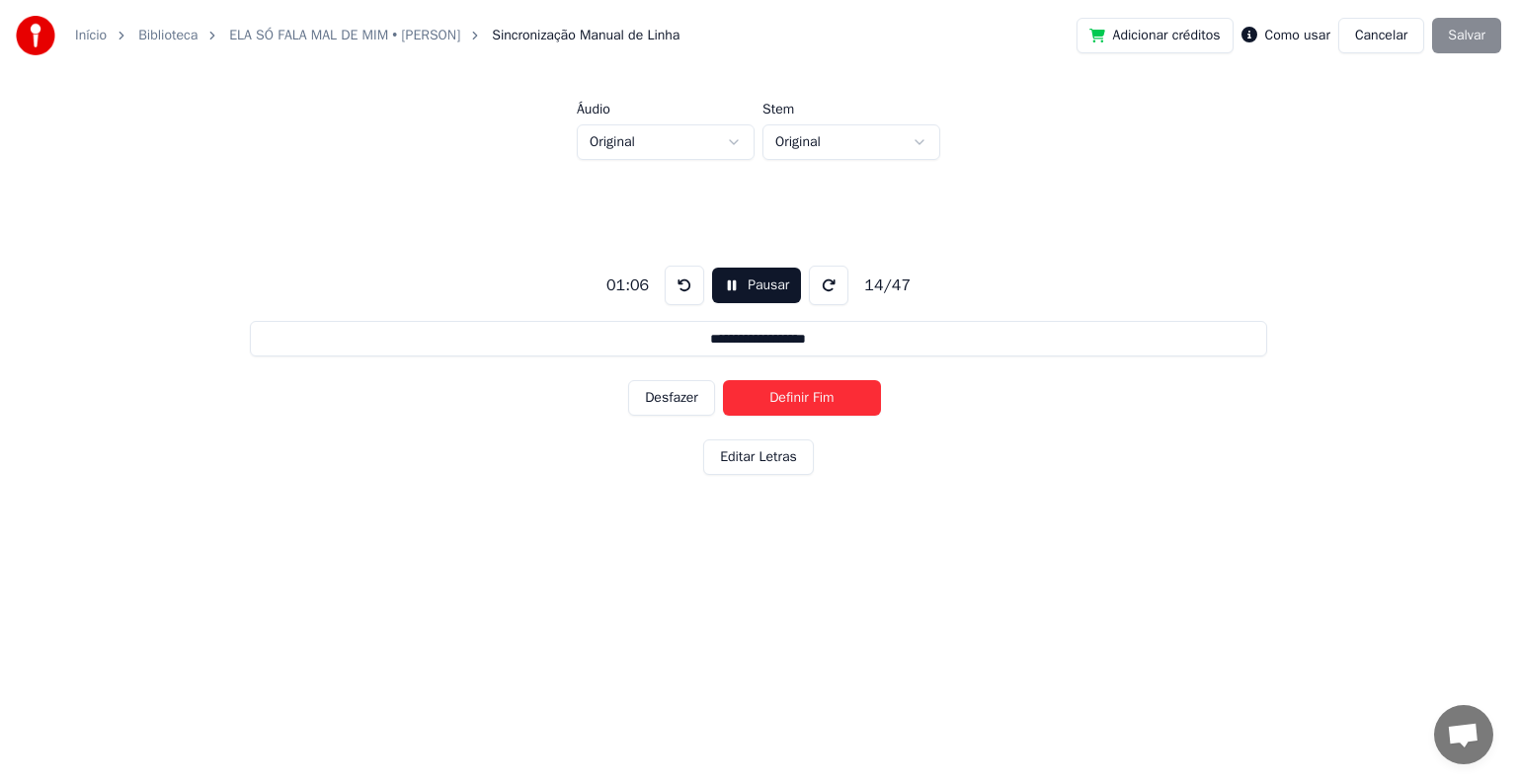 click on "Definir Fim" at bounding box center [802, 398] 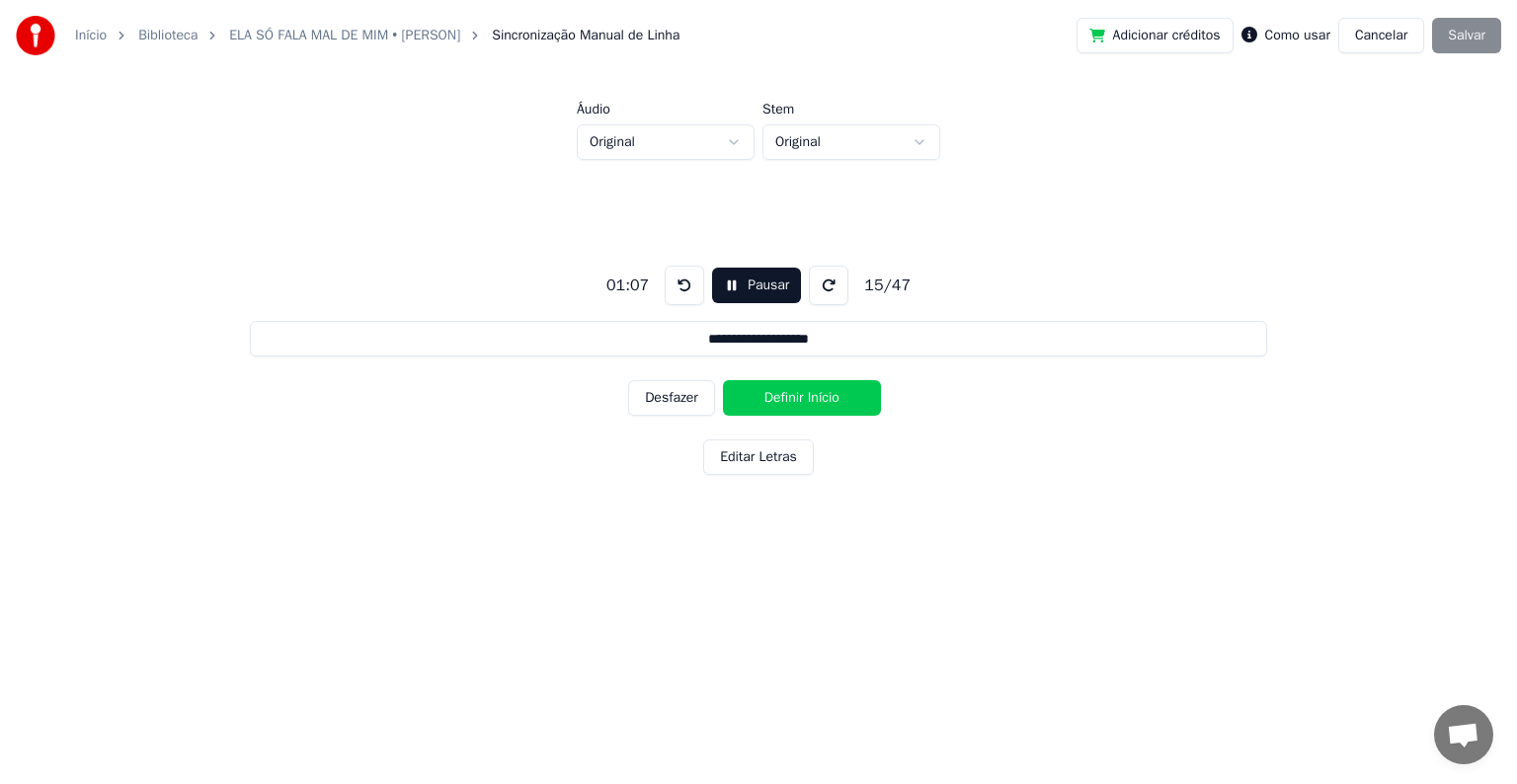 click on "Definir Início" at bounding box center (802, 398) 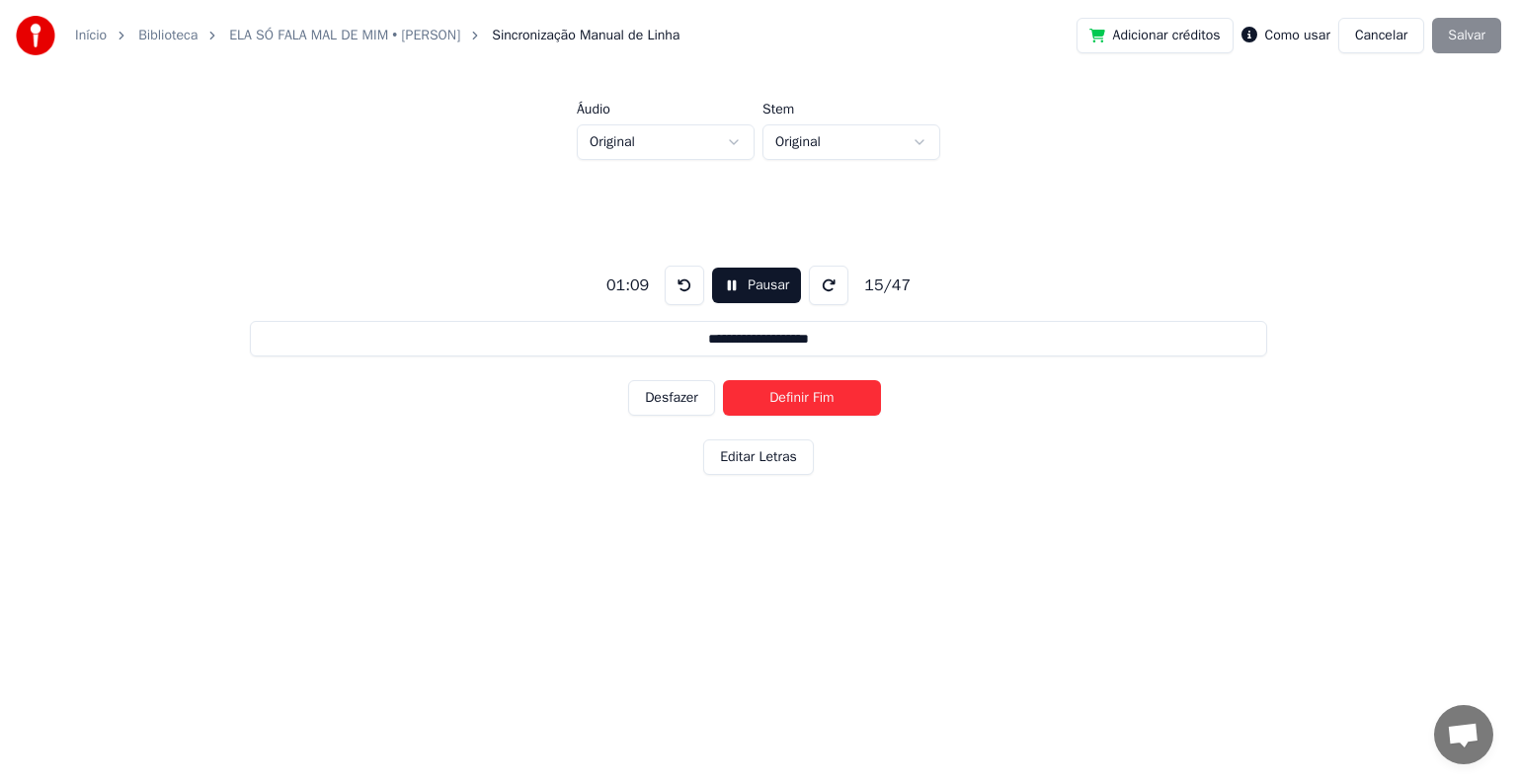click on "Definir Fim" at bounding box center (802, 398) 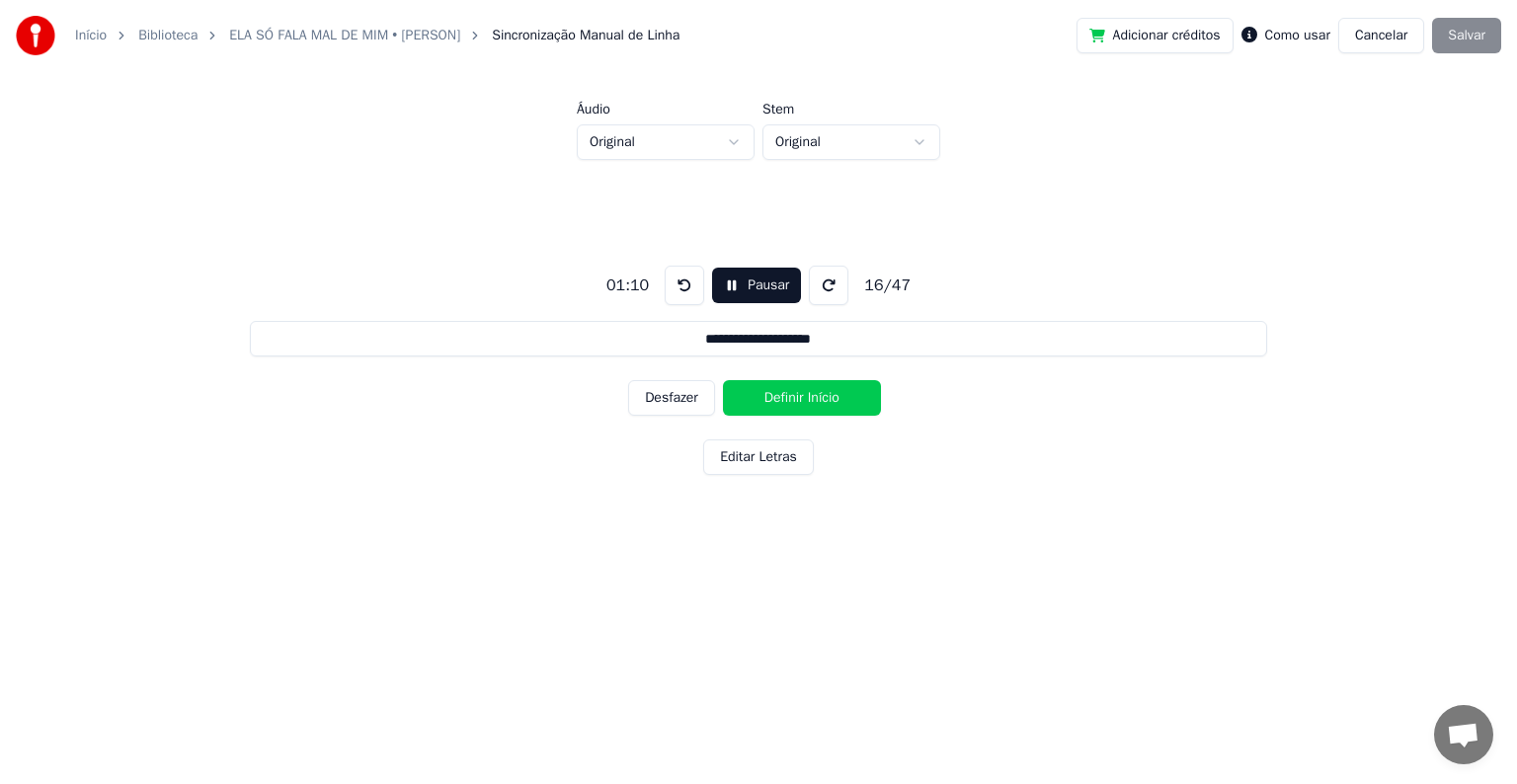 click on "Definir Início" at bounding box center (802, 398) 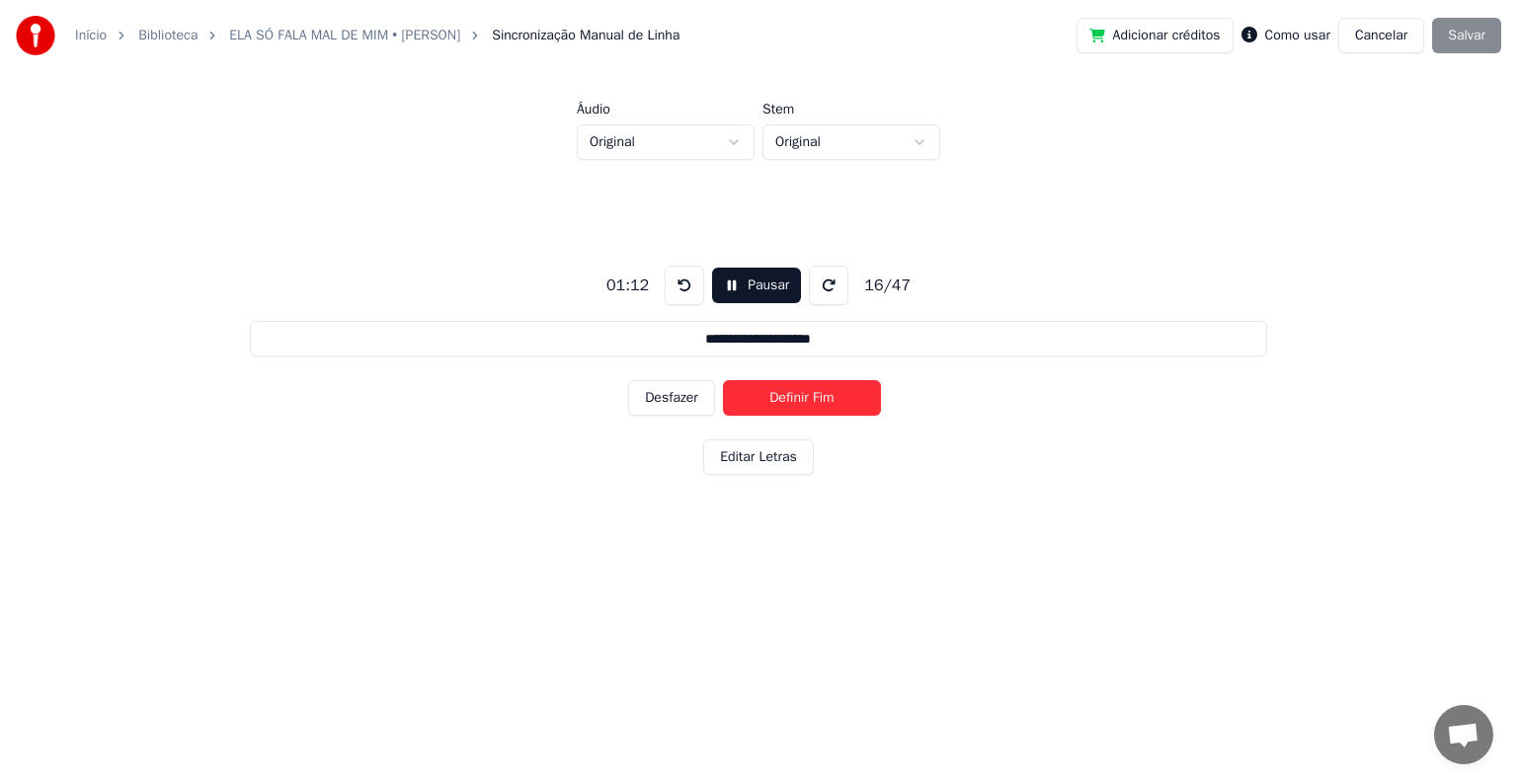 click on "Definir Fim" at bounding box center (802, 398) 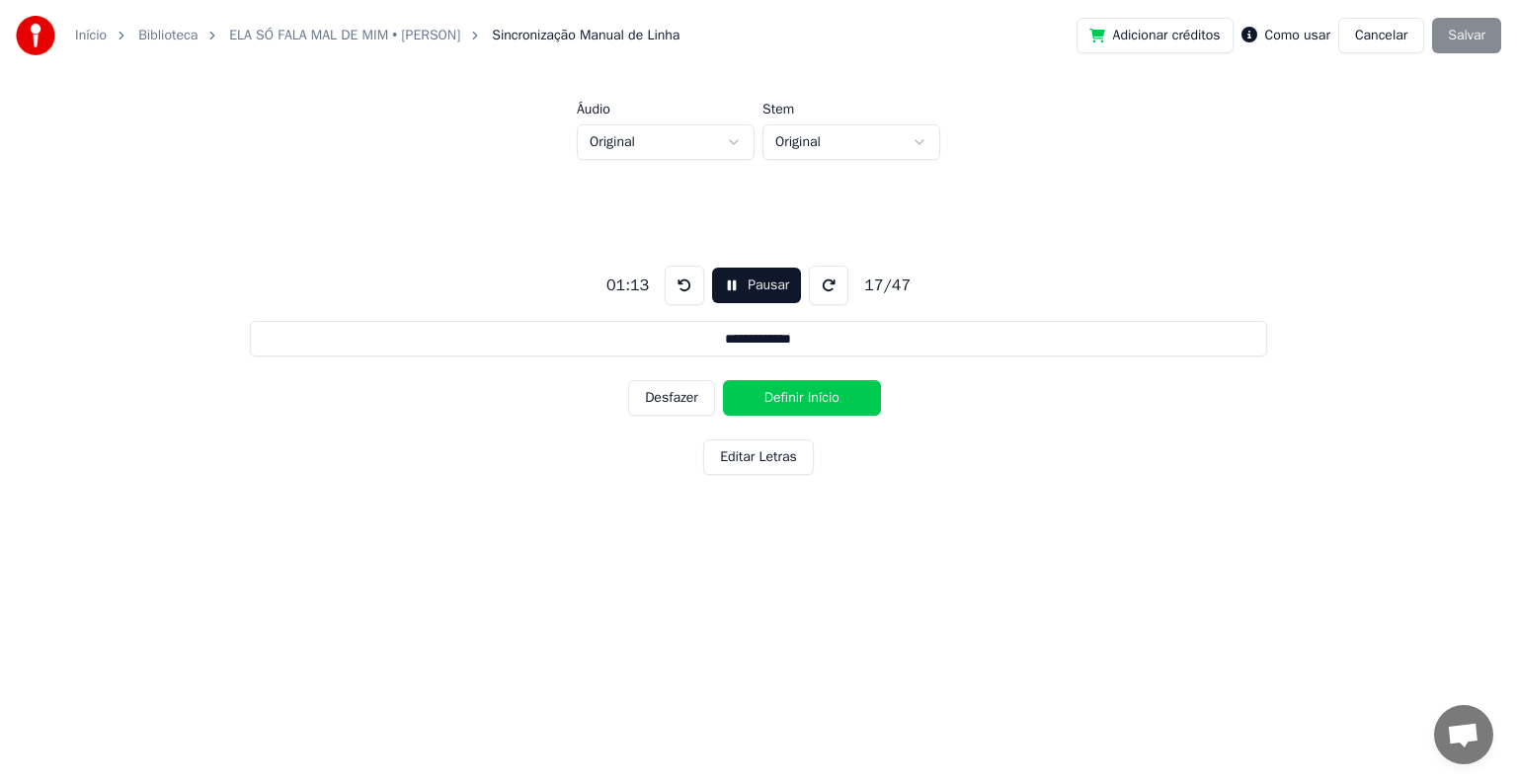 click on "Definir Início" at bounding box center (802, 398) 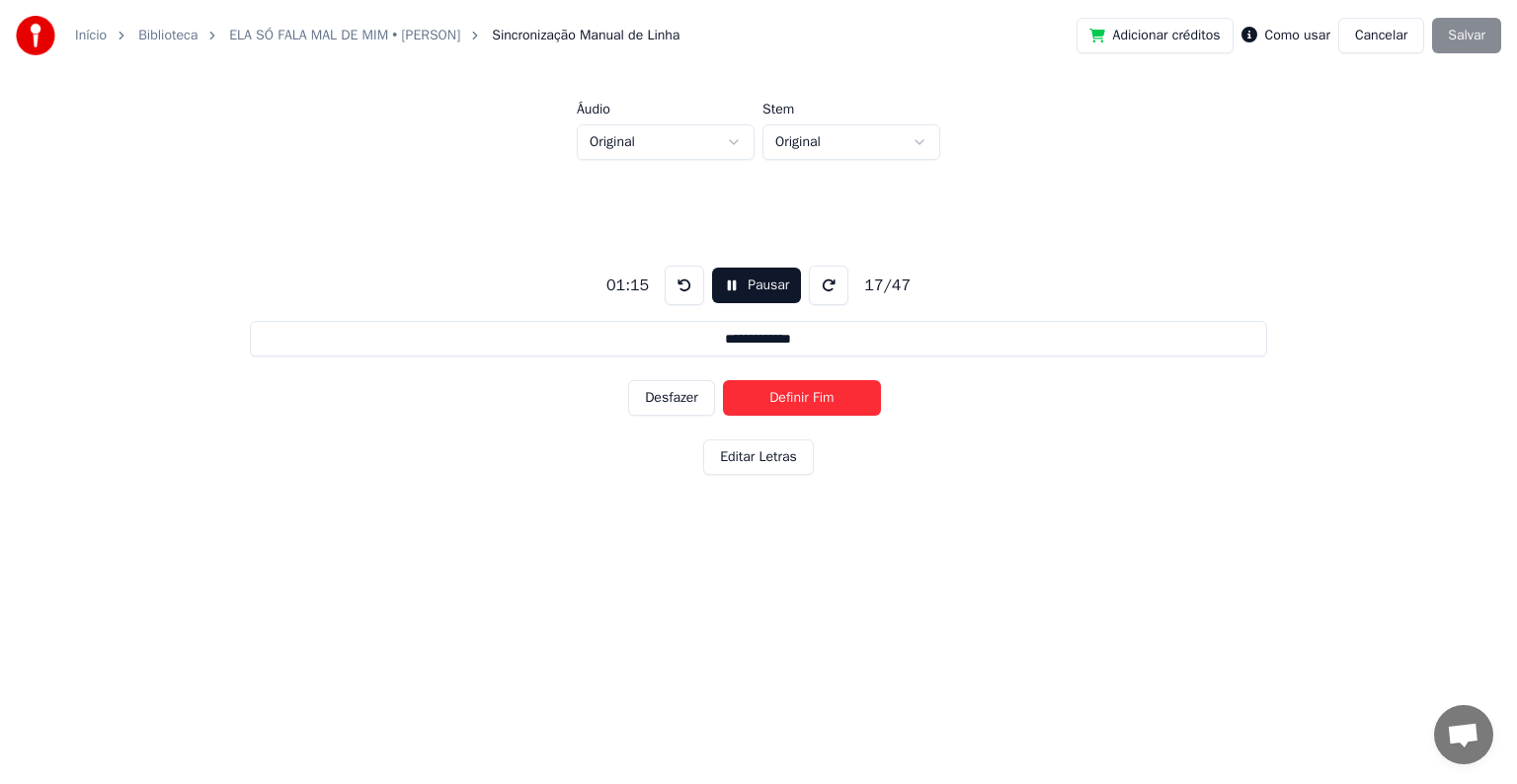 click on "Definir Fim" at bounding box center (802, 398) 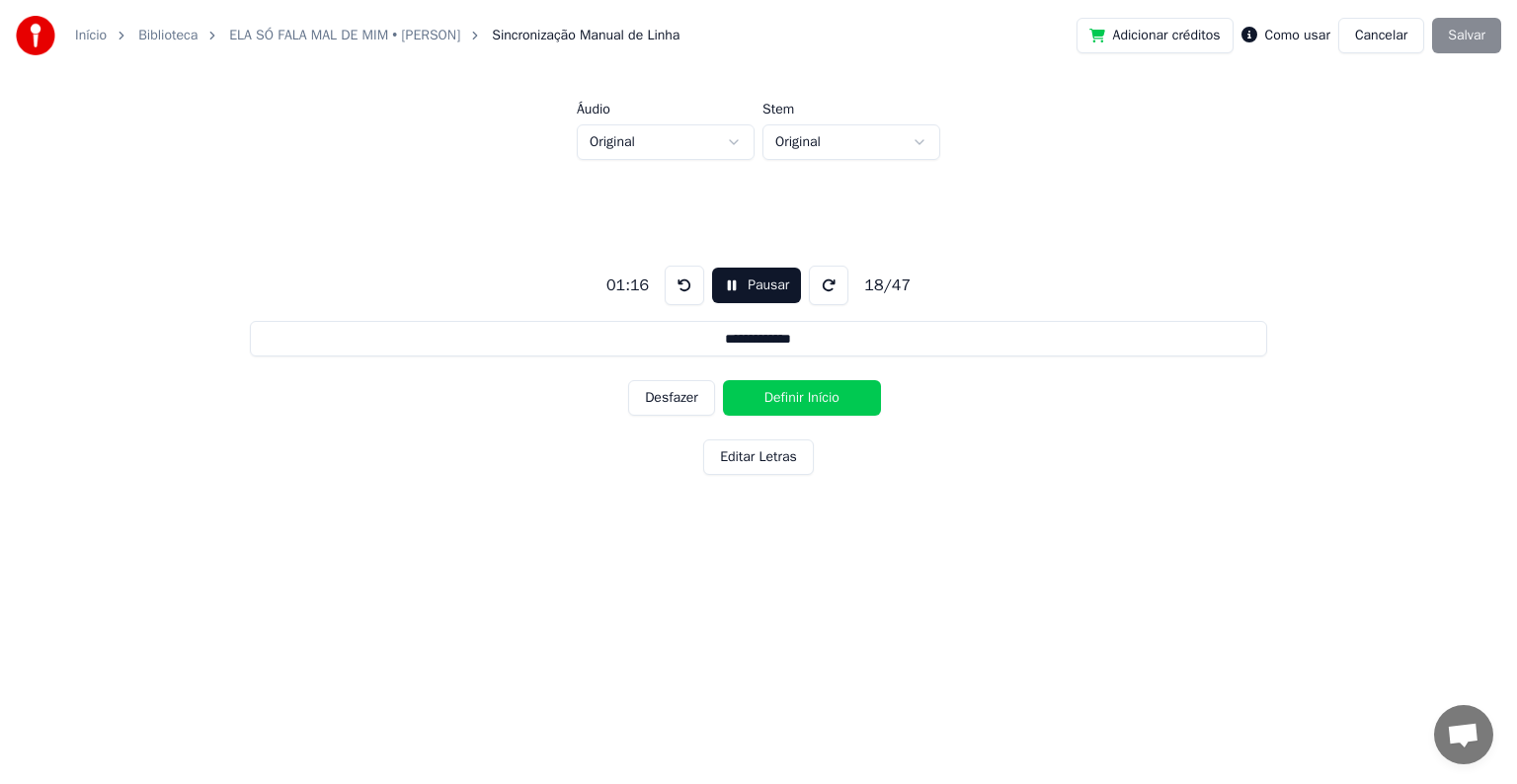 click on "Definir Início" at bounding box center (802, 398) 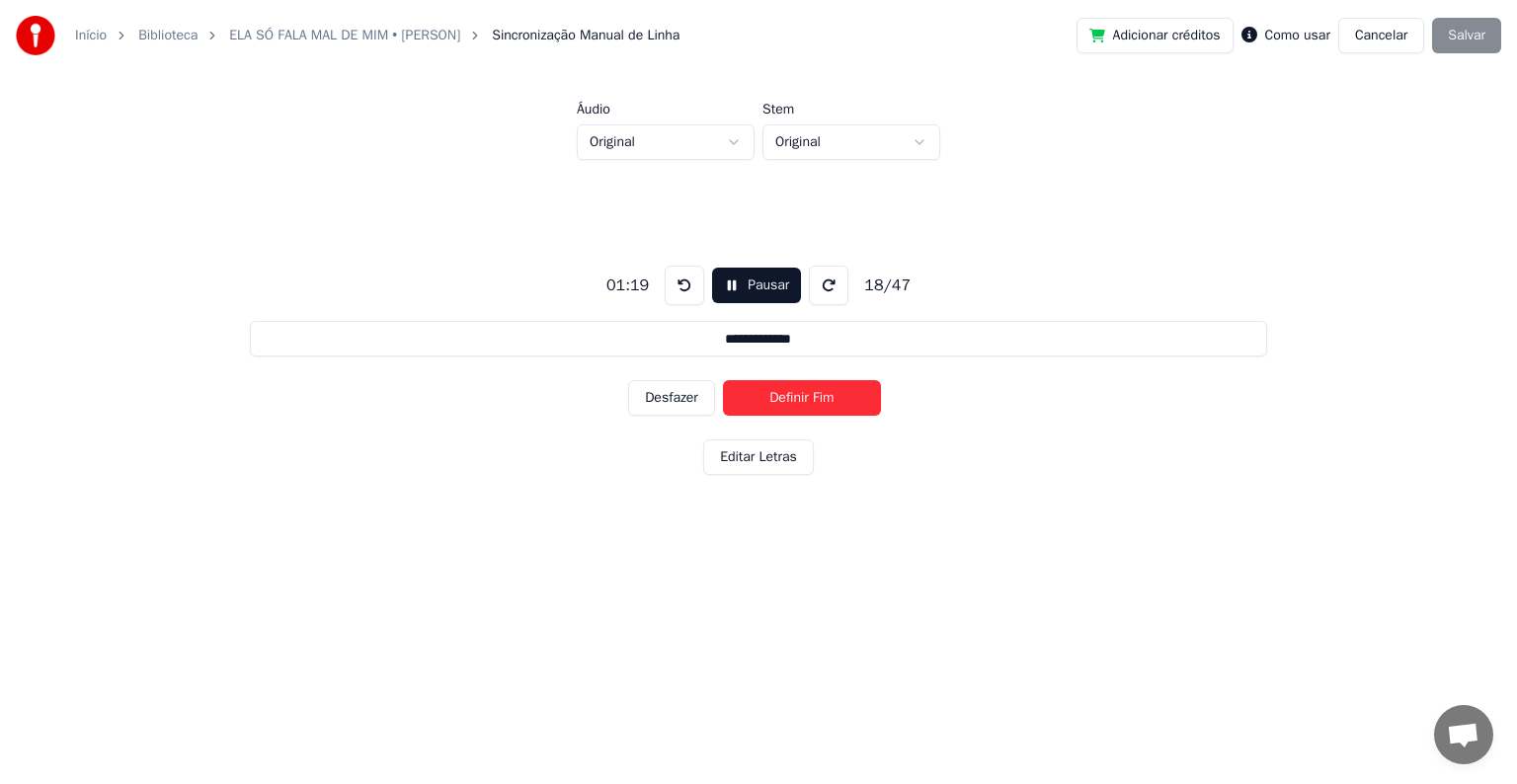 click on "Definir Fim" at bounding box center (802, 398) 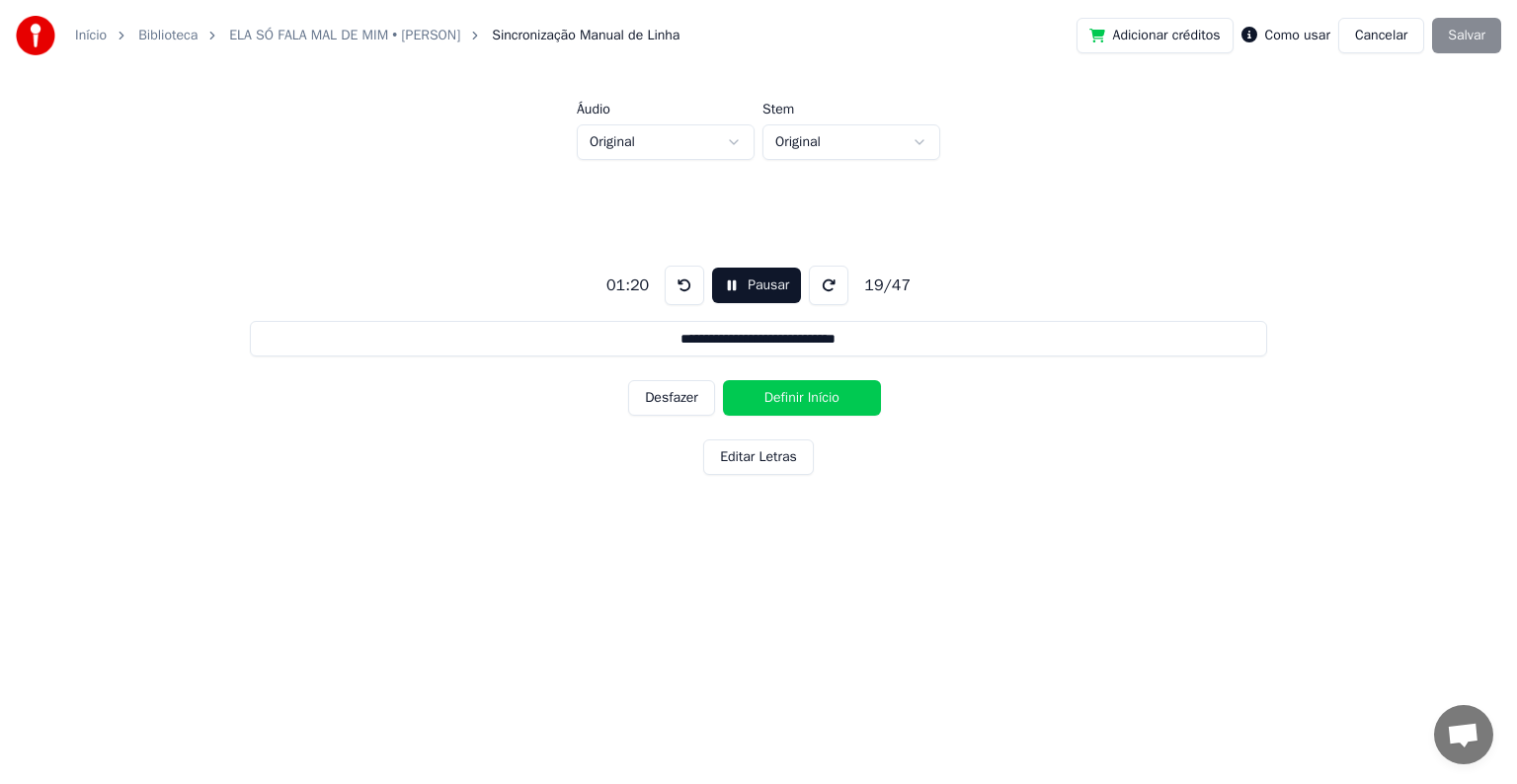 click on "Definir Início" at bounding box center [802, 398] 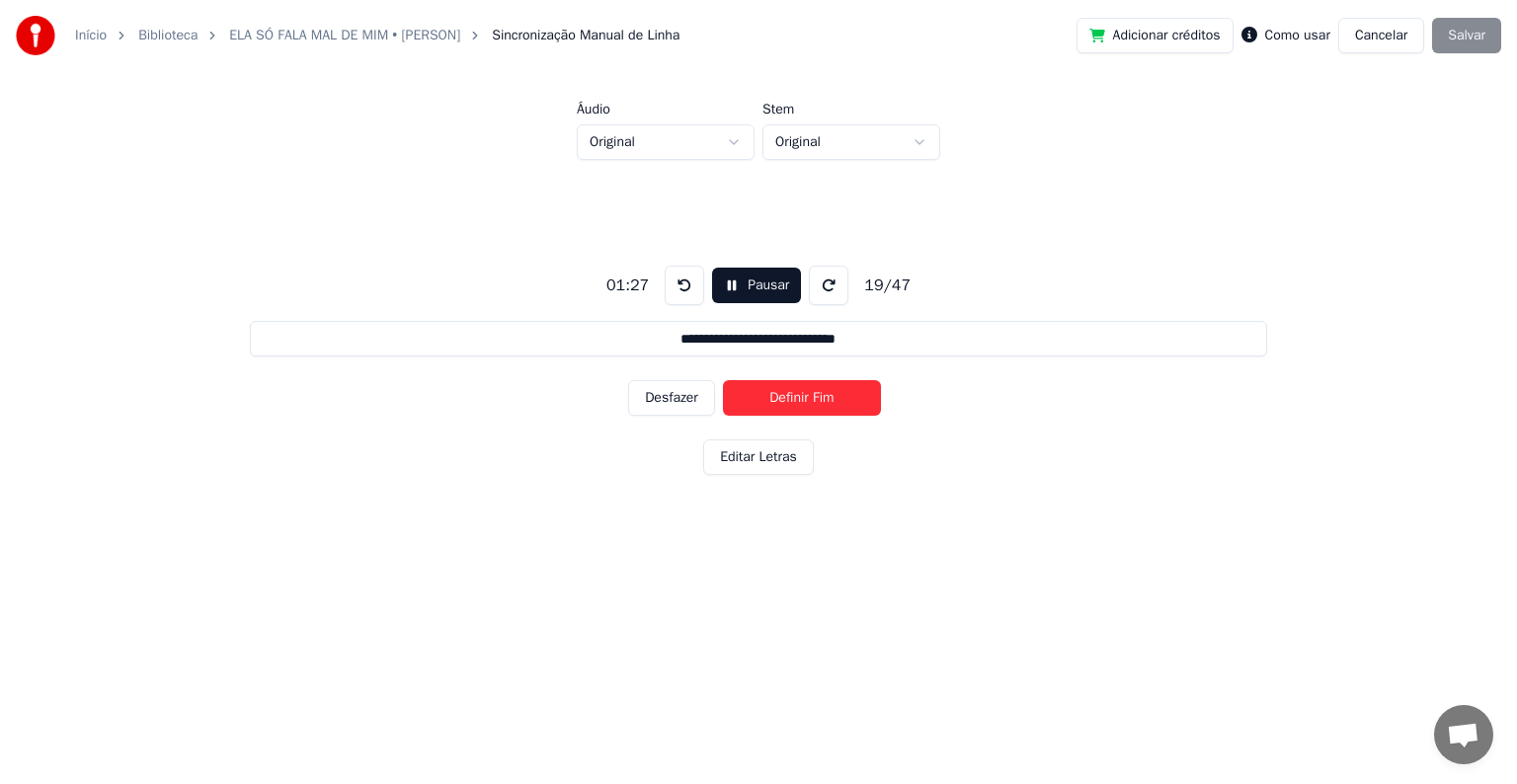 click on "Definir Fim" at bounding box center (802, 398) 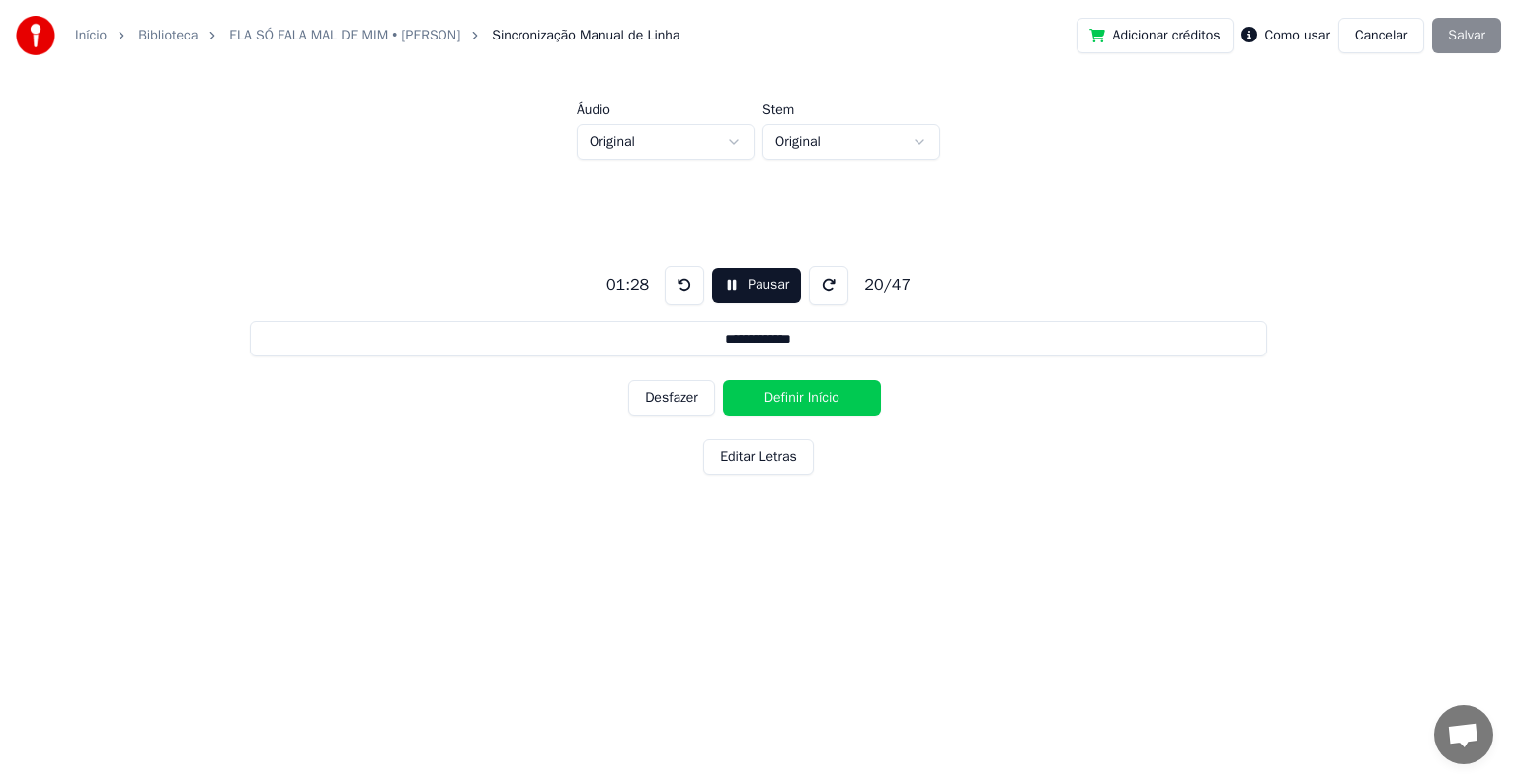 click on "Definir Início" at bounding box center [802, 398] 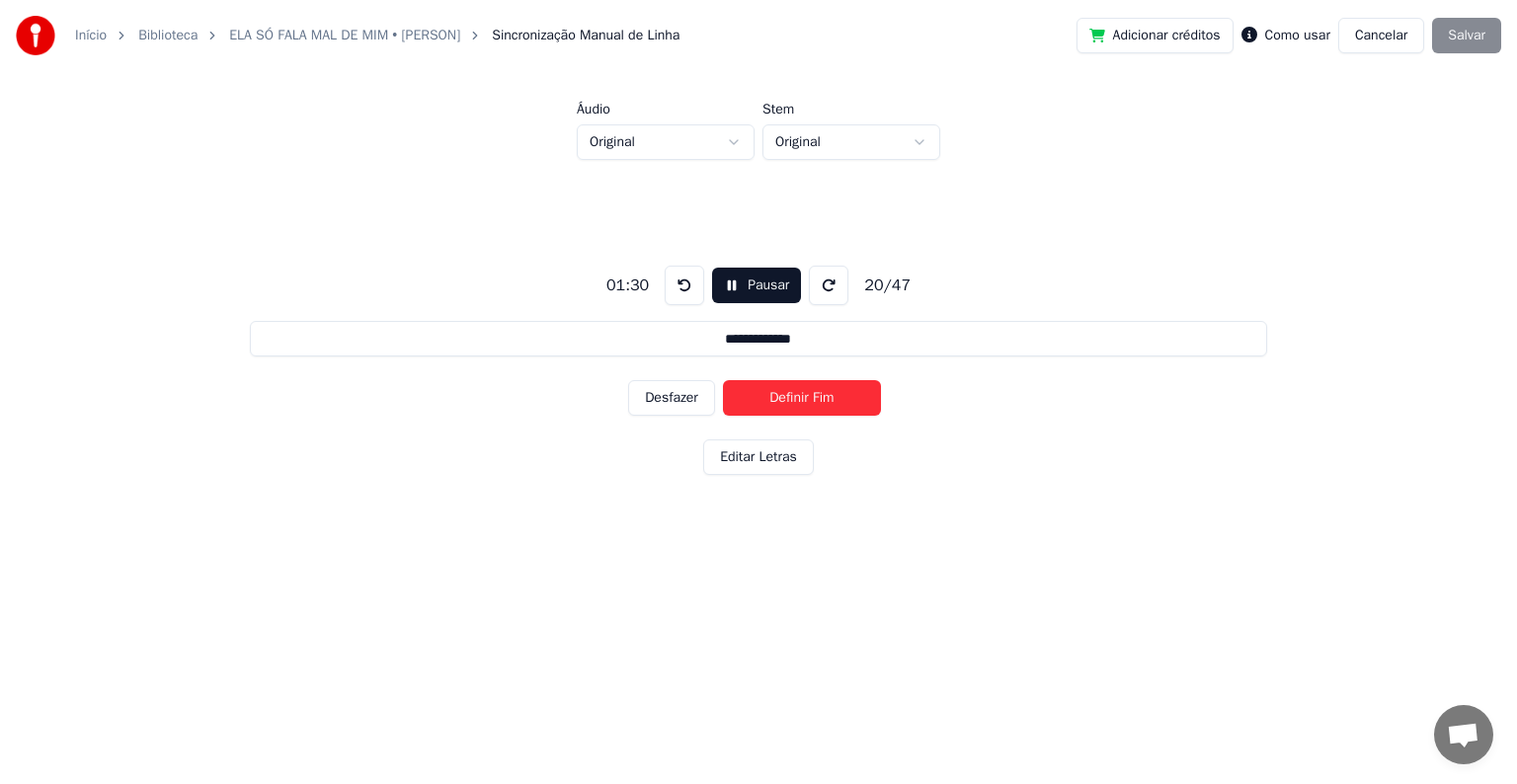 click on "Definir Fim" at bounding box center [802, 398] 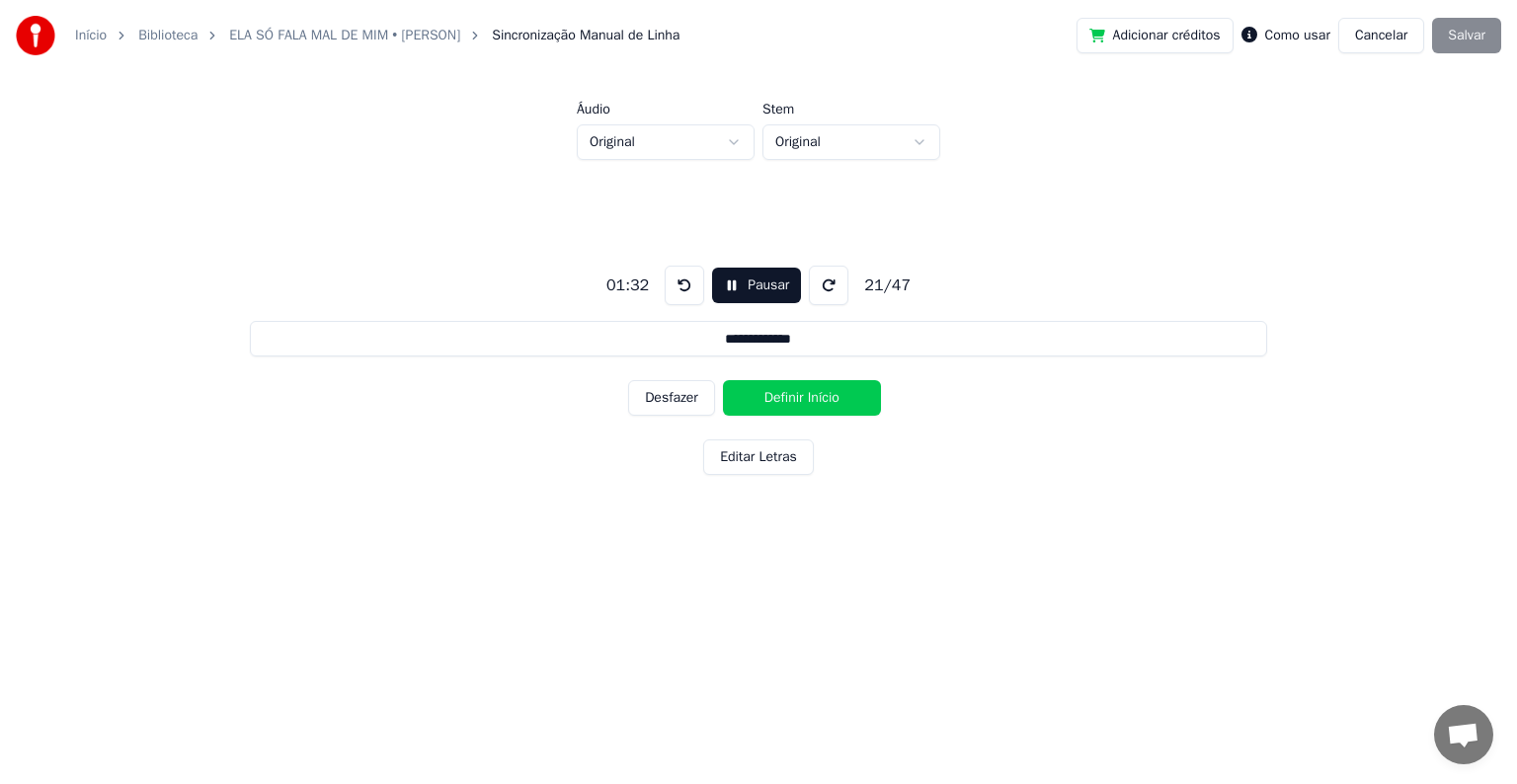 click on "Definir Início" at bounding box center (802, 398) 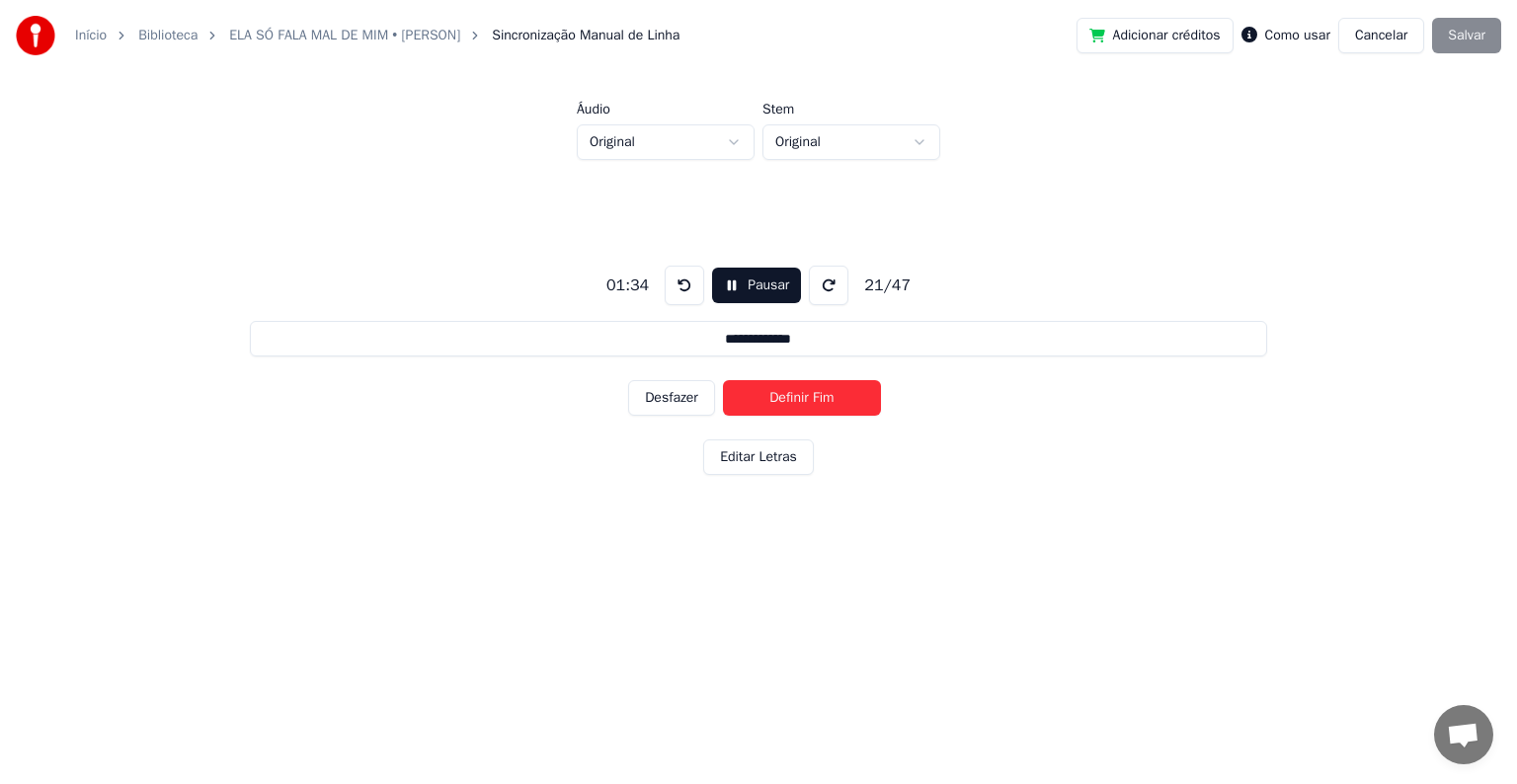 click on "Definir Fim" at bounding box center (802, 398) 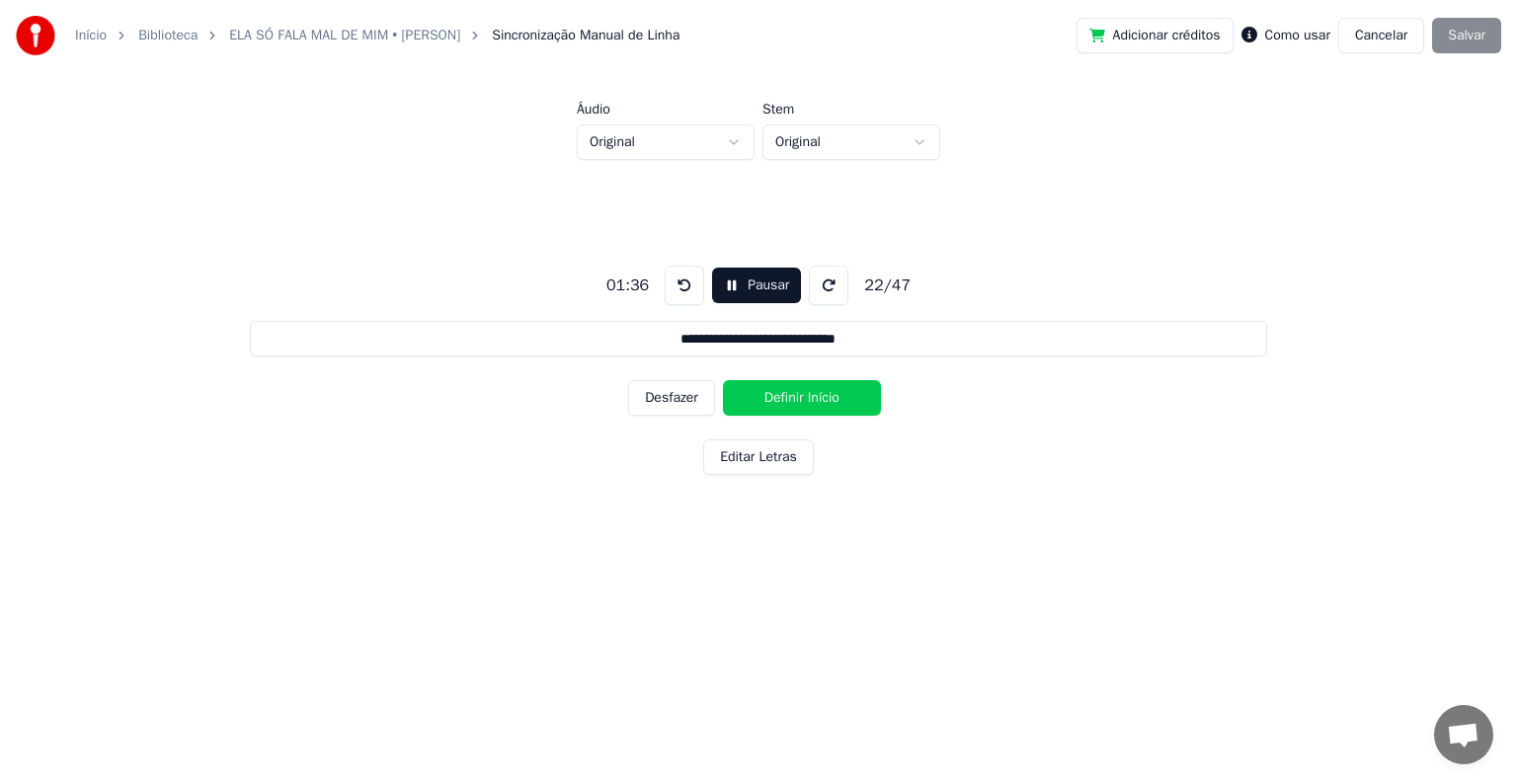 click on "Definir Início" at bounding box center [802, 398] 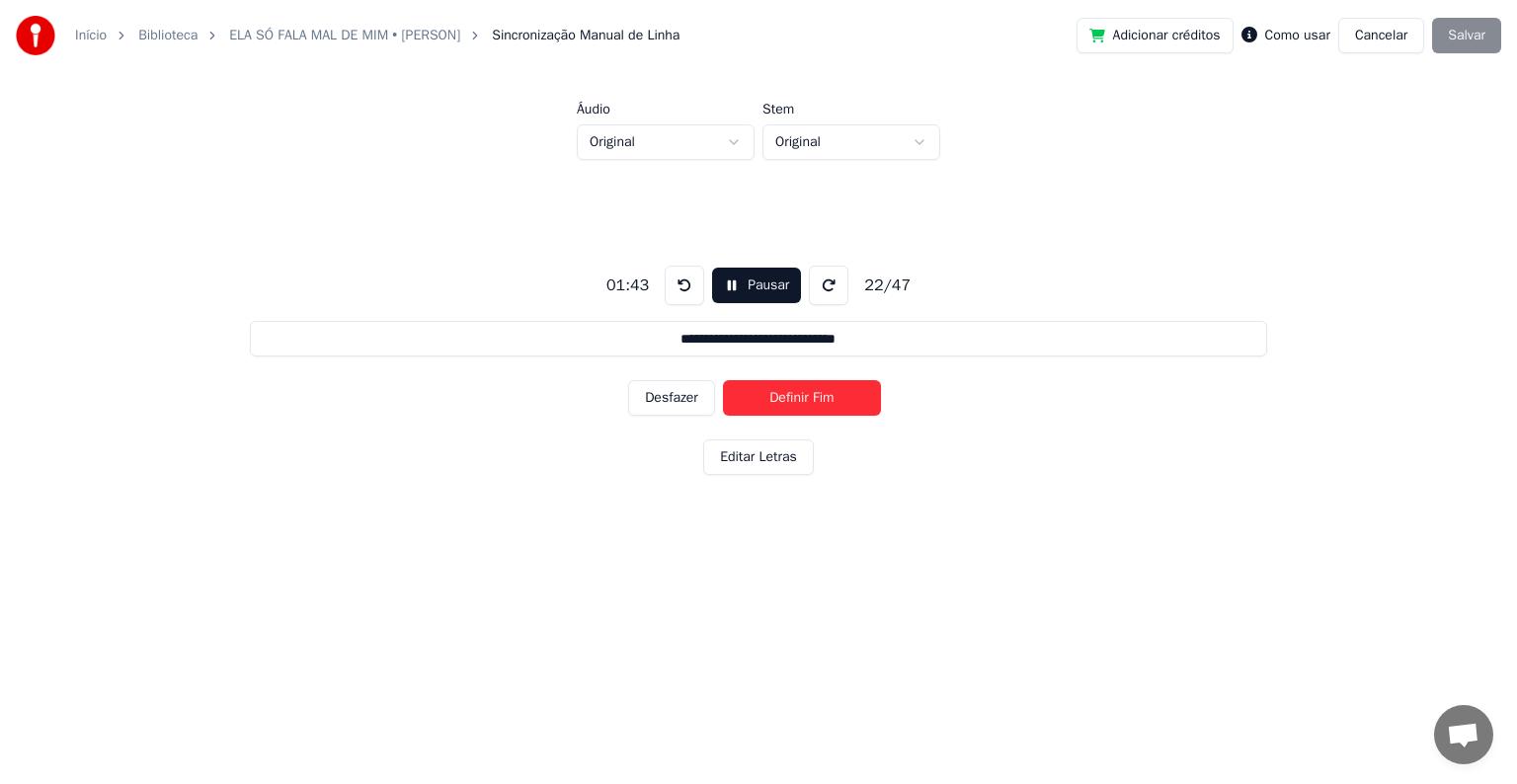 click on "Definir Fim" at bounding box center [802, 398] 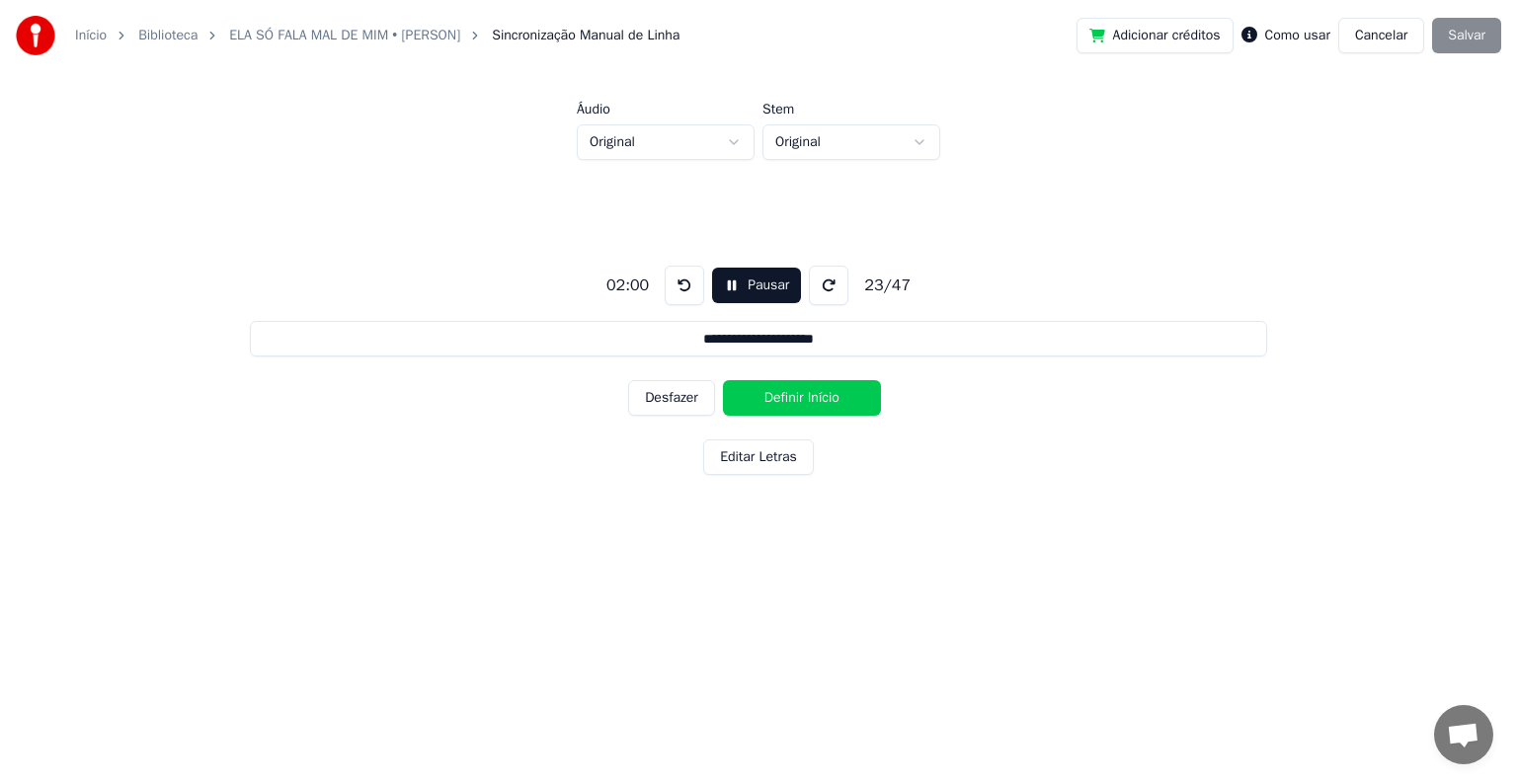 click on "Definir Início" at bounding box center [802, 398] 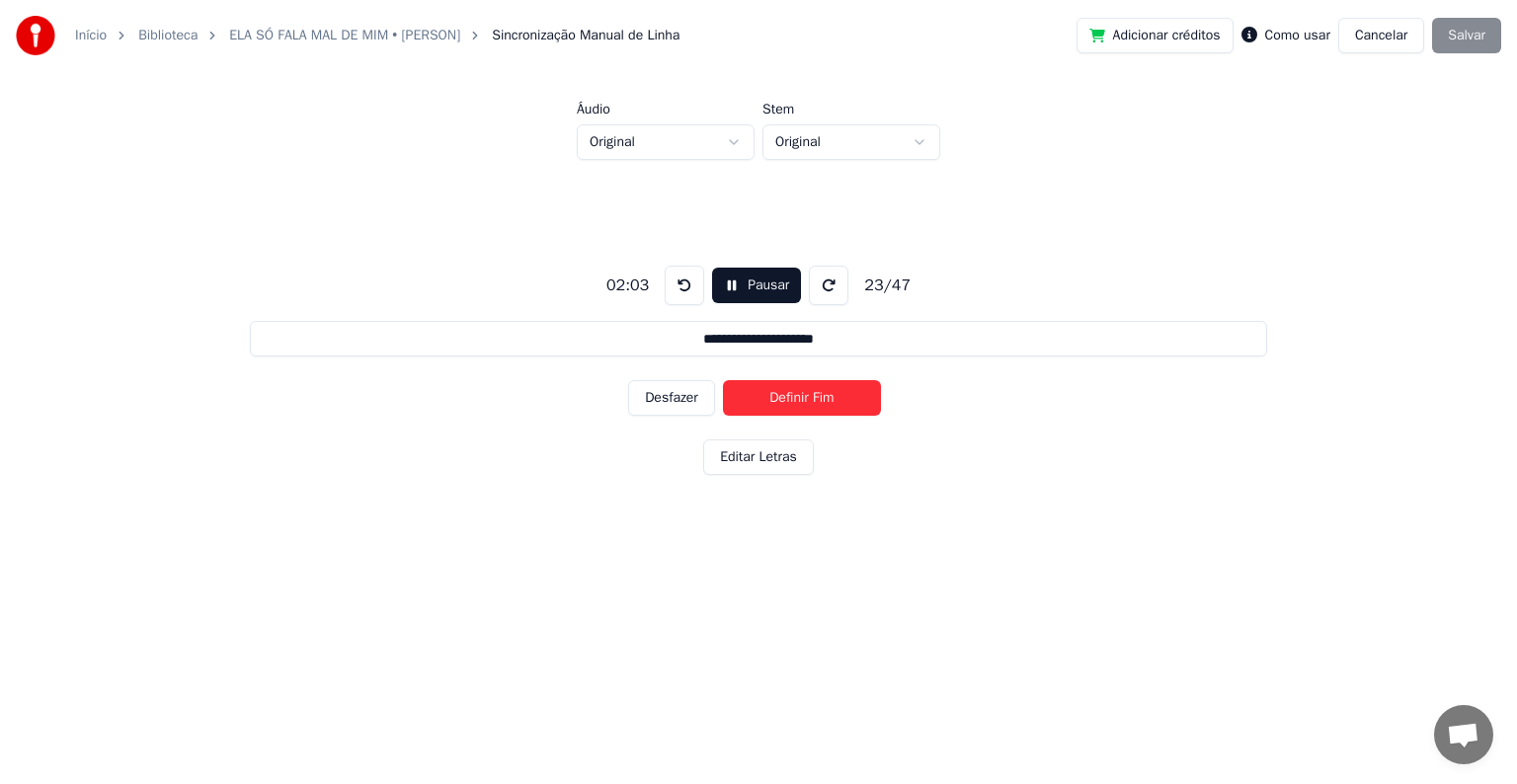 click on "Definir Fim" at bounding box center [802, 398] 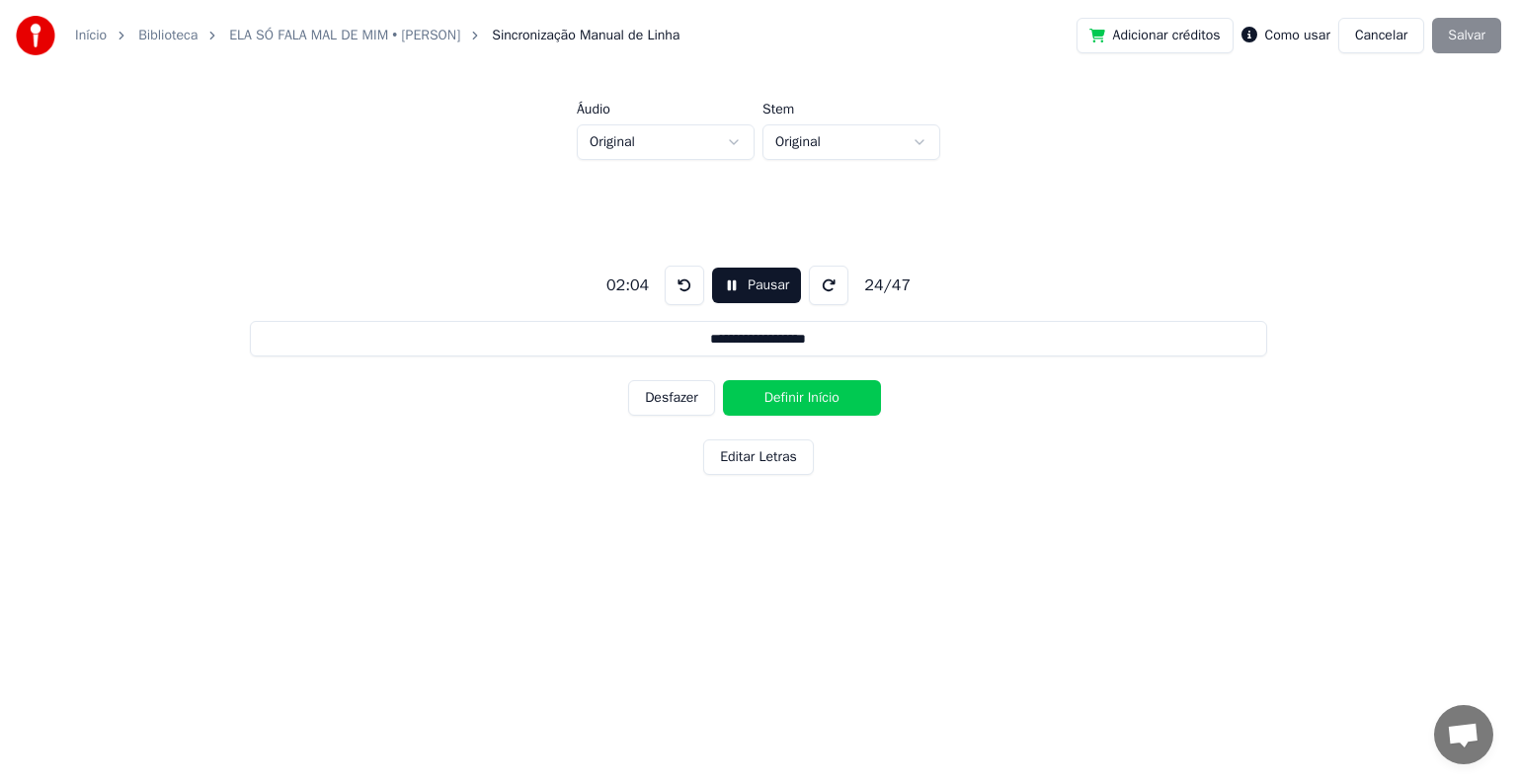 click on "Definir Início" at bounding box center [802, 398] 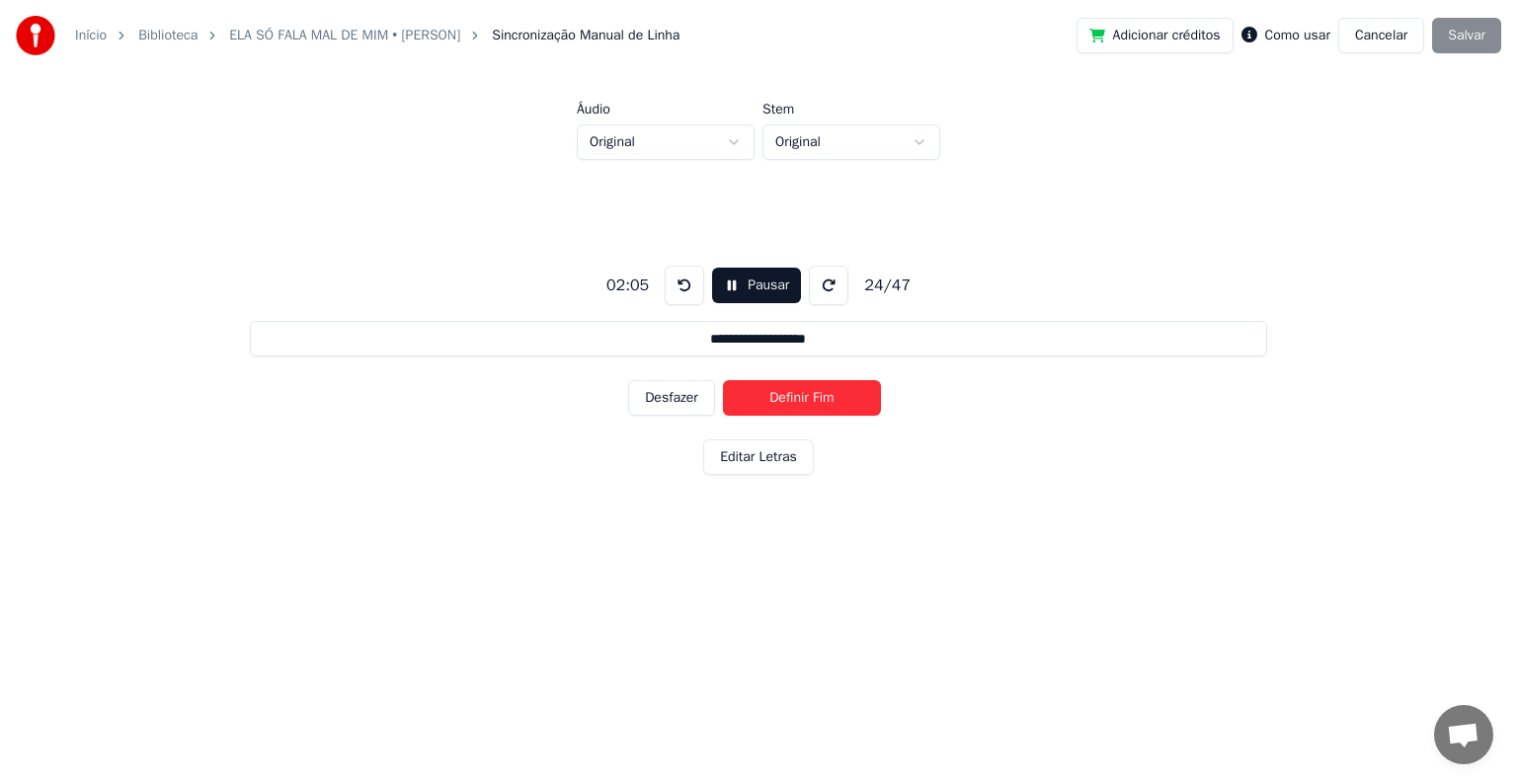 click on "Definir Fim" at bounding box center [802, 398] 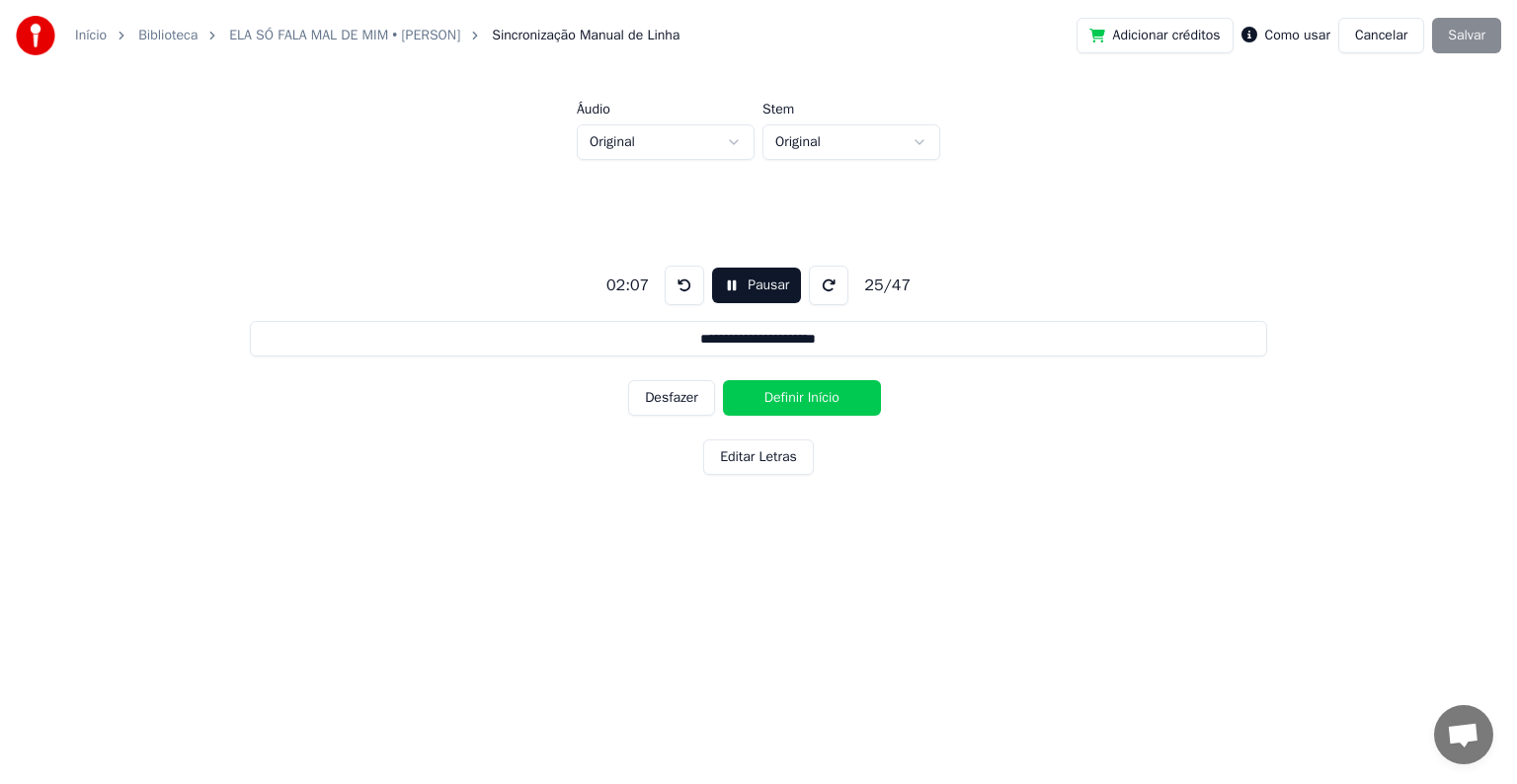 click on "Definir Início" at bounding box center (802, 398) 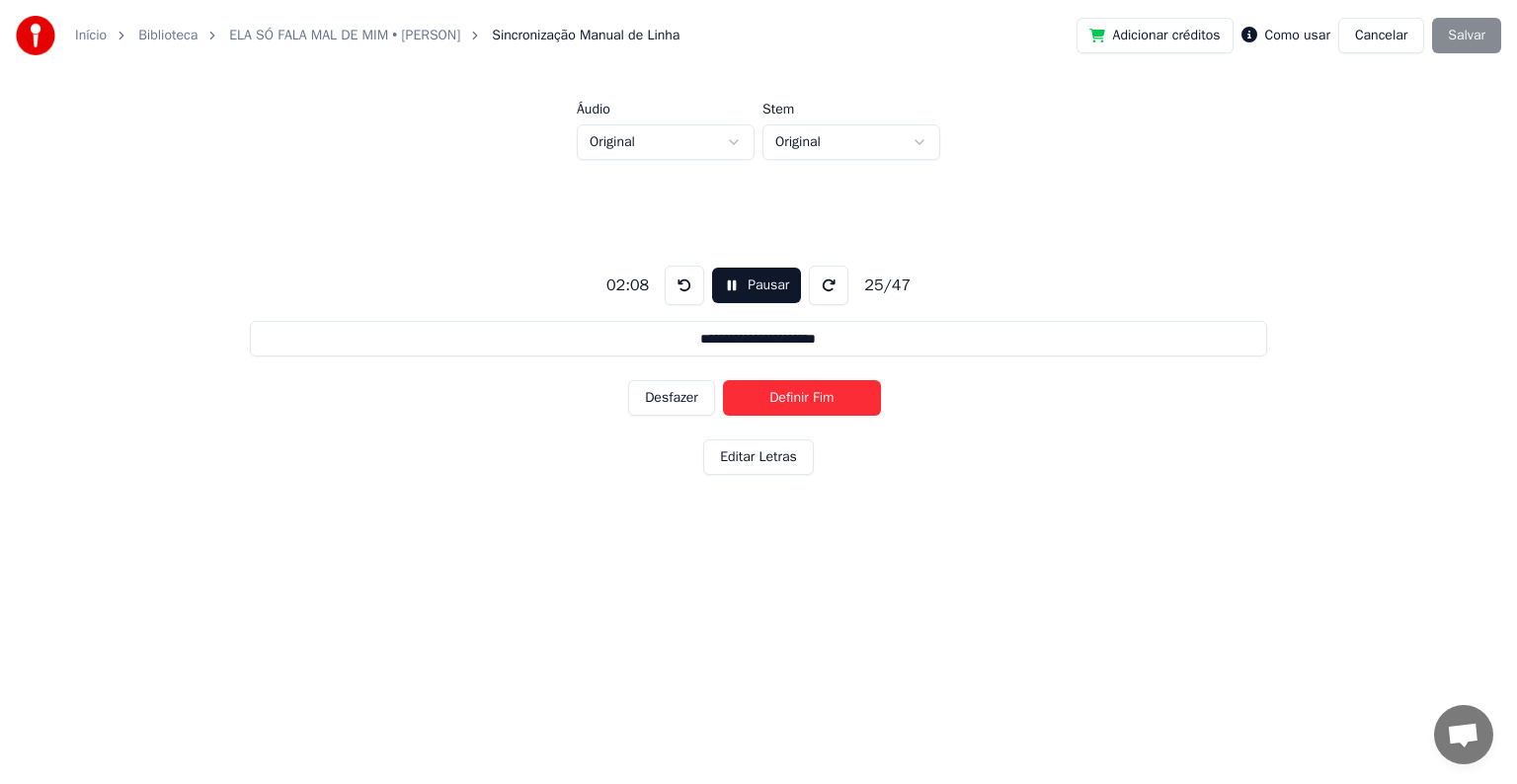 click on "Definir Fim" at bounding box center [802, 398] 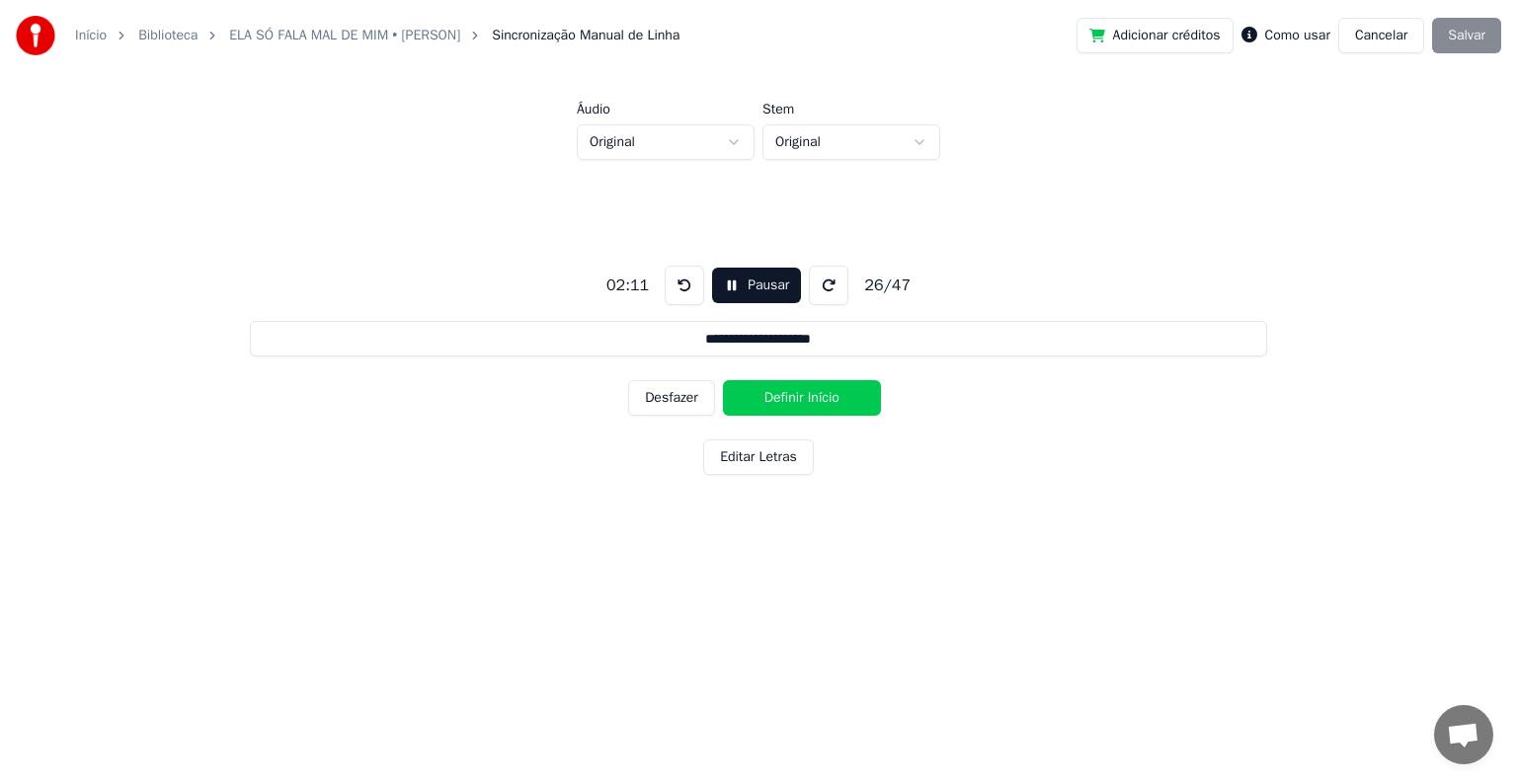 click on "Definir Início" at bounding box center (802, 398) 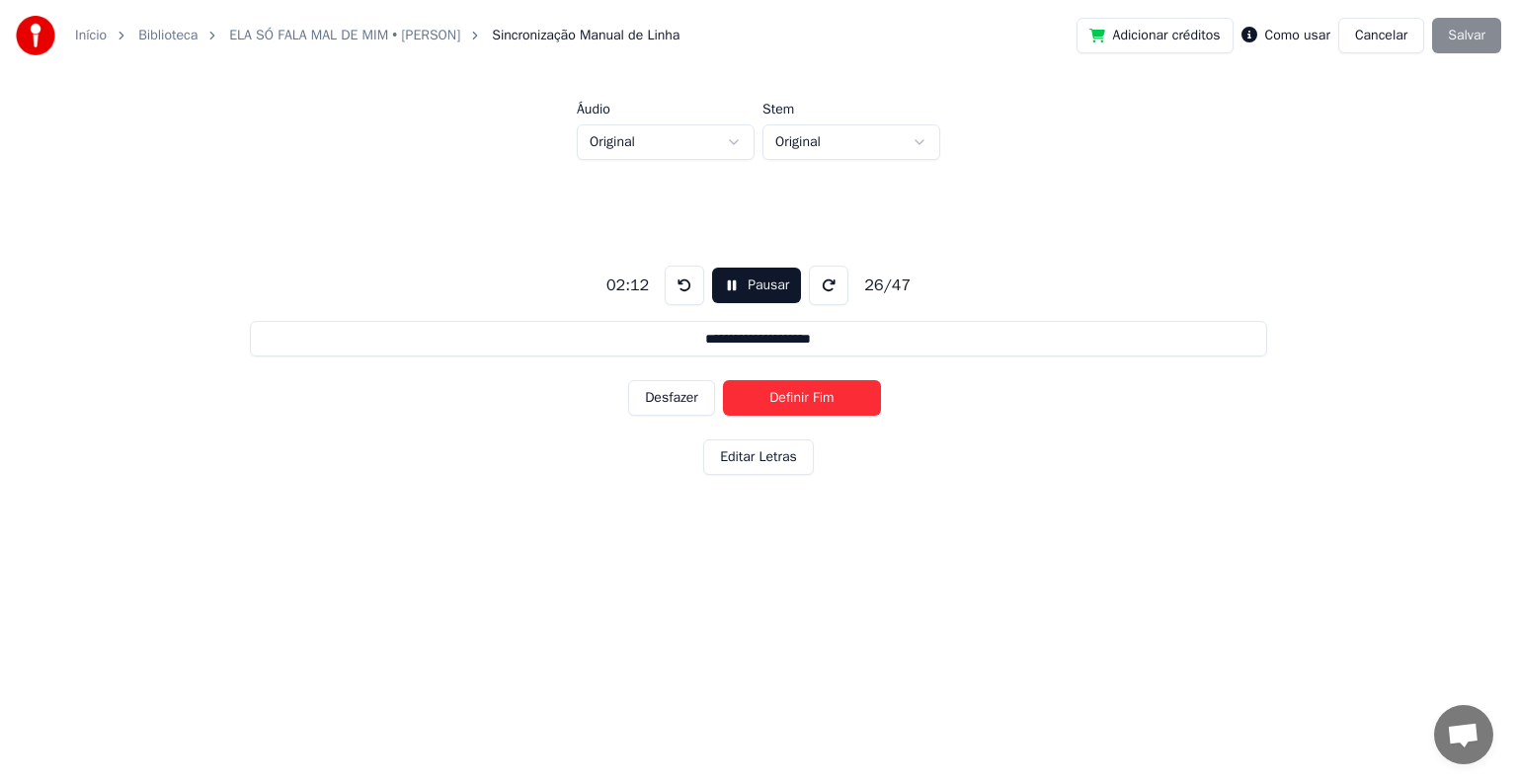 click on "Definir Fim" at bounding box center [802, 398] 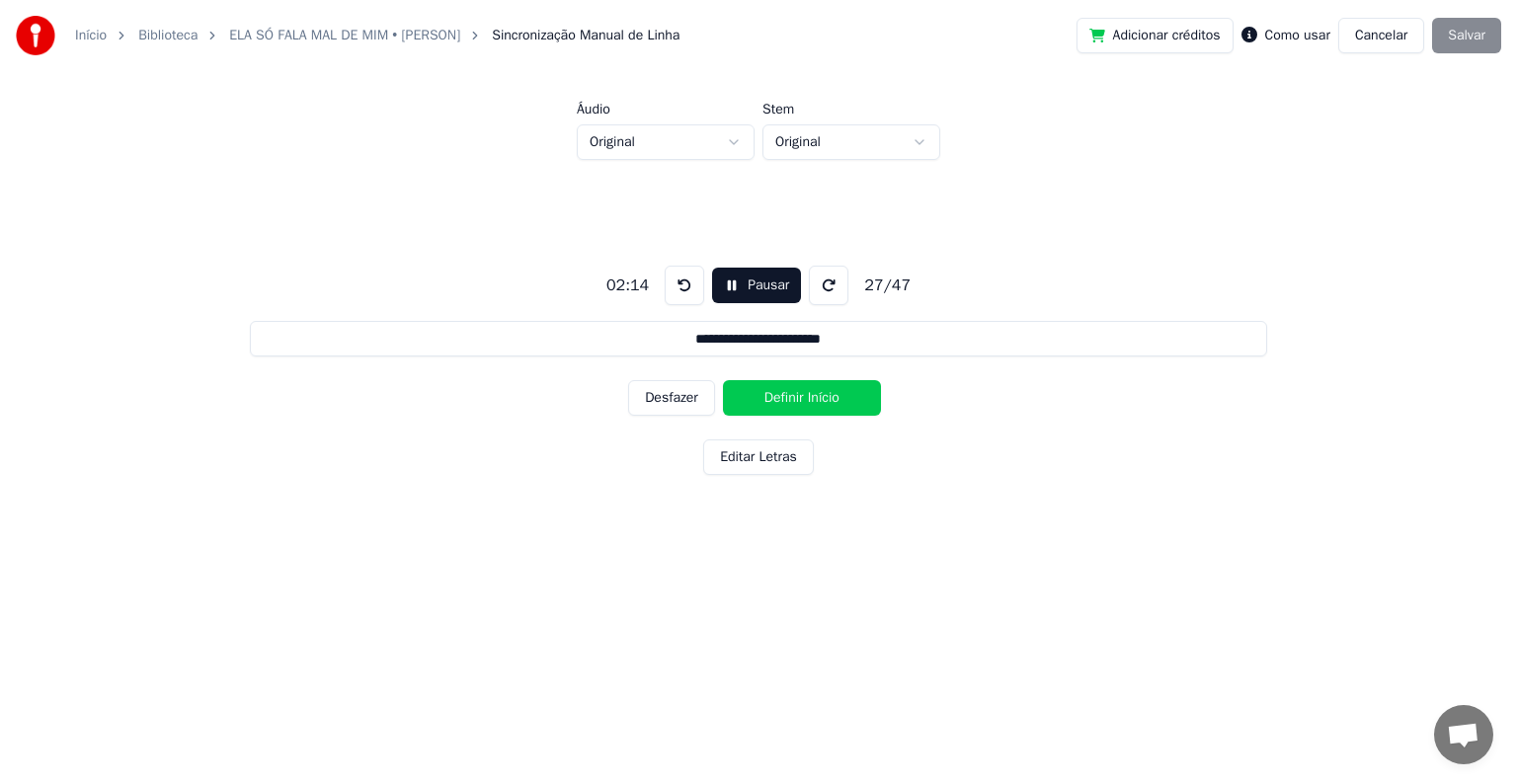 click on "Definir Início" at bounding box center [802, 398] 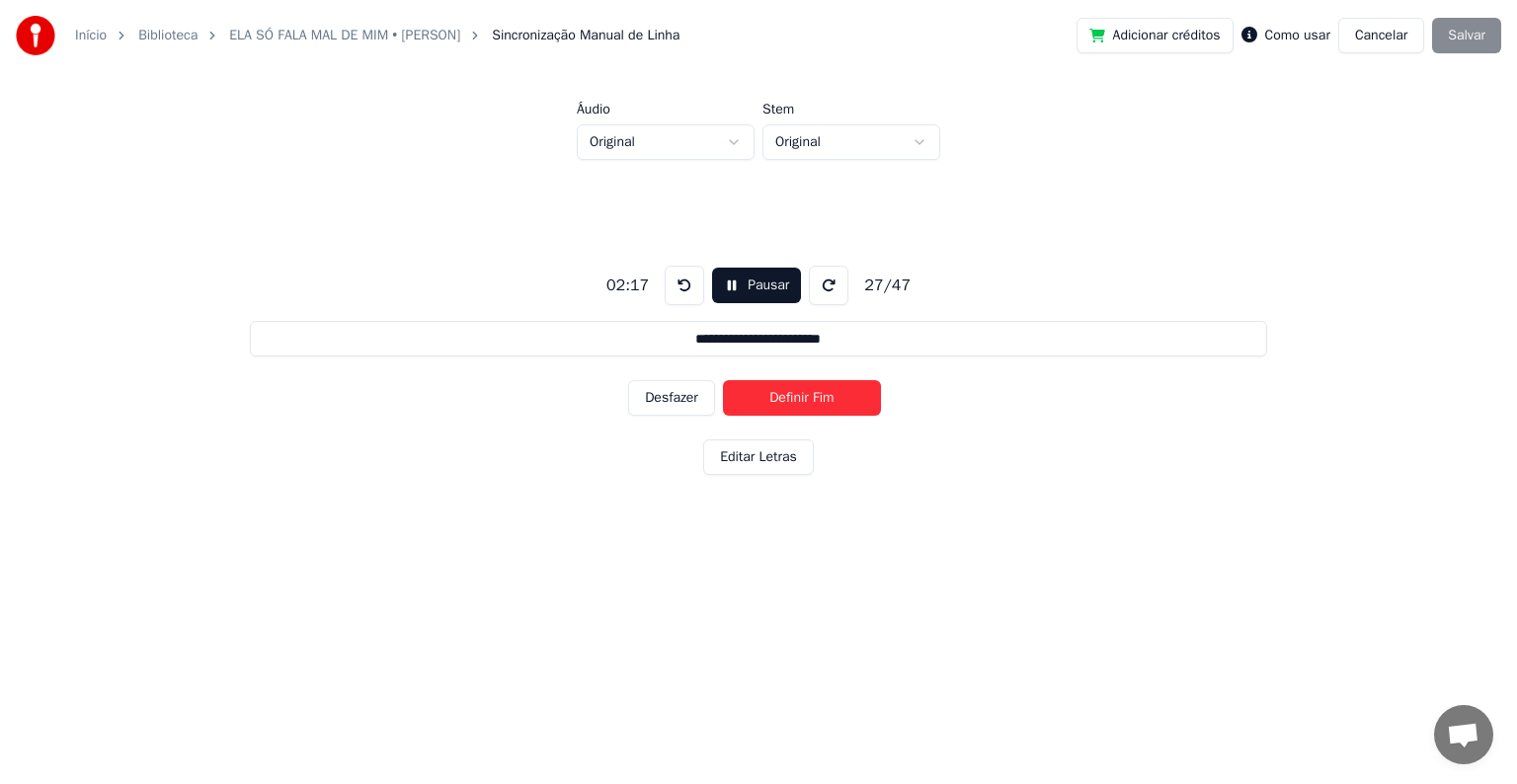 click on "Definir Fim" at bounding box center [802, 398] 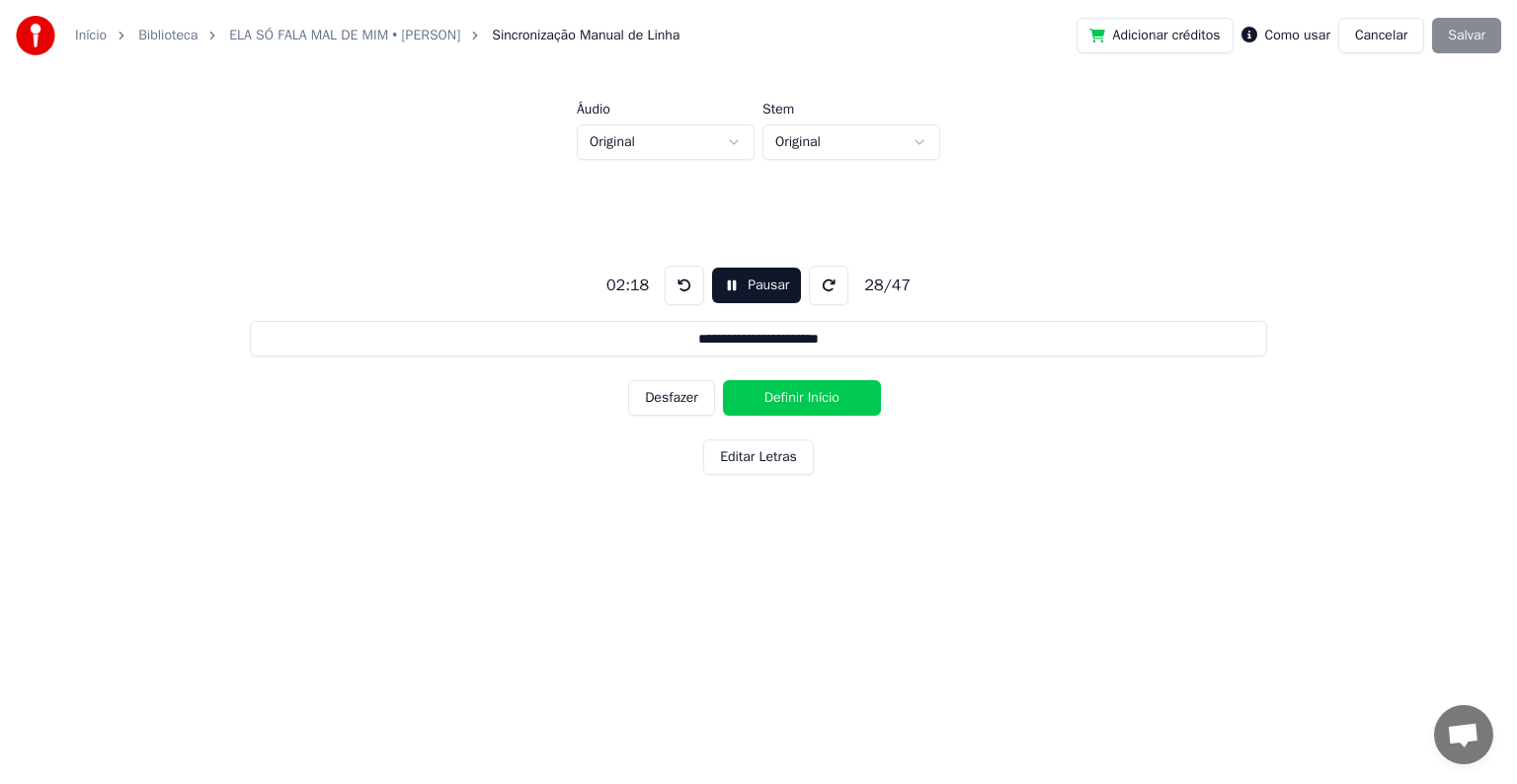click on "Definir Início" at bounding box center (802, 398) 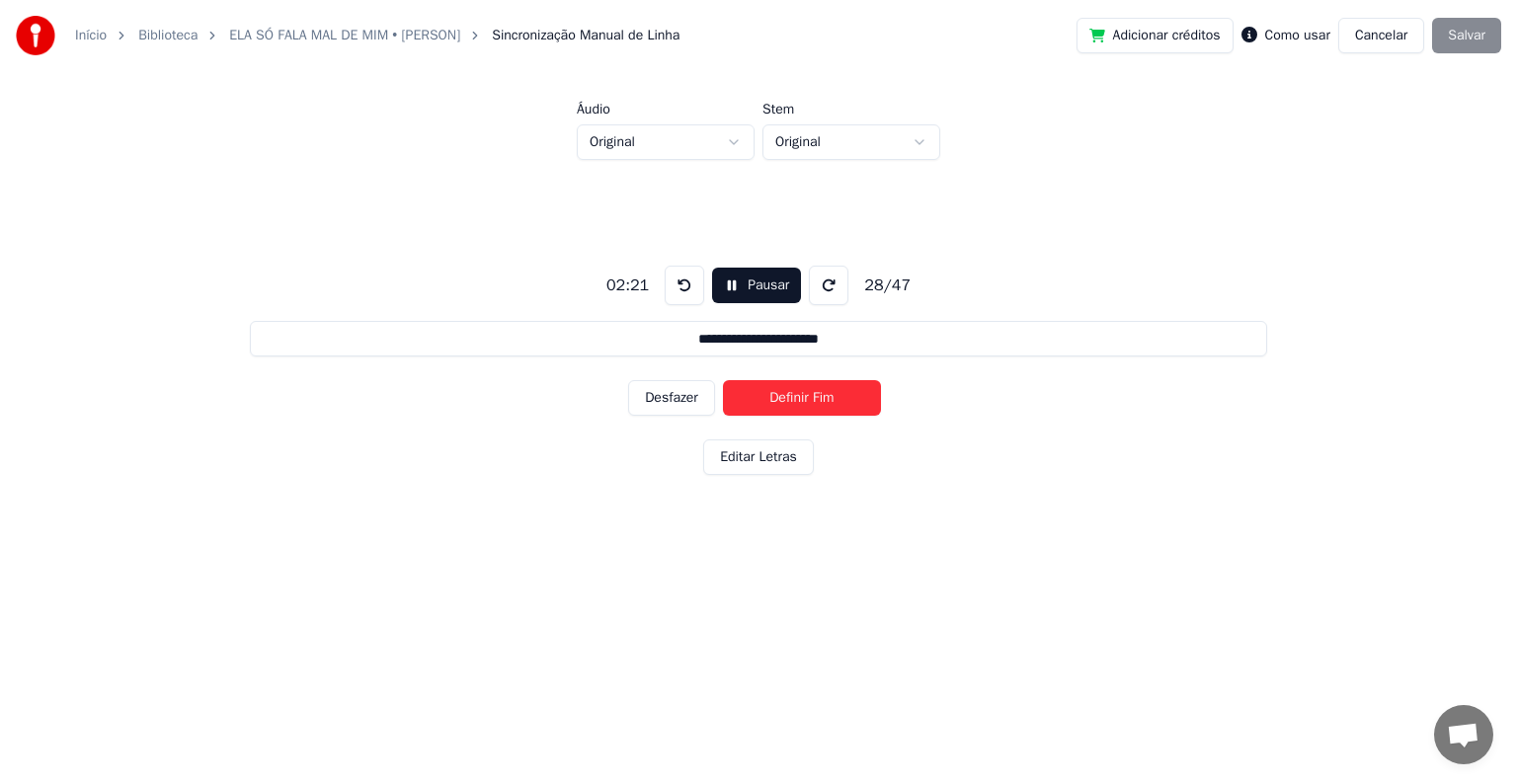 click on "Definir Fim" at bounding box center (802, 398) 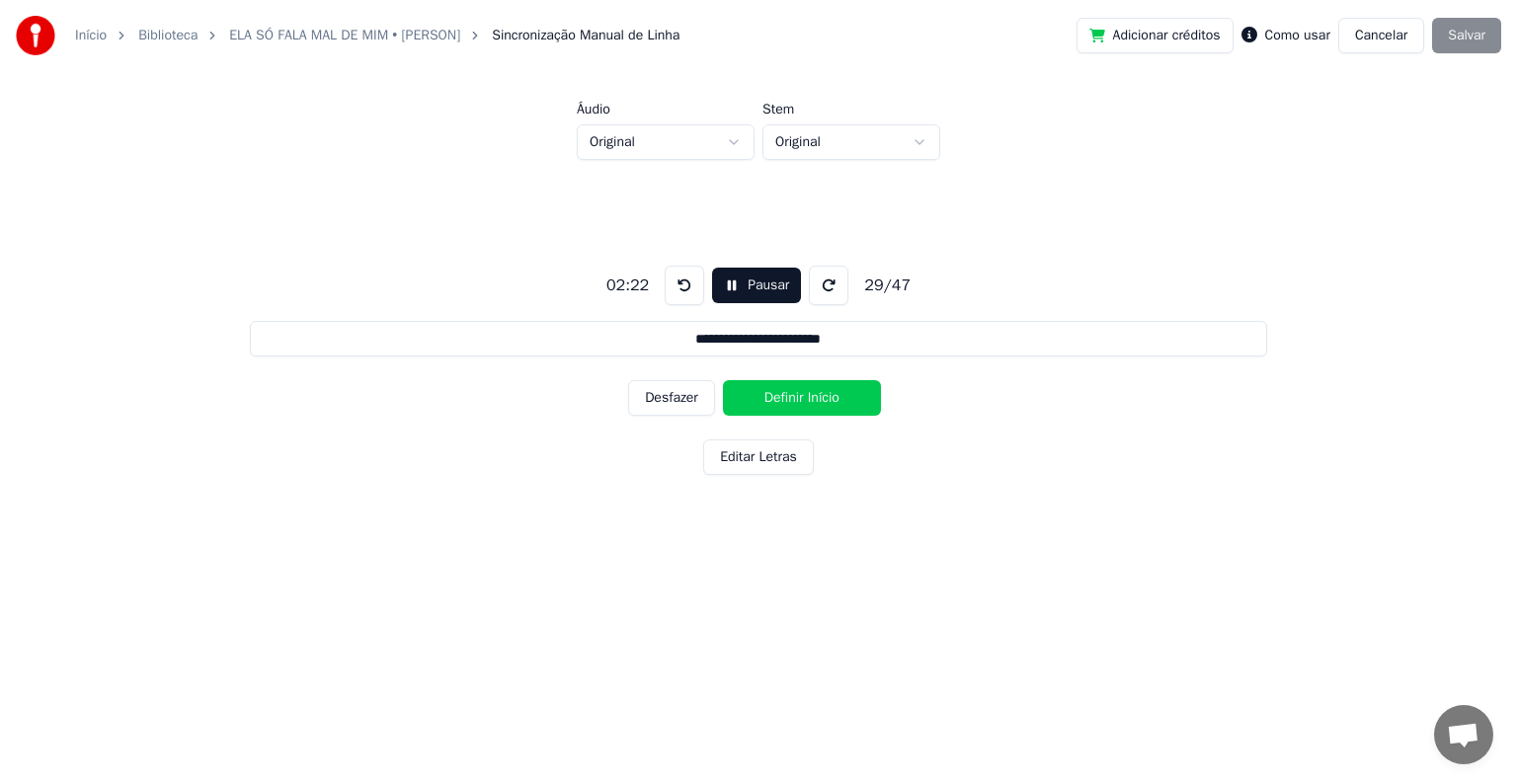 click on "Definir Início" at bounding box center [802, 398] 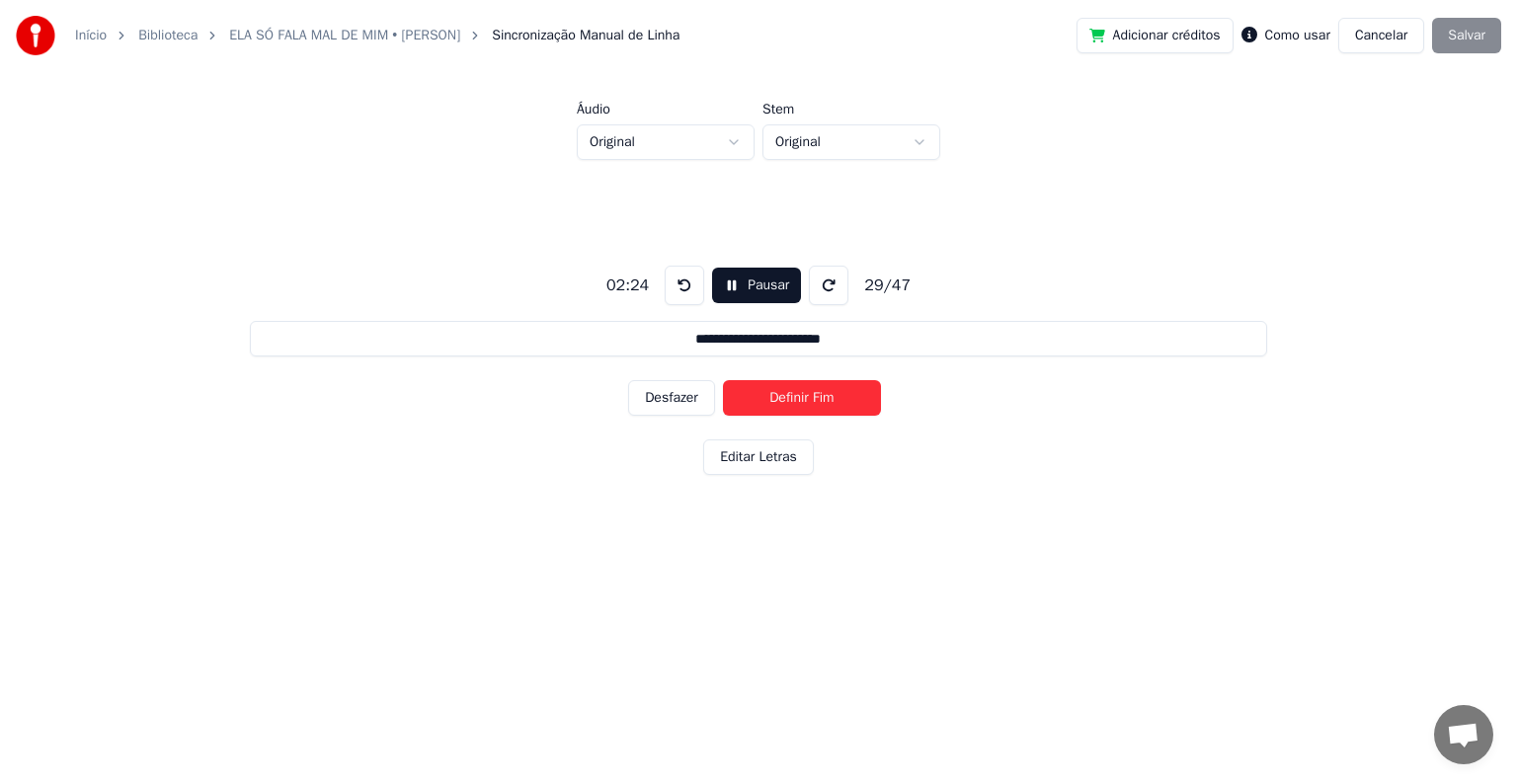 click on "Definir Fim" at bounding box center [802, 398] 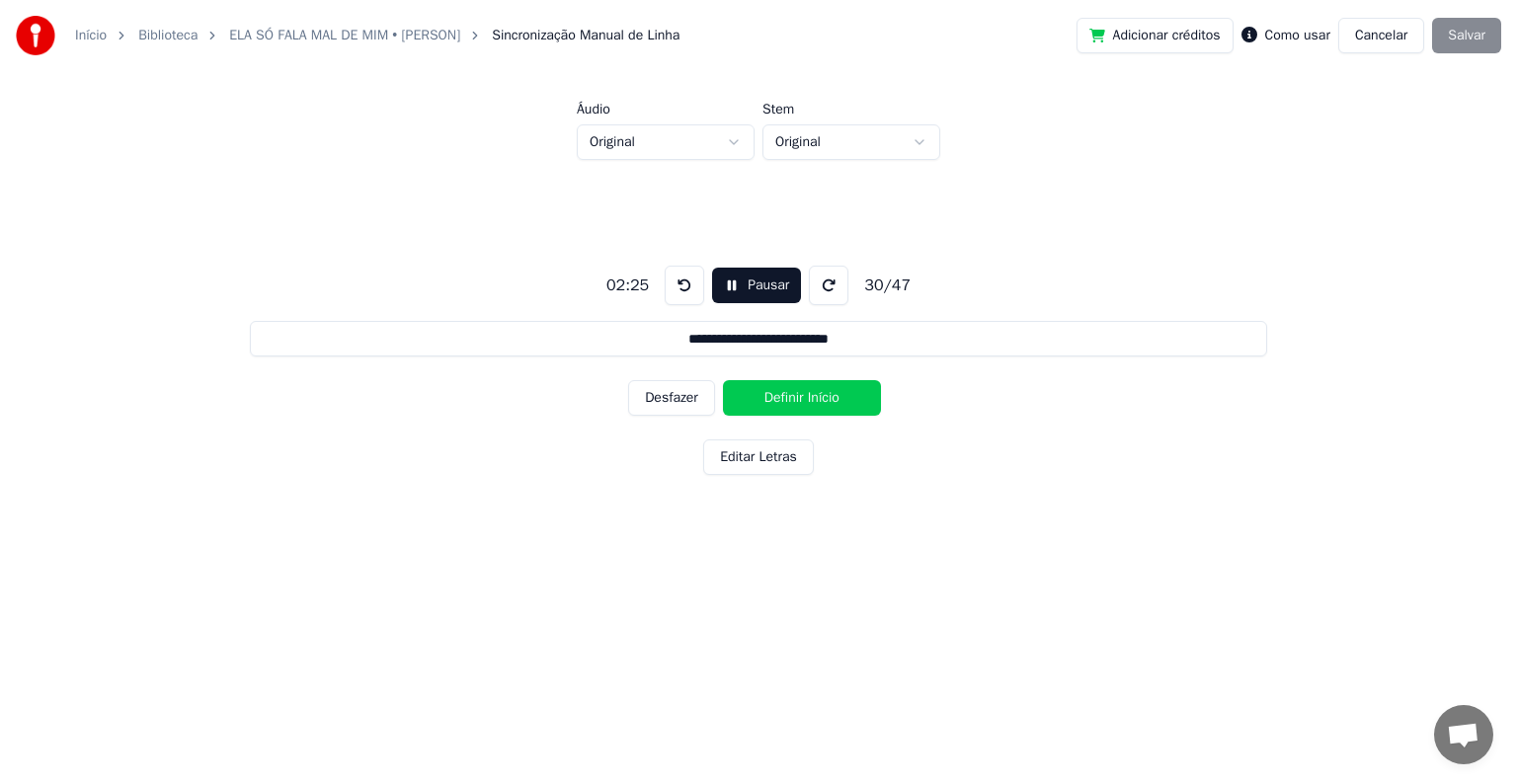 click on "Definir Início" at bounding box center (802, 398) 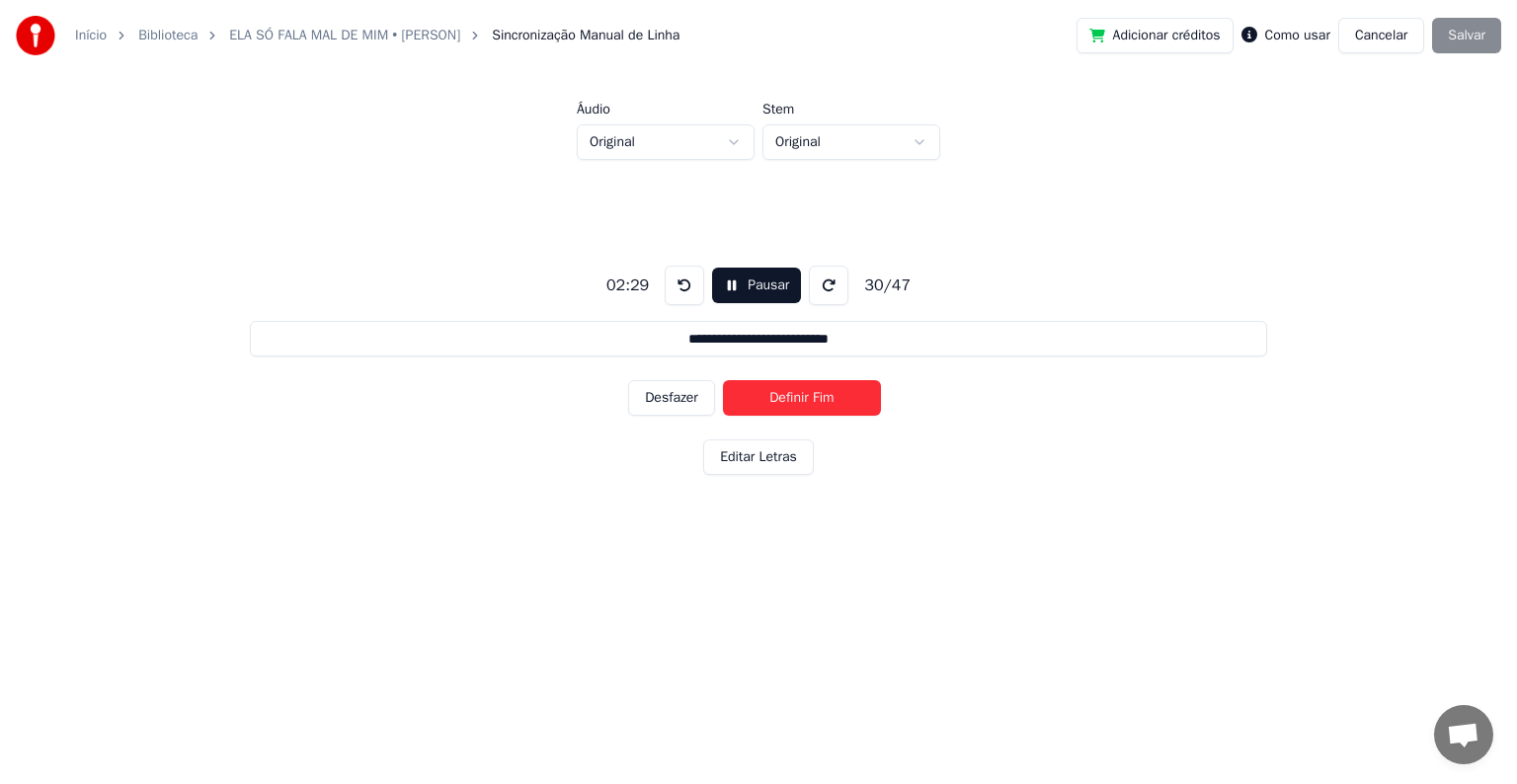 click on "Definir Fim" at bounding box center [802, 398] 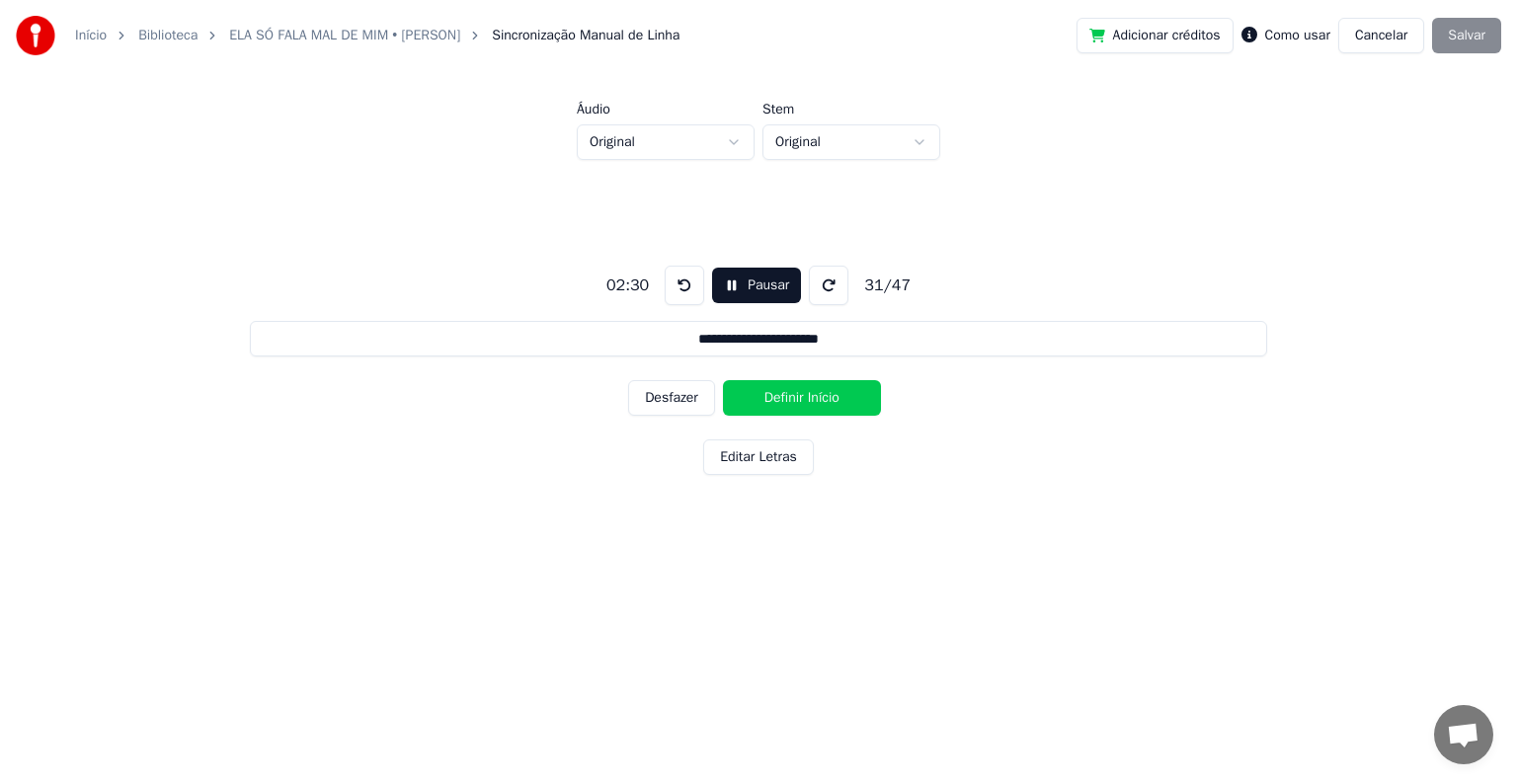 click on "Definir Início" at bounding box center (802, 398) 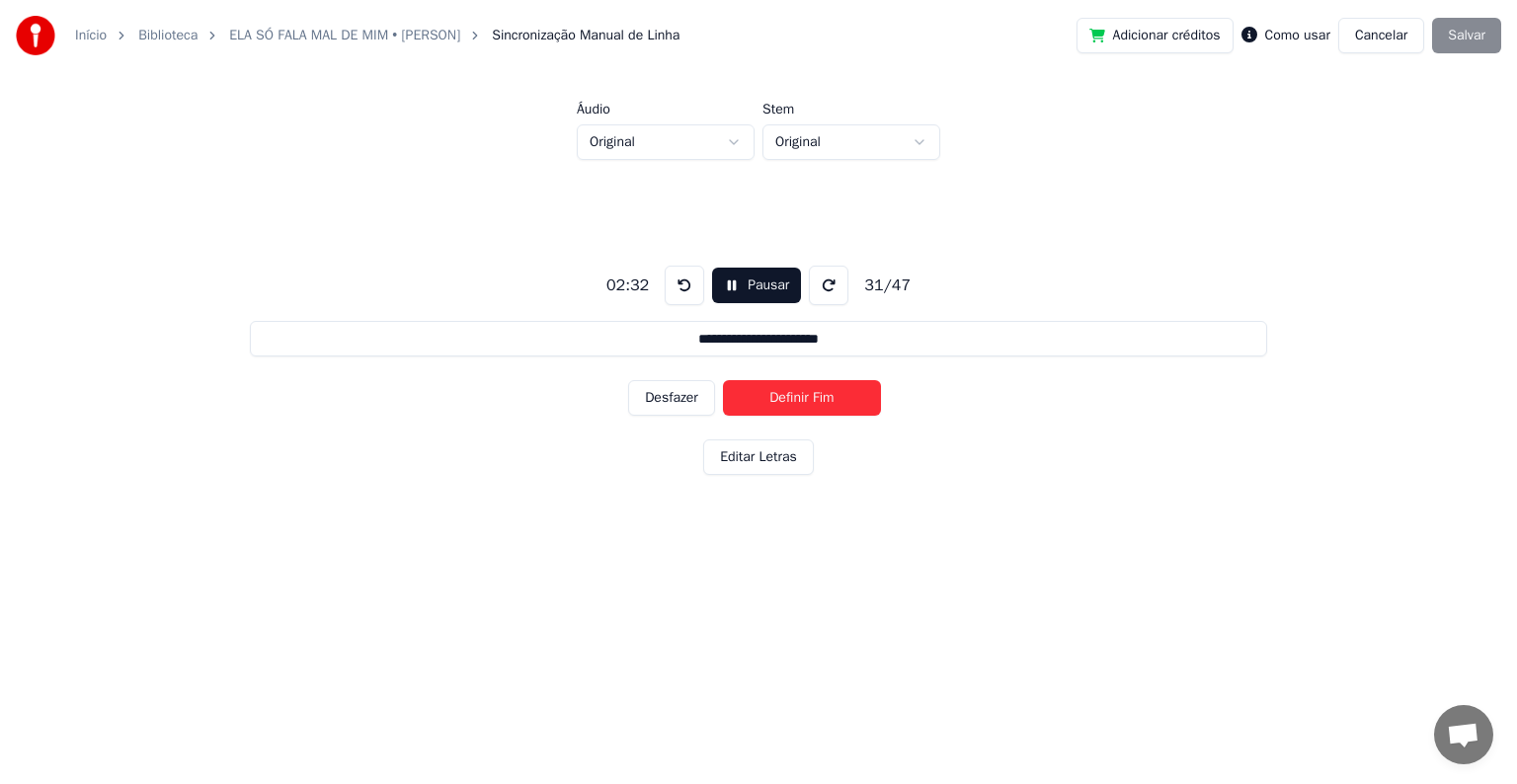 click on "Definir Fim" at bounding box center (802, 398) 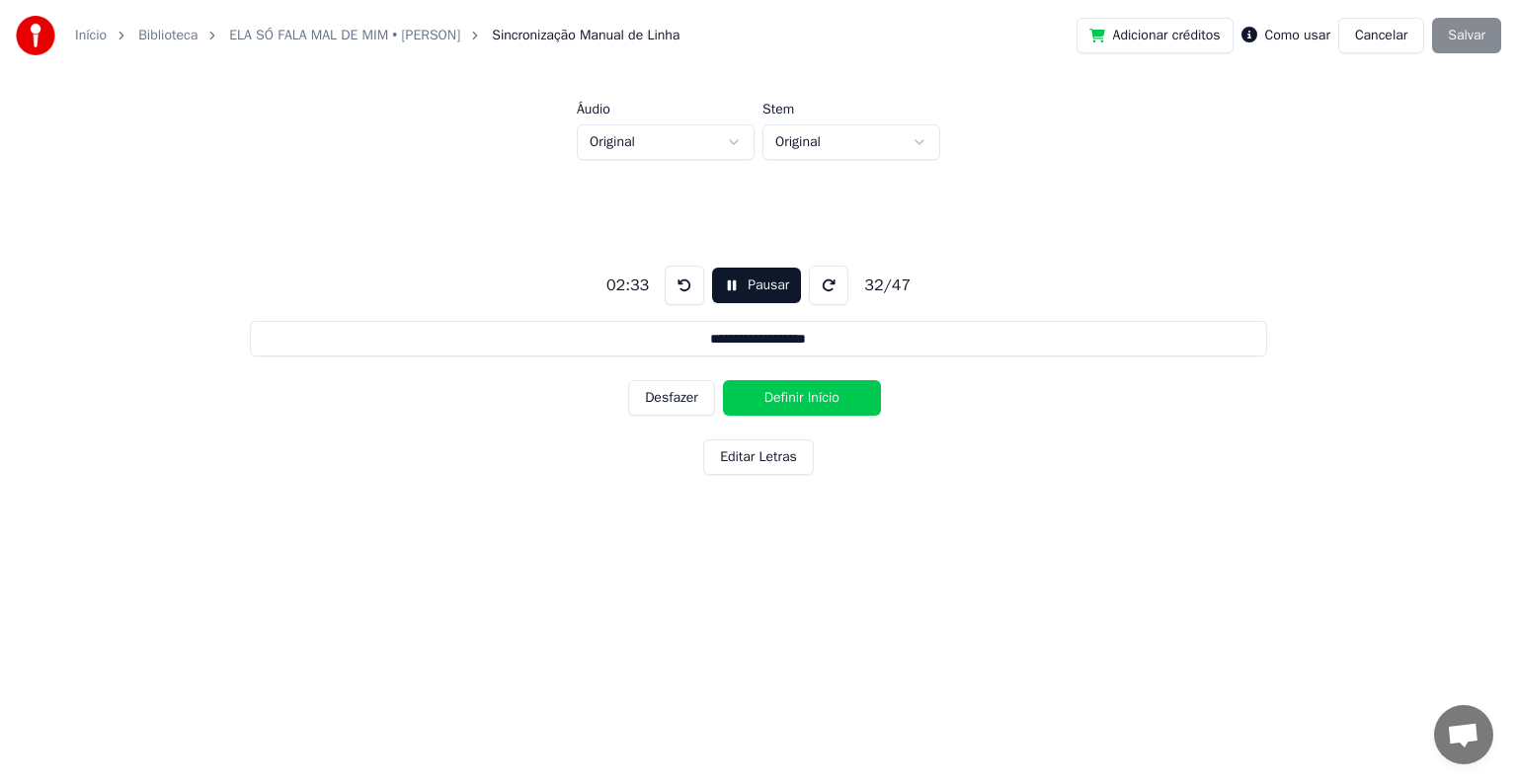 click on "Definir Início" at bounding box center (802, 398) 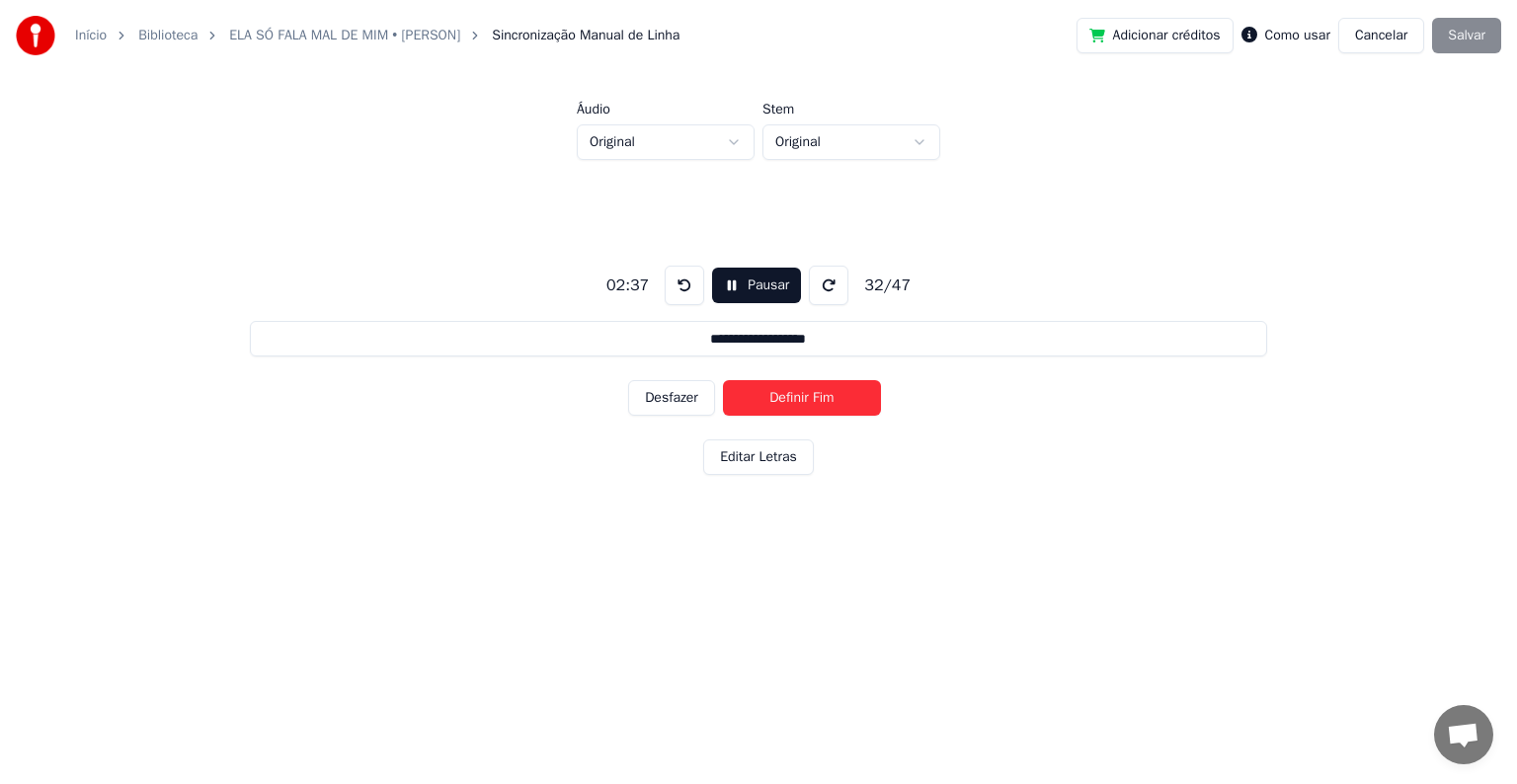 click on "Definir Fim" at bounding box center [802, 398] 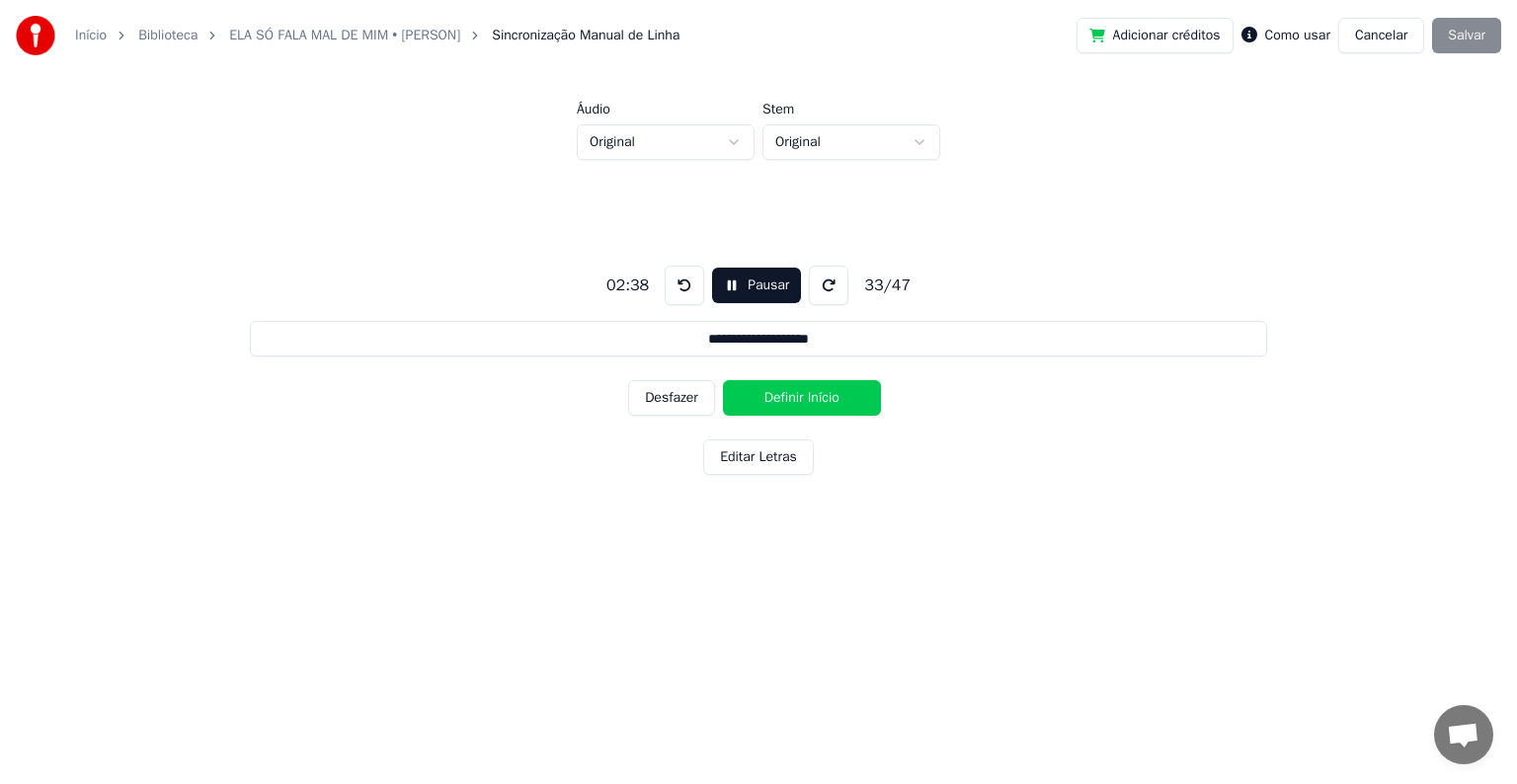 click on "Definir Início" at bounding box center [802, 398] 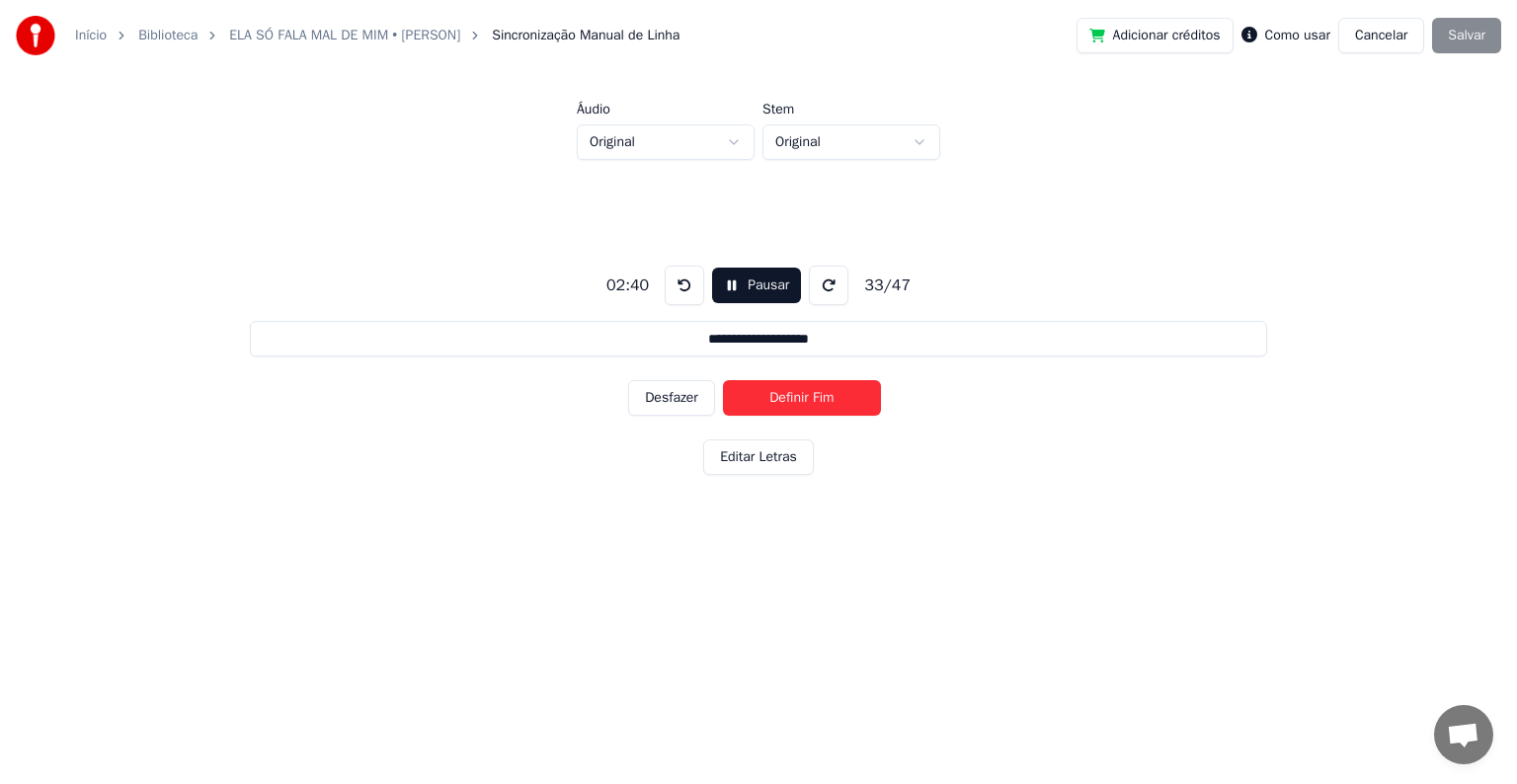 click on "Definir Fim" at bounding box center (802, 398) 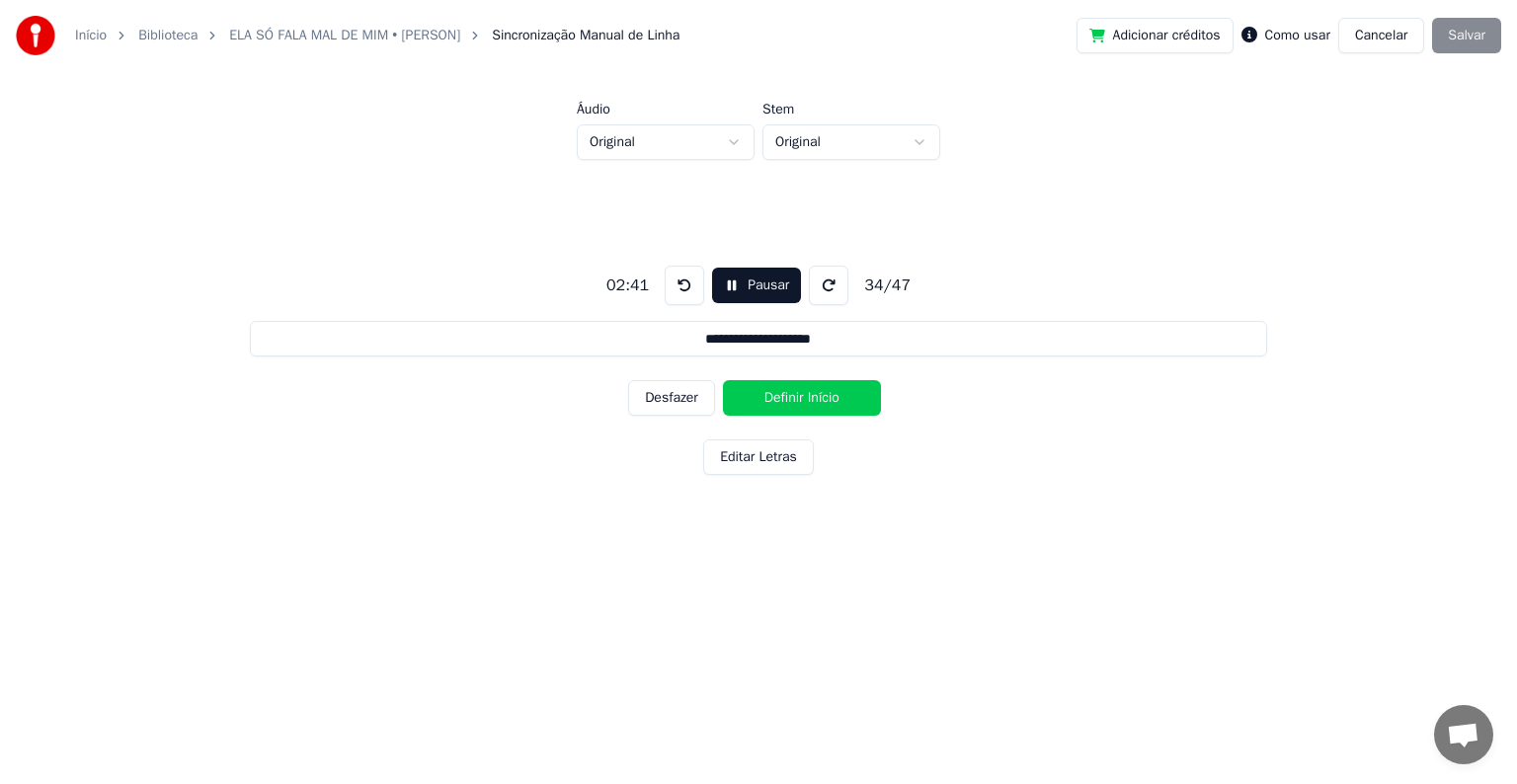 click on "Definir Início" at bounding box center [802, 398] 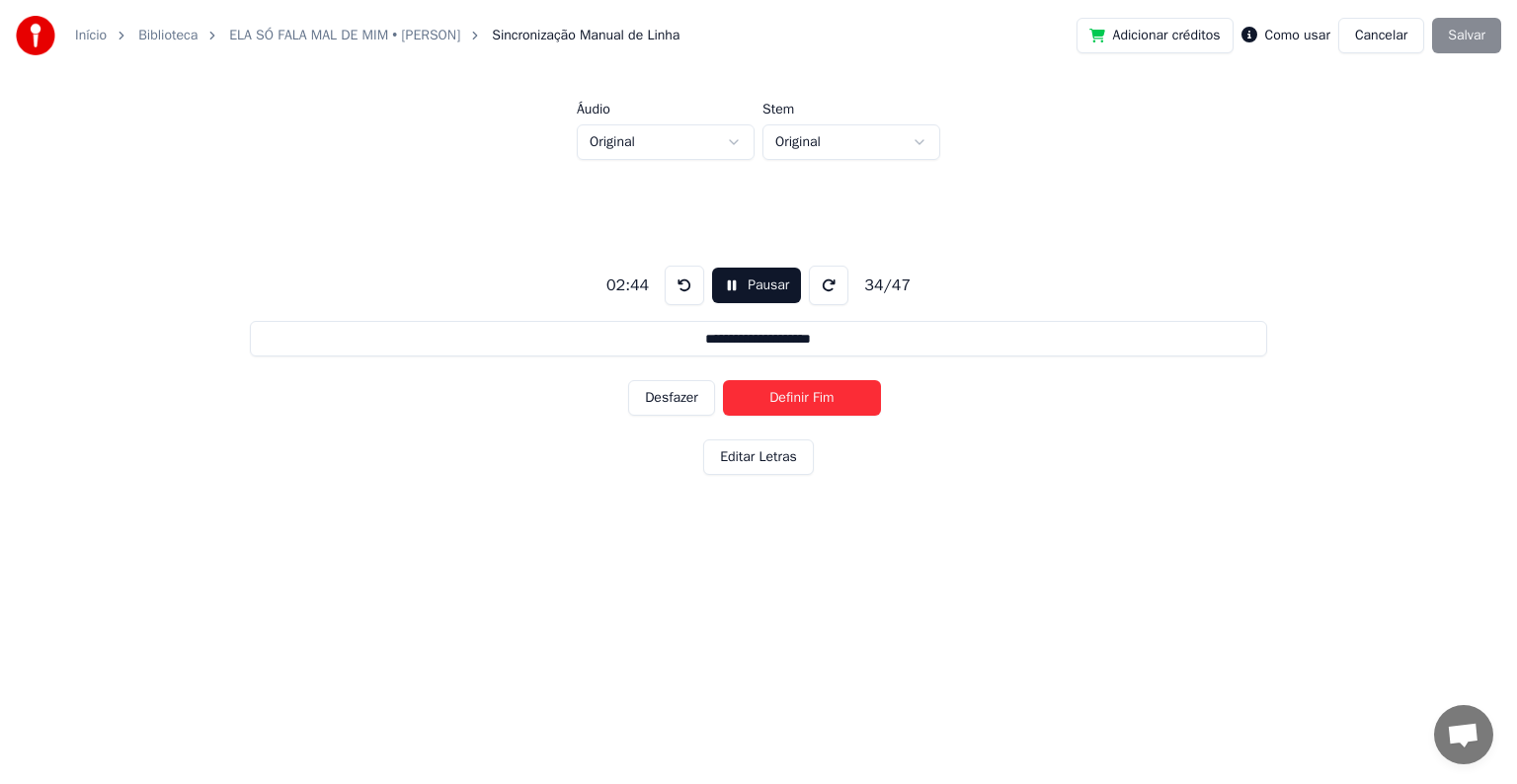 click on "Definir Fim" at bounding box center [802, 398] 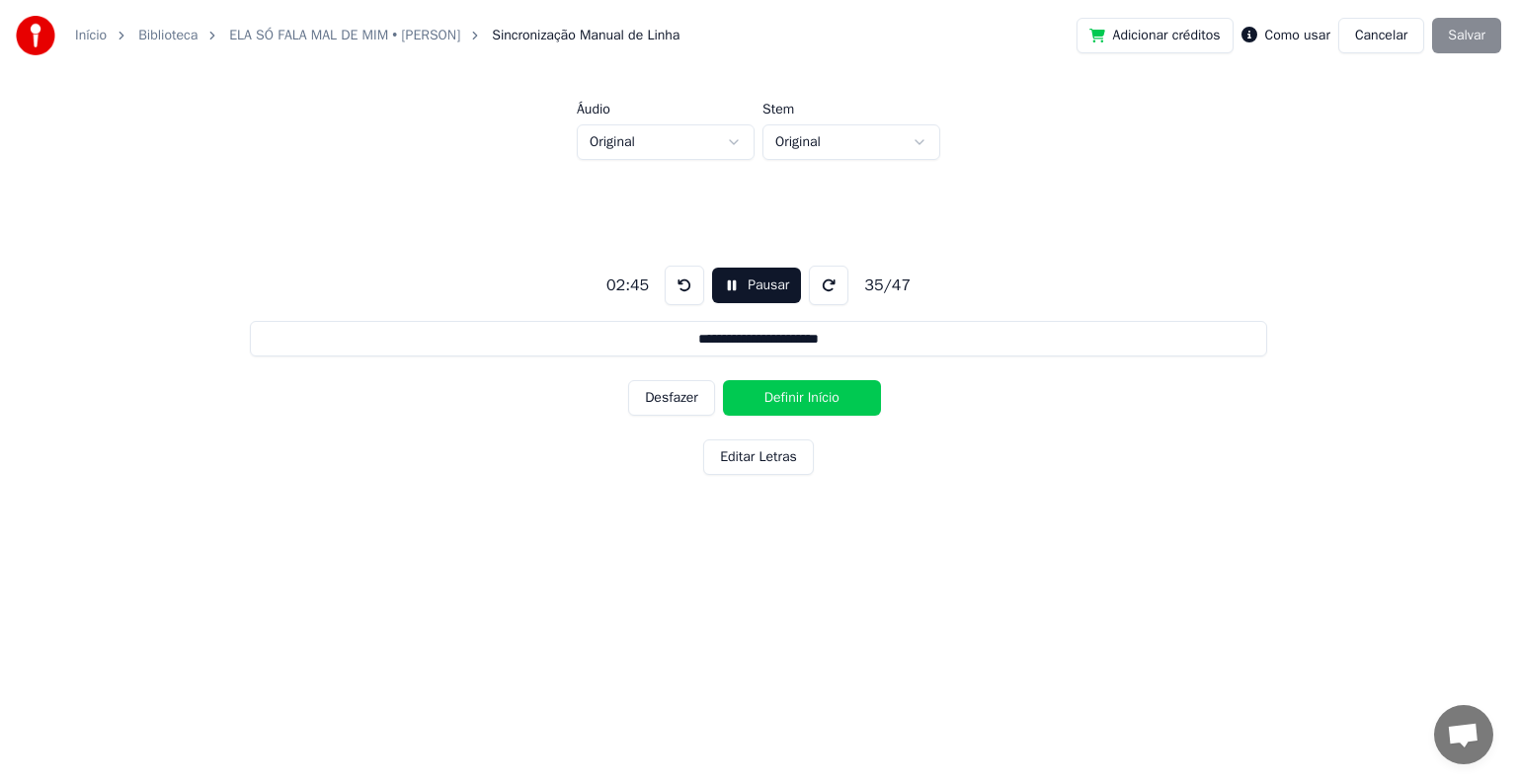 click on "Definir Início" at bounding box center [802, 398] 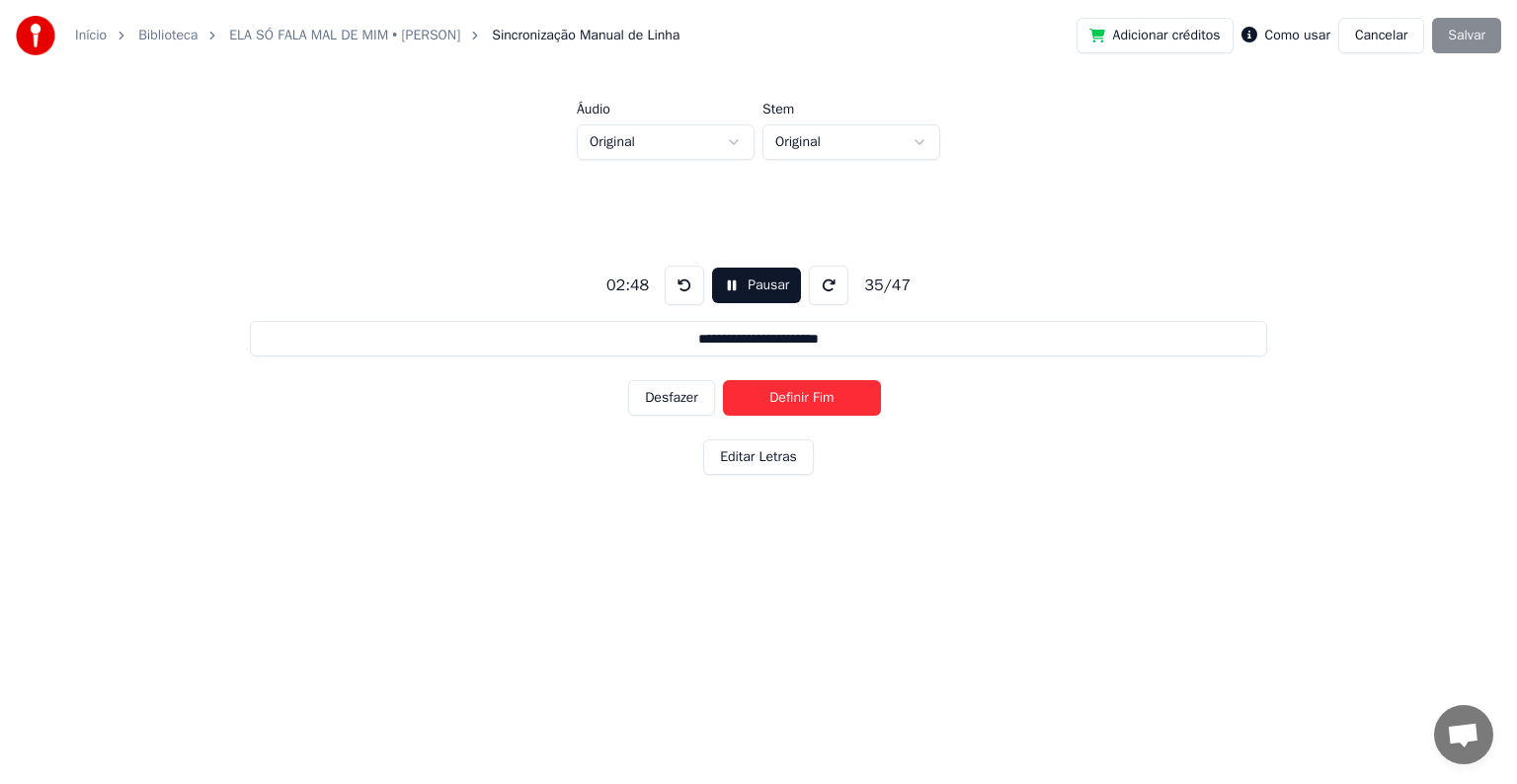 click on "Definir Fim" at bounding box center [802, 398] 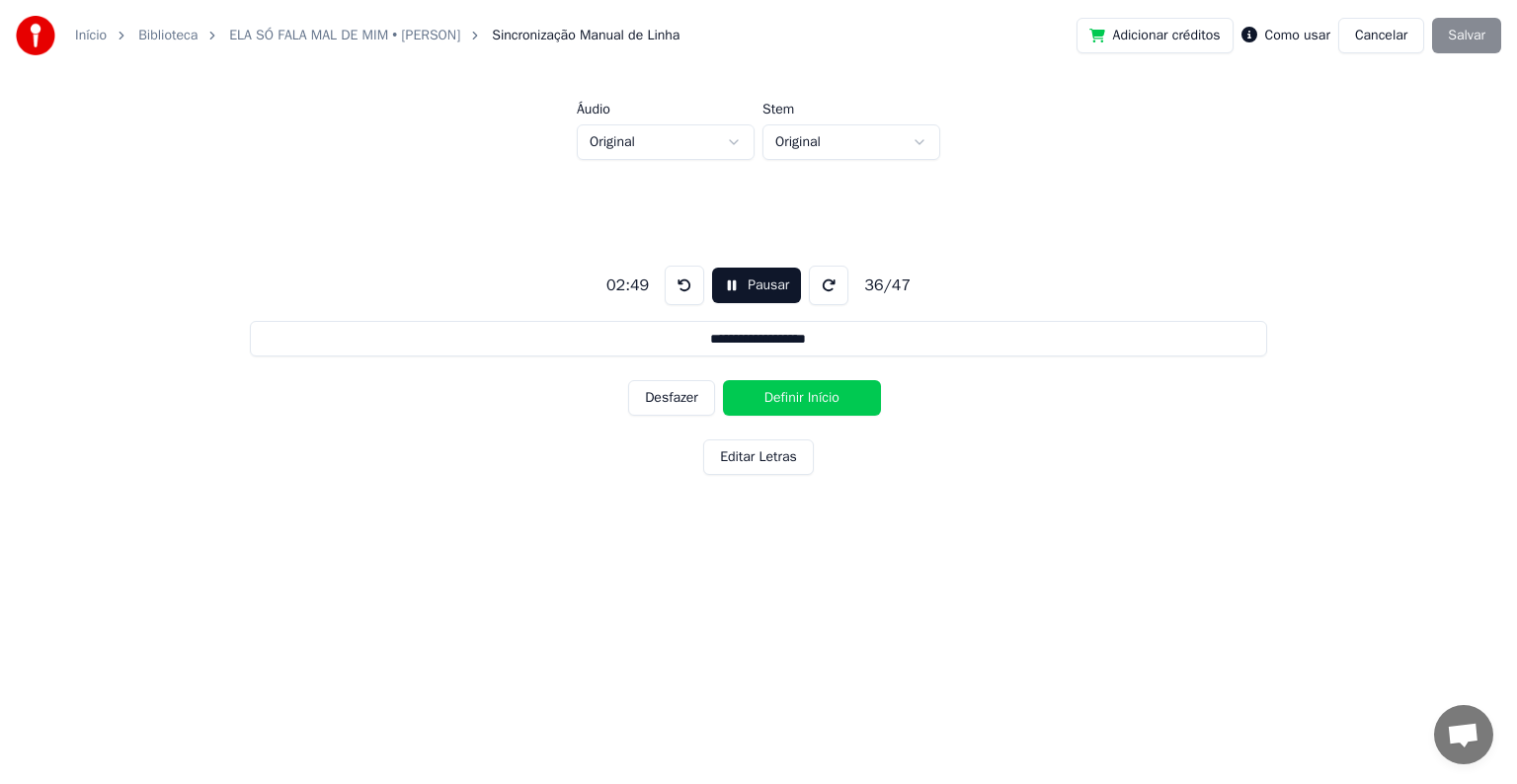 click on "Definir Início" at bounding box center [802, 398] 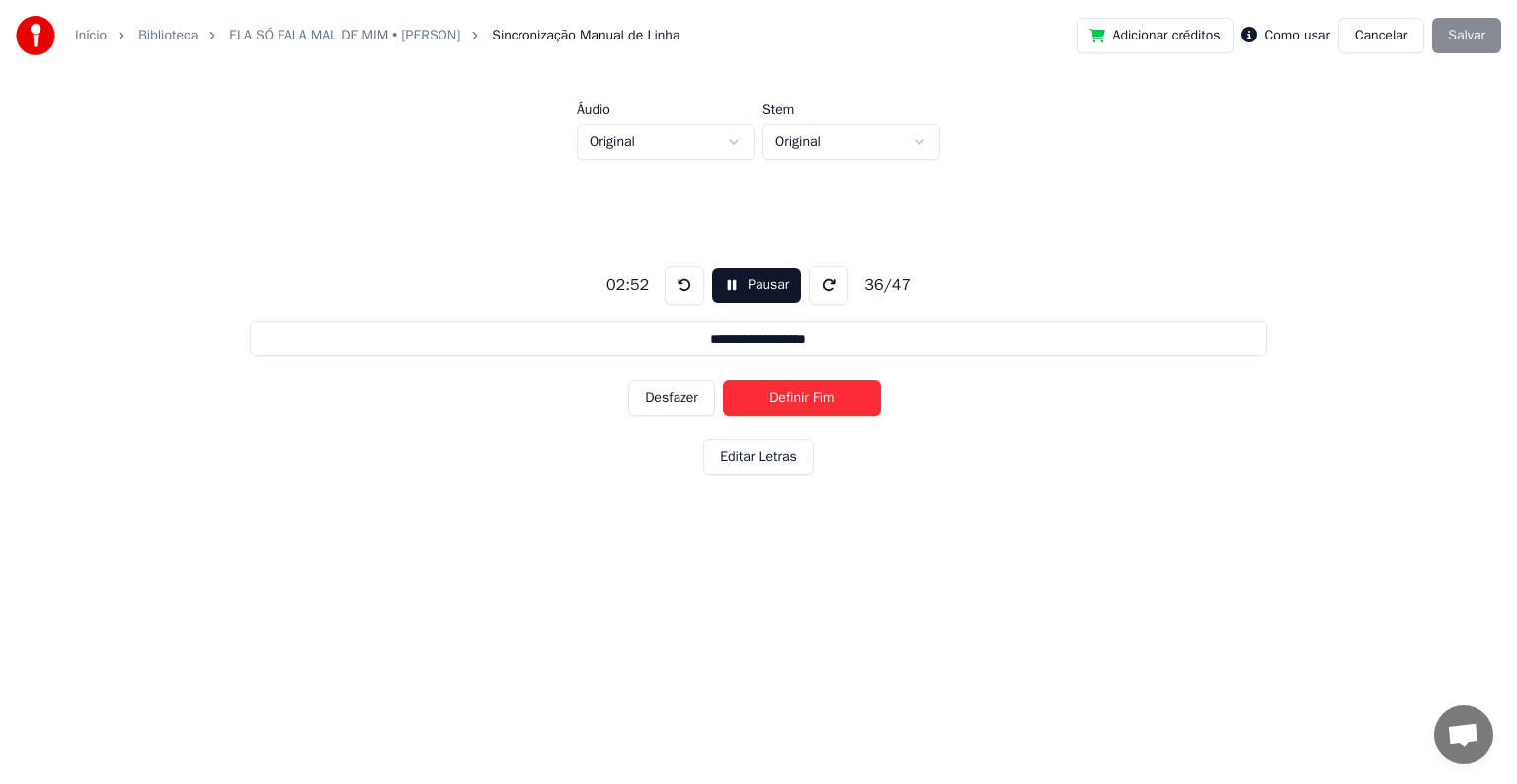 click on "Definir Fim" at bounding box center (802, 398) 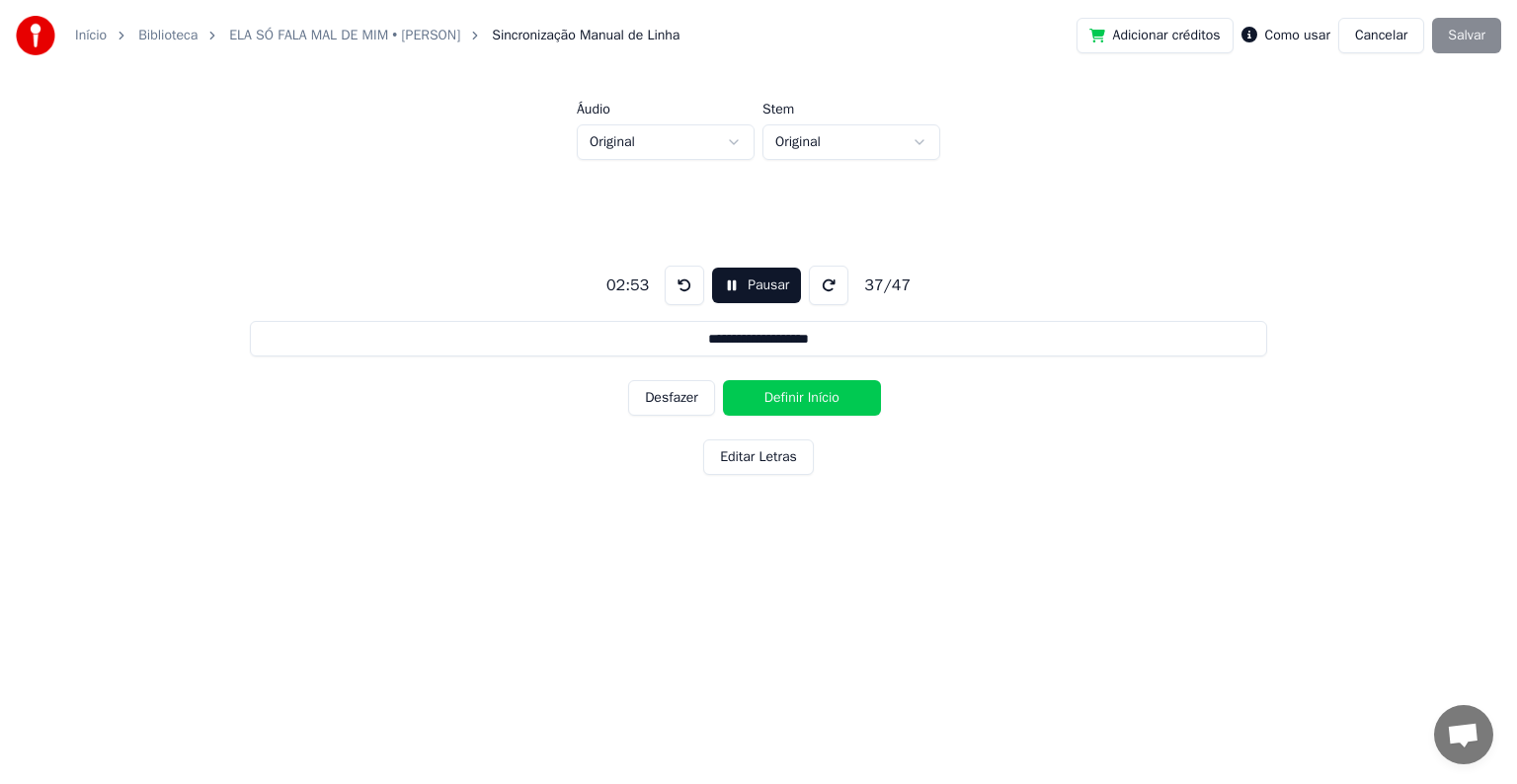click on "Definir Início" at bounding box center (802, 398) 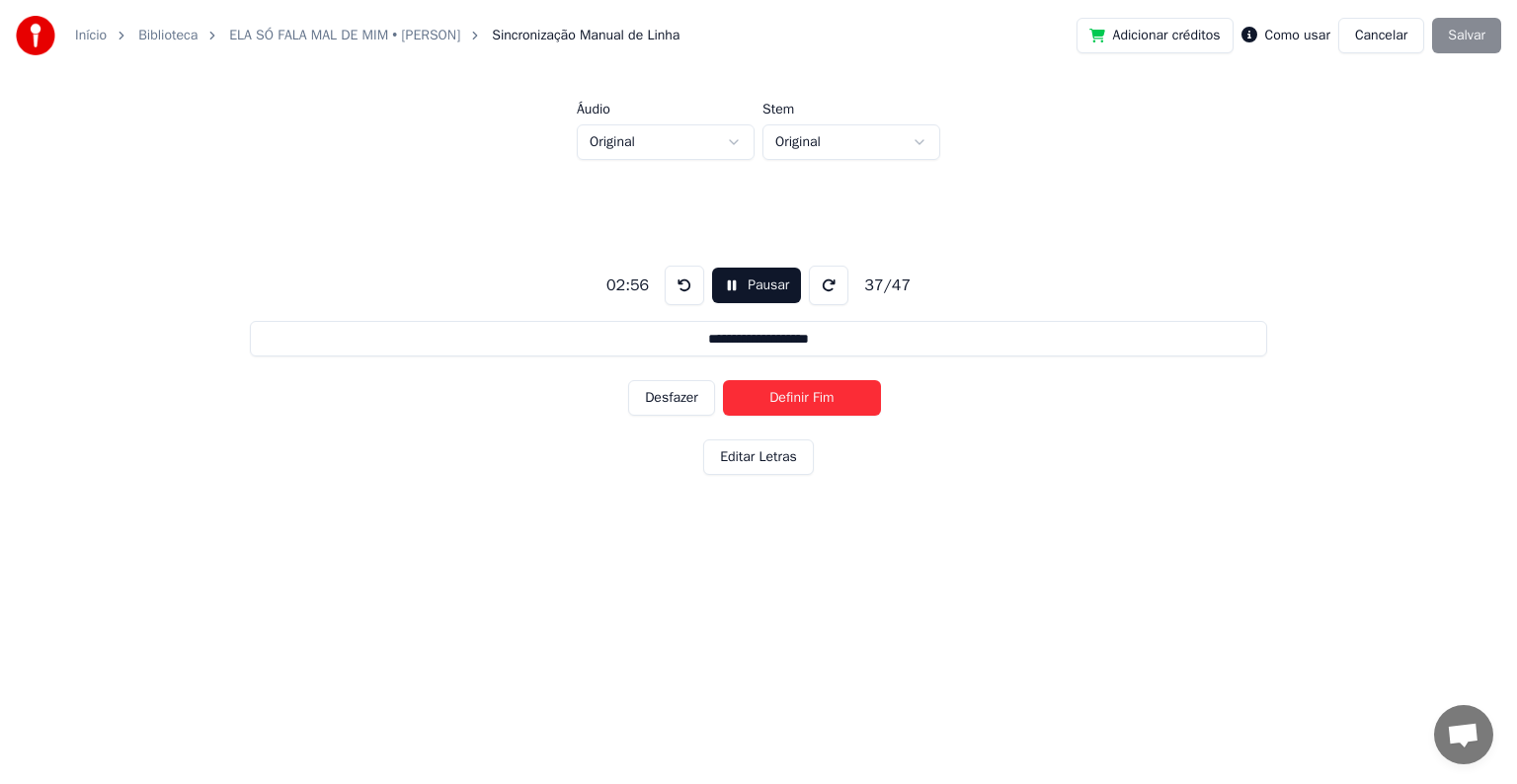 click on "Definir Fim" at bounding box center (802, 398) 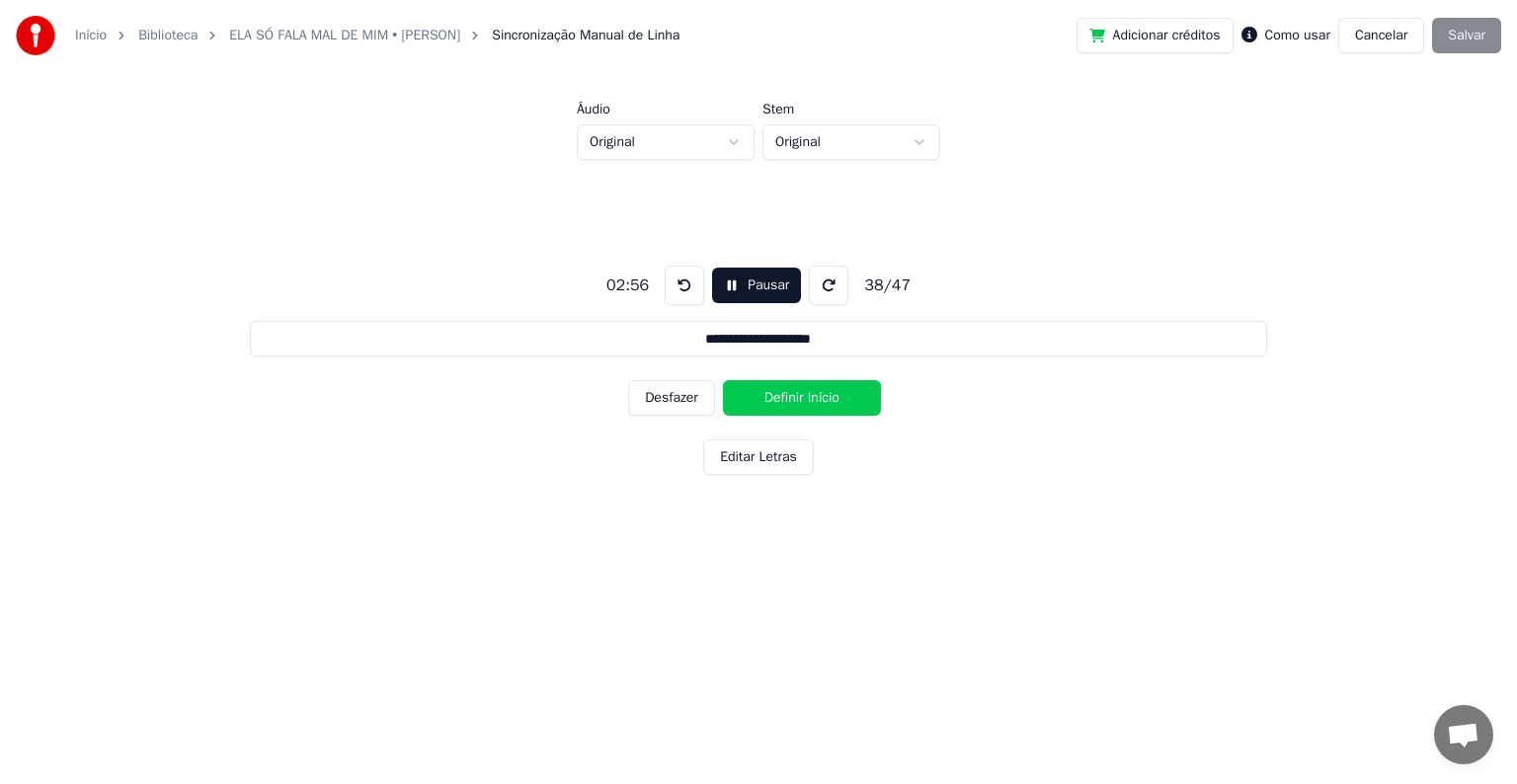 click on "Definir Início" at bounding box center (802, 398) 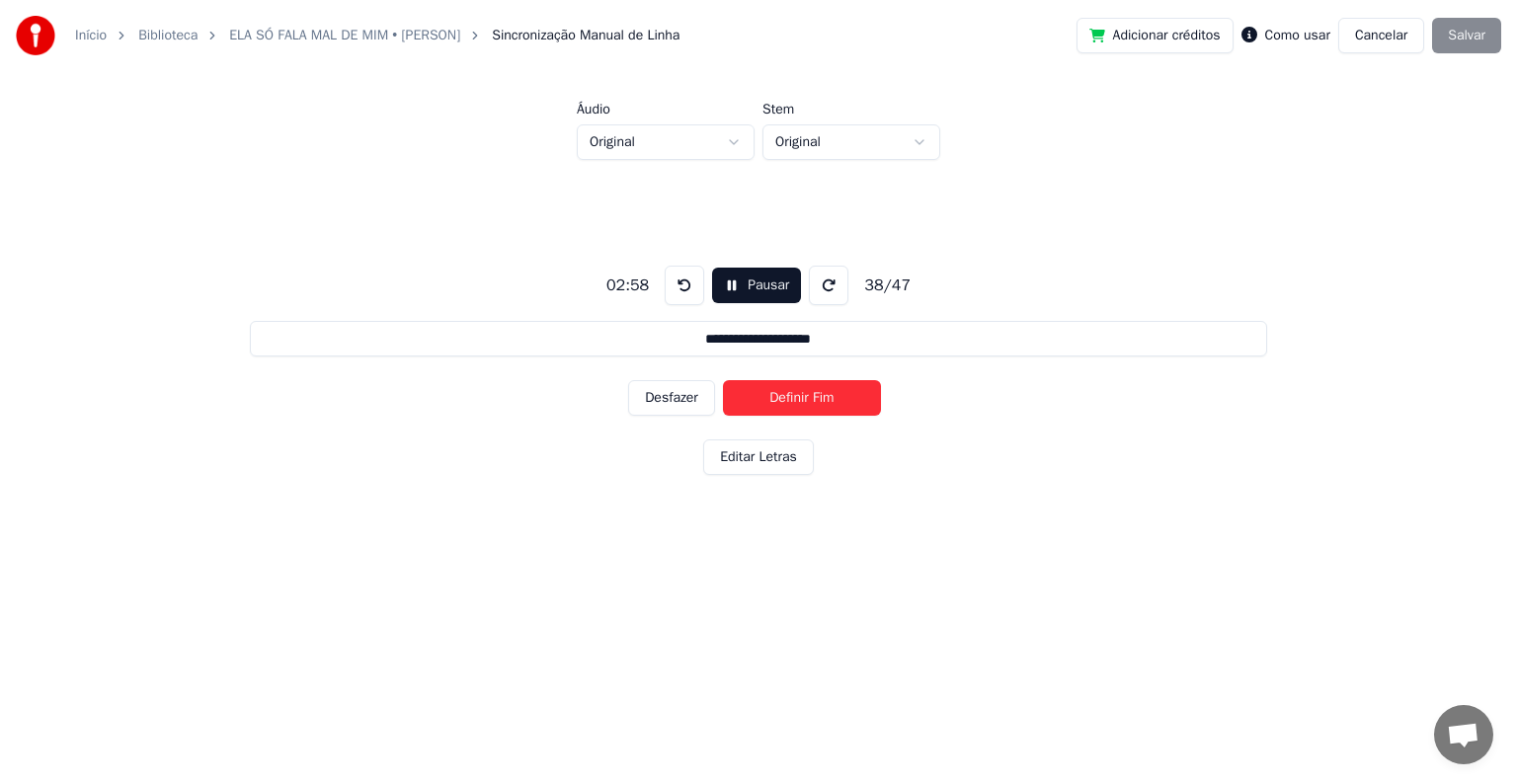 click on "Definir Fim" at bounding box center (802, 398) 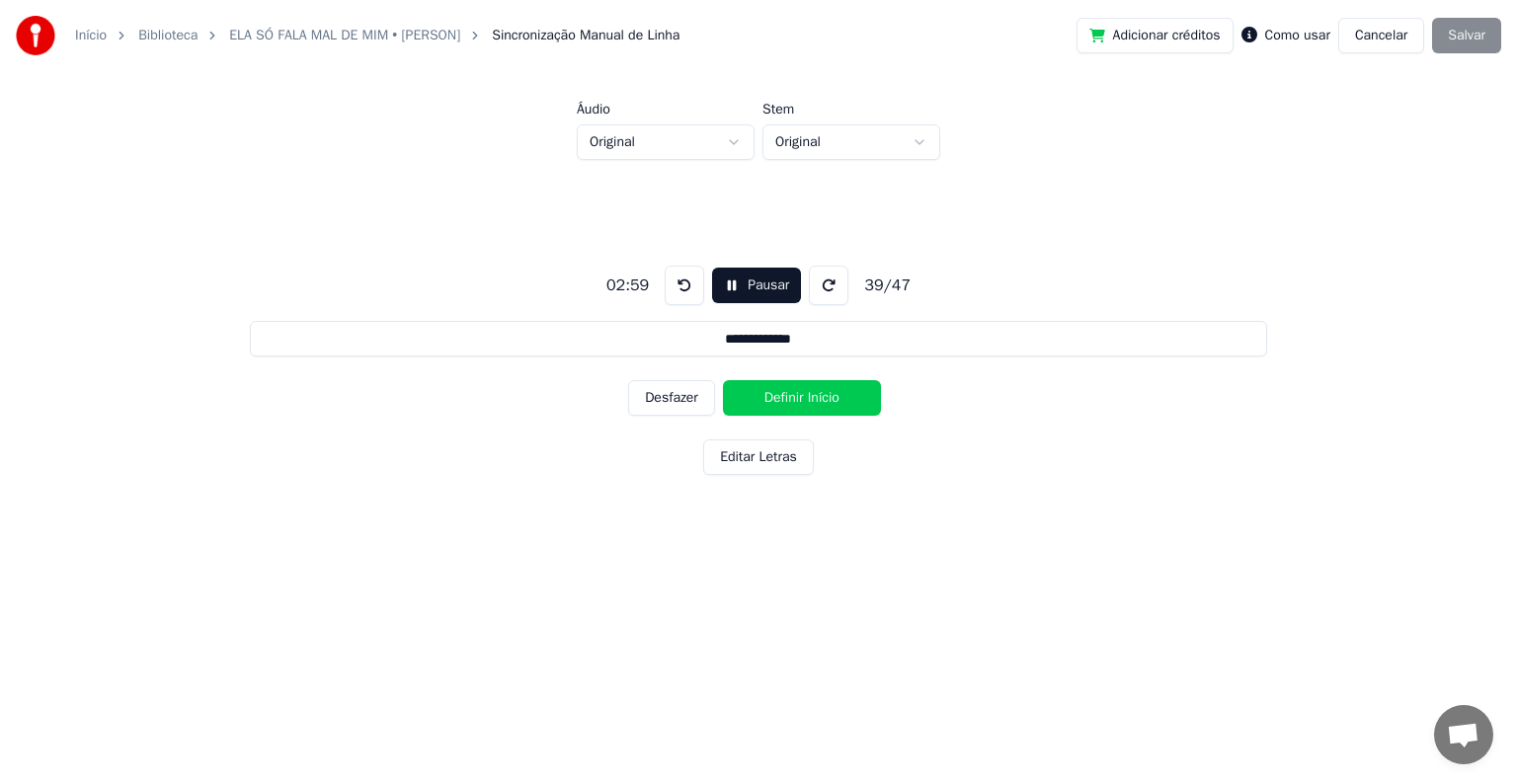 click on "Definir Início" at bounding box center [802, 398] 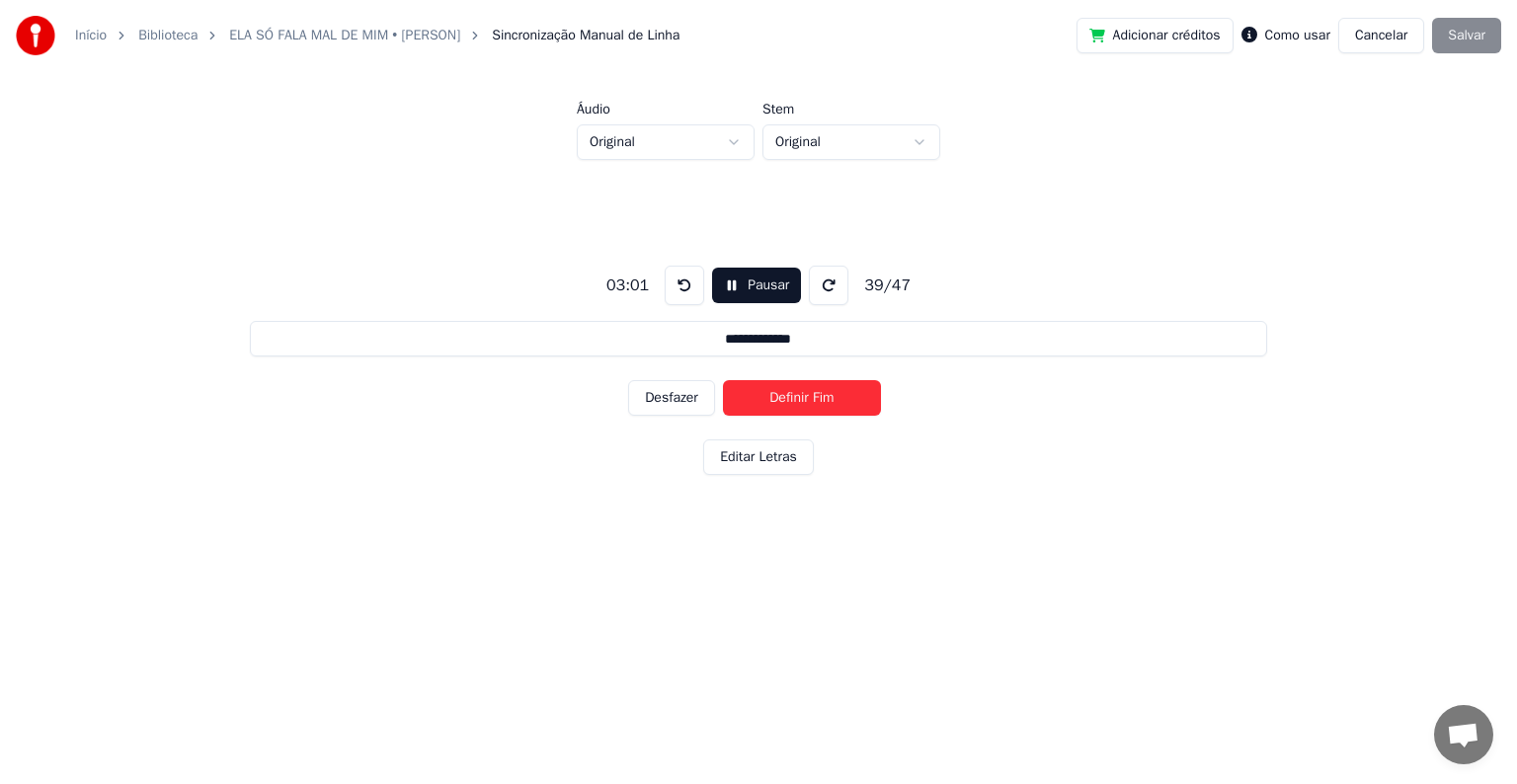 click on "Definir Fim" at bounding box center (802, 398) 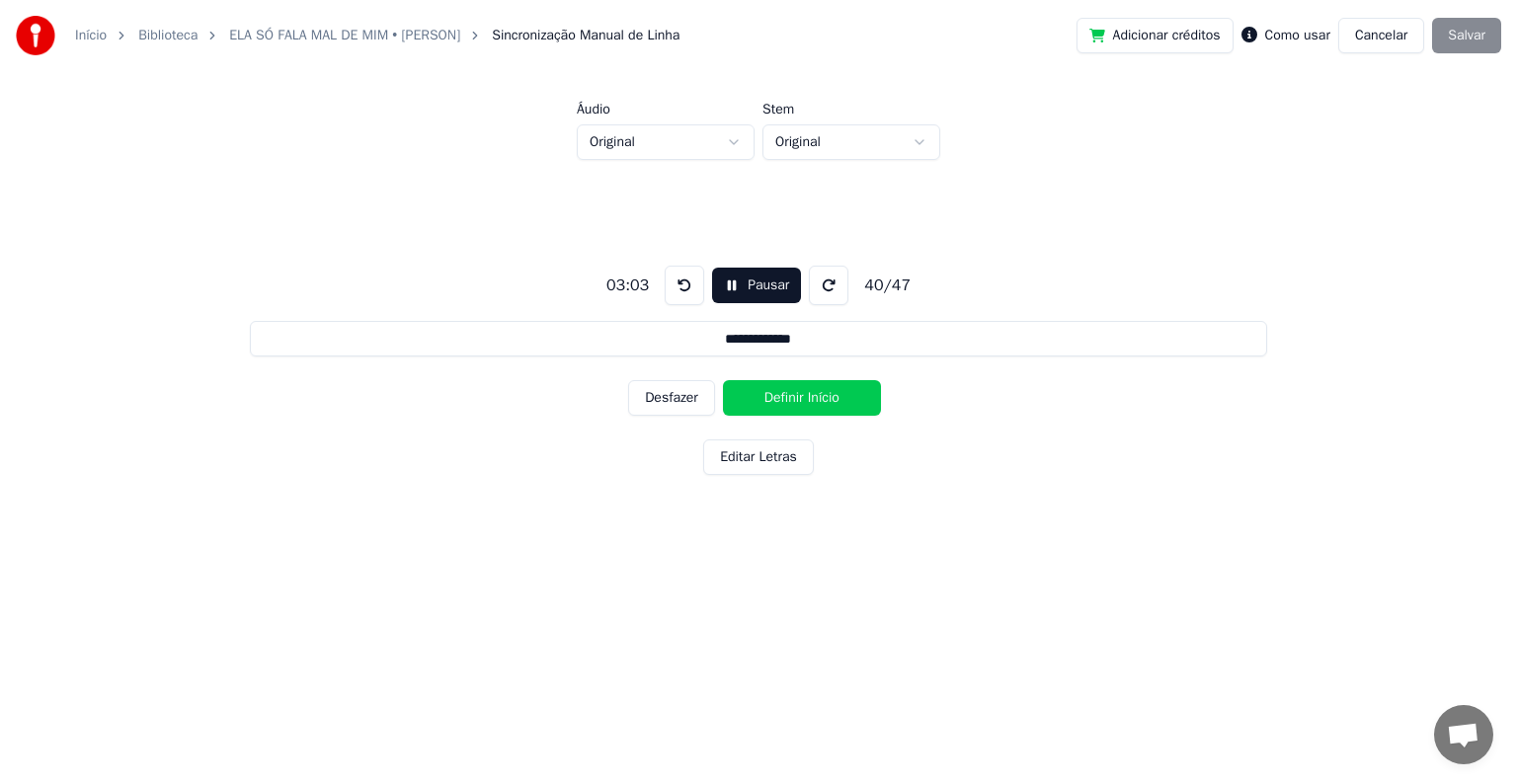 click on "Definir Início" at bounding box center (802, 398) 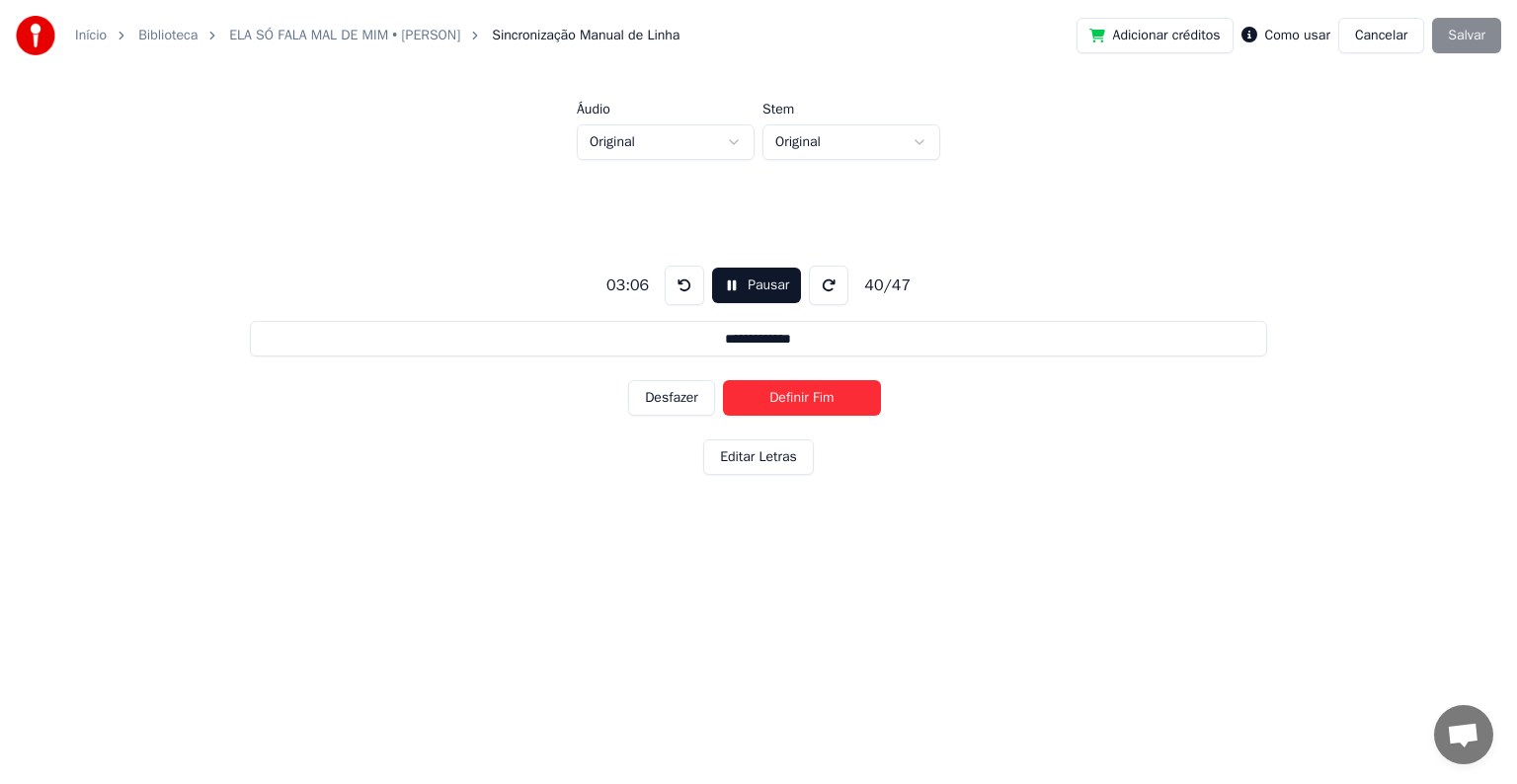 click on "Definir Fim" at bounding box center [802, 398] 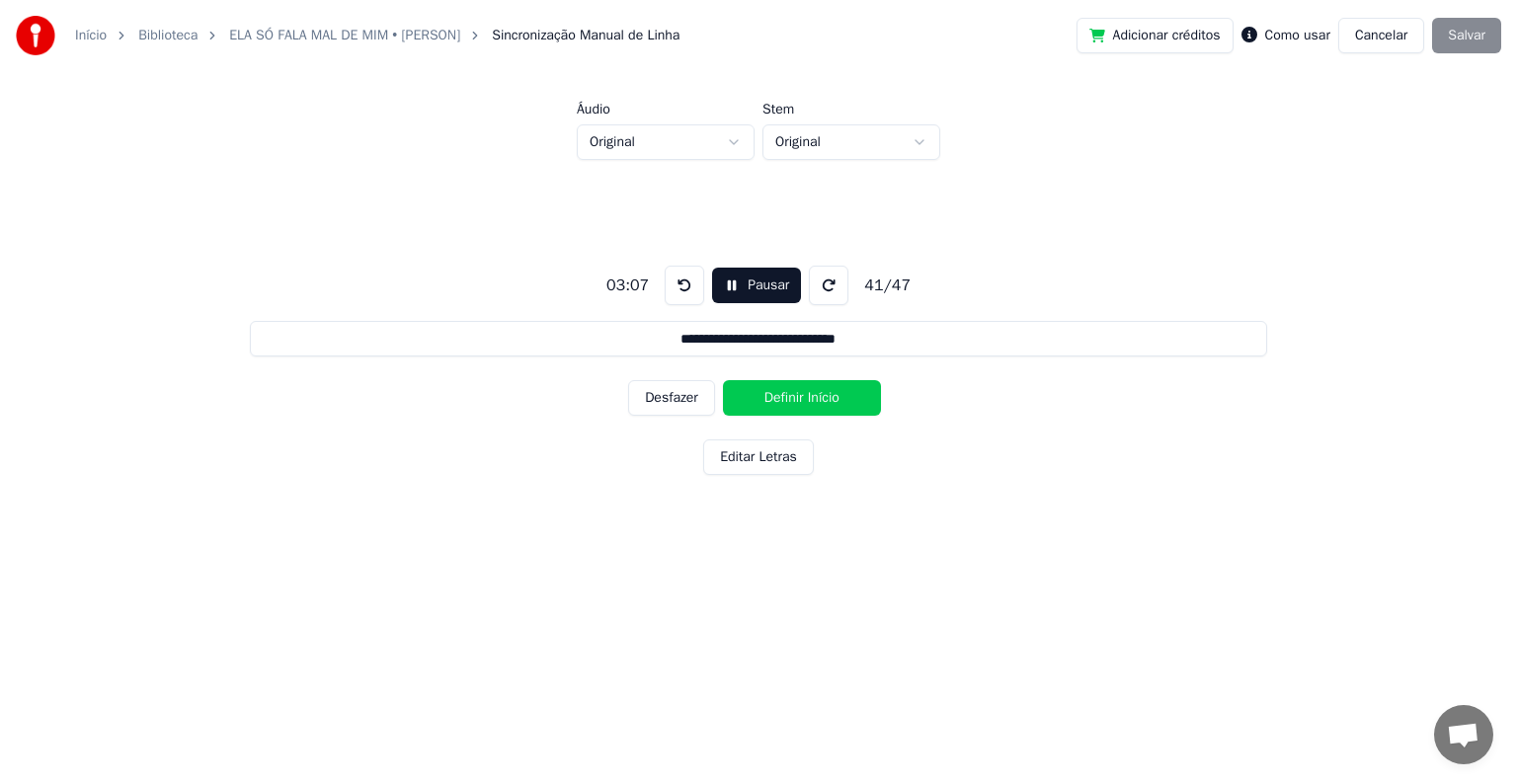click on "Definir Início" at bounding box center (802, 398) 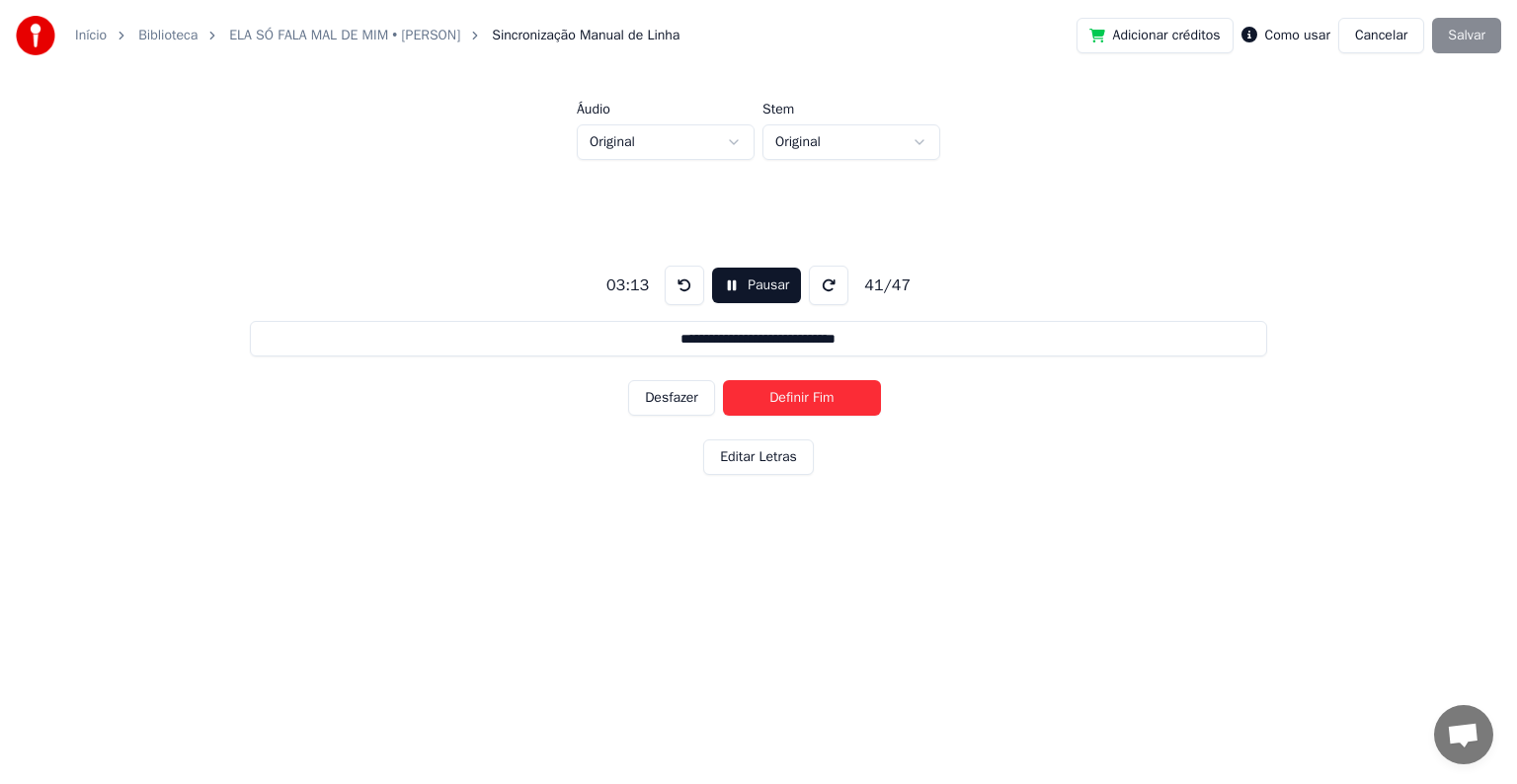 click on "Definir Fim" at bounding box center (802, 398) 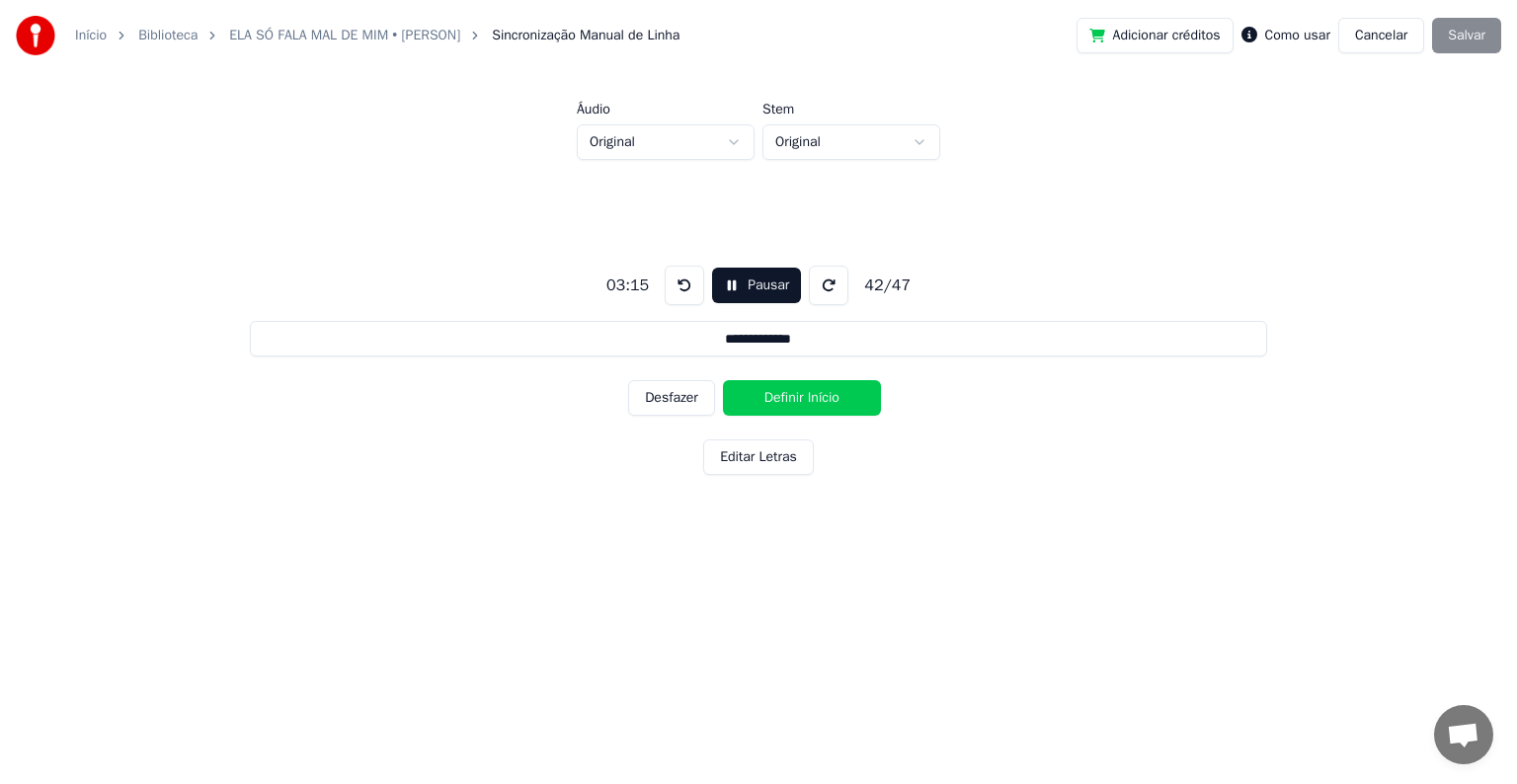 click on "Definir Início" at bounding box center [802, 398] 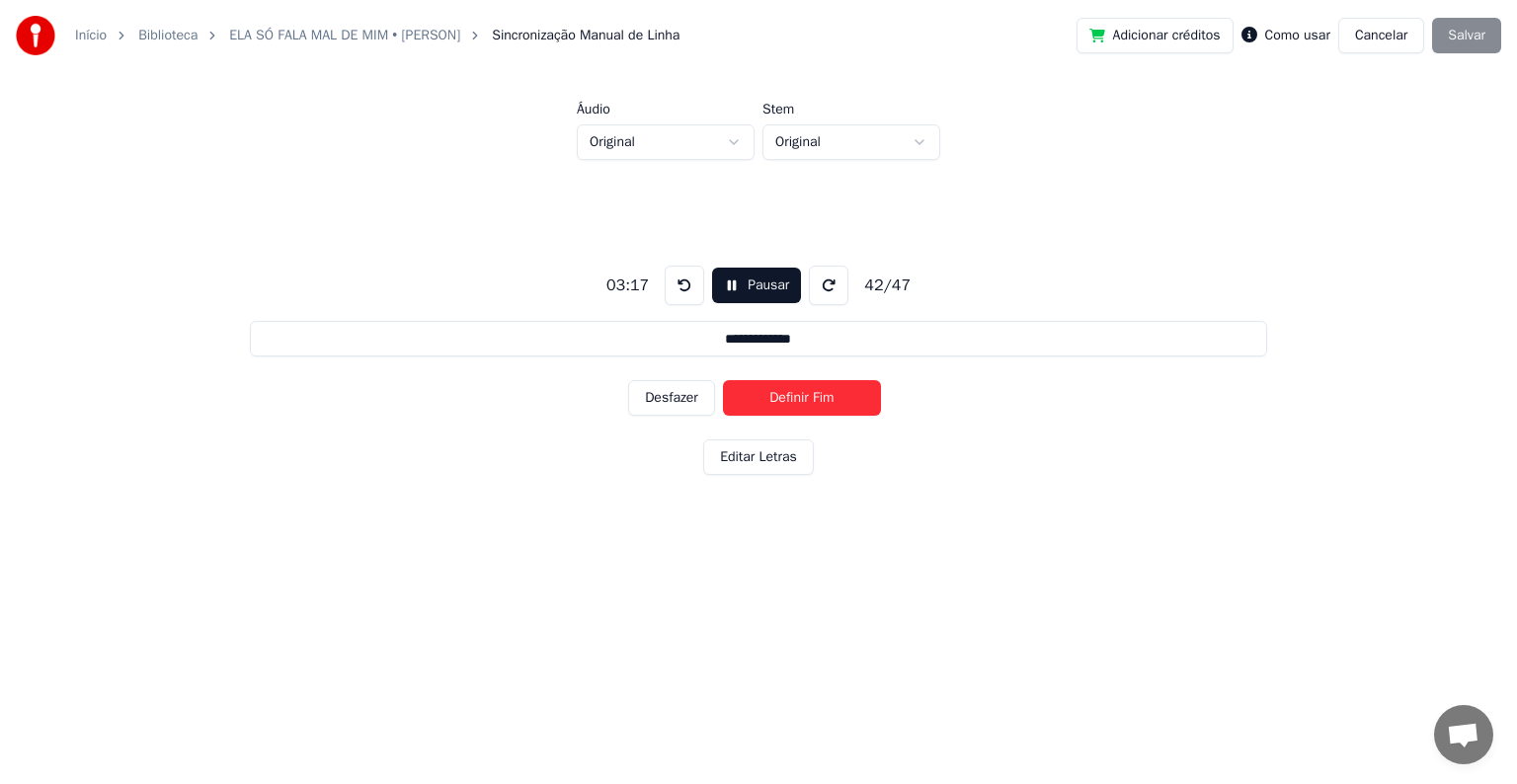 click on "Definir Fim" at bounding box center (802, 398) 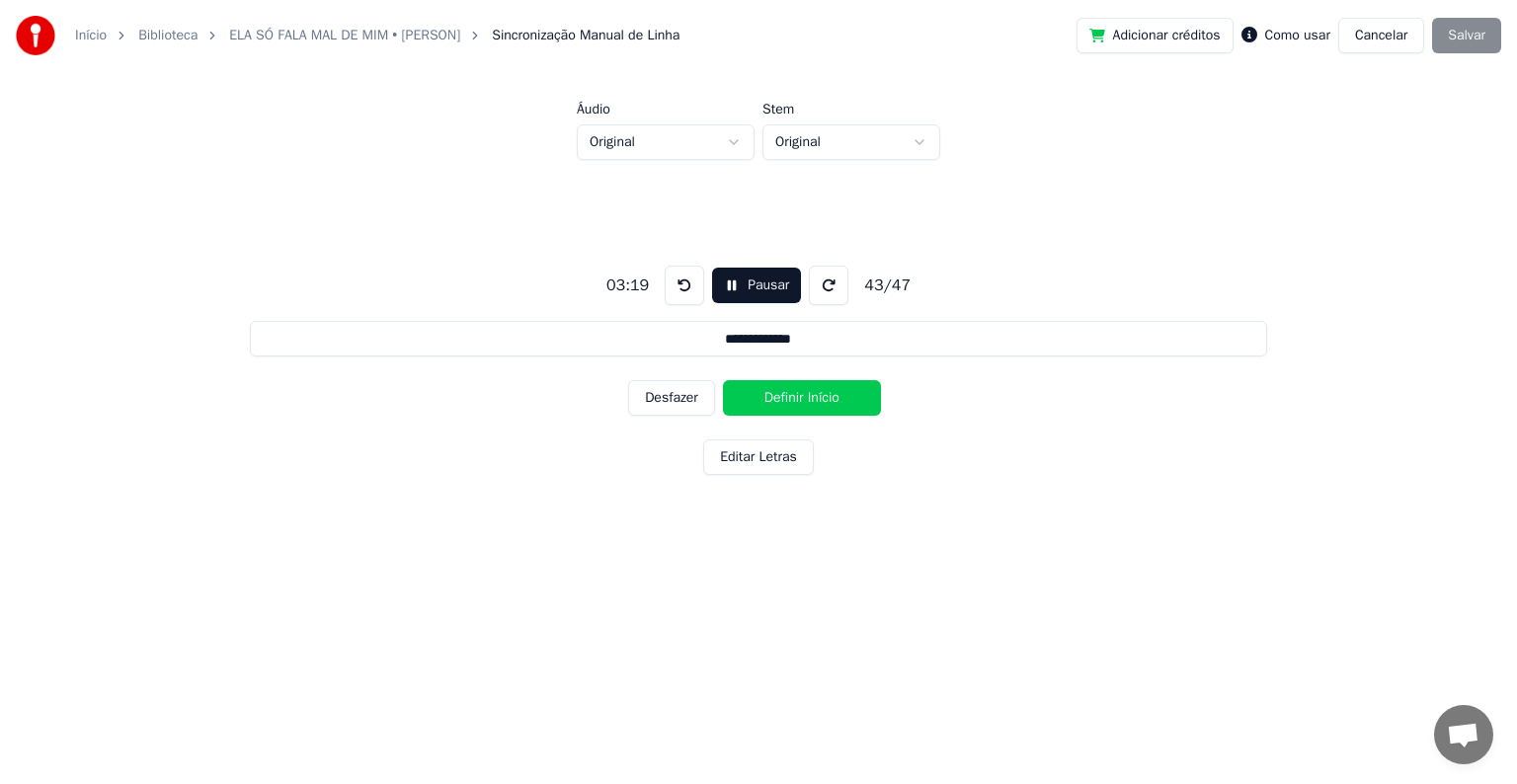 click on "Definir Início" at bounding box center [802, 398] 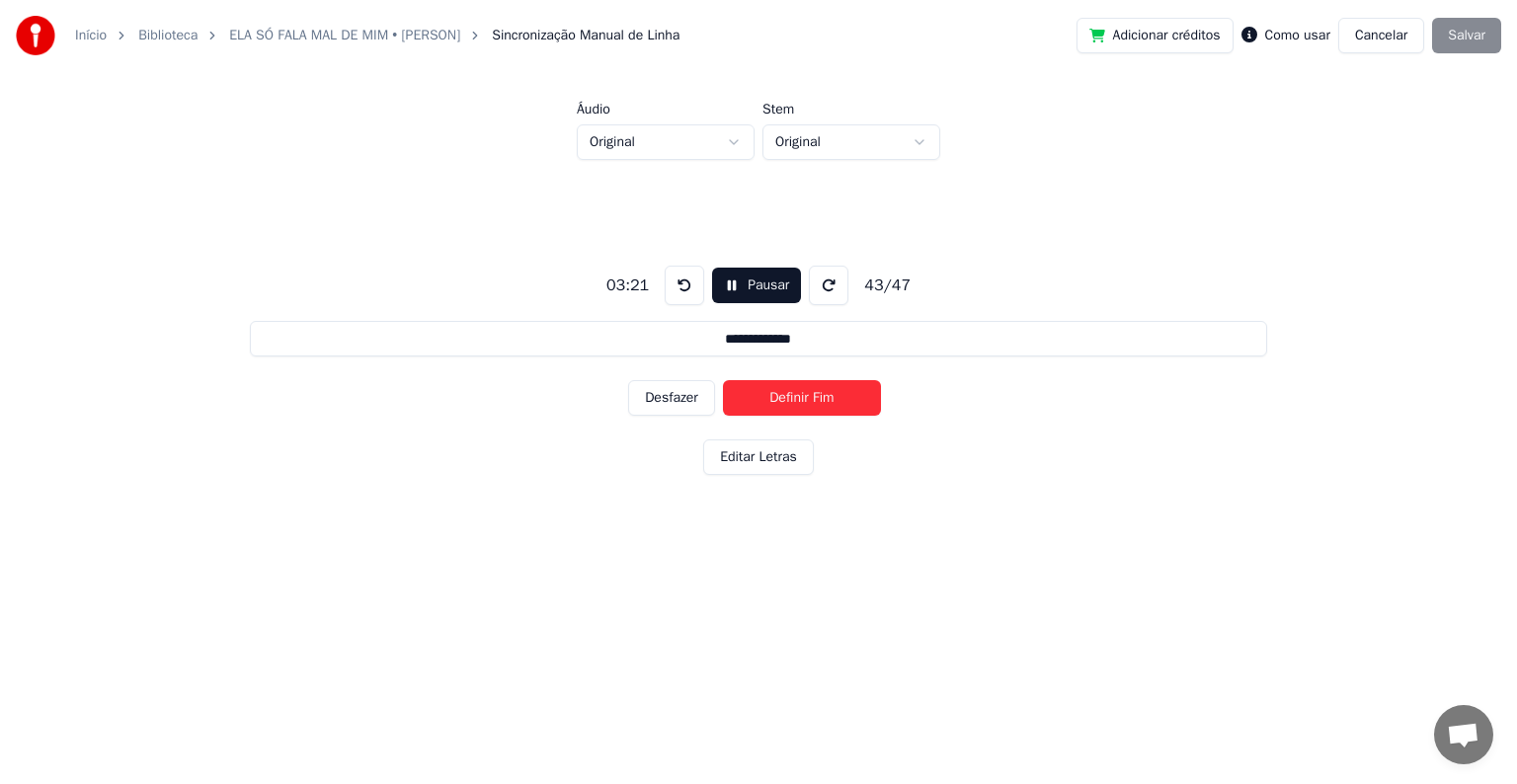 click on "Definir Fim" at bounding box center [802, 398] 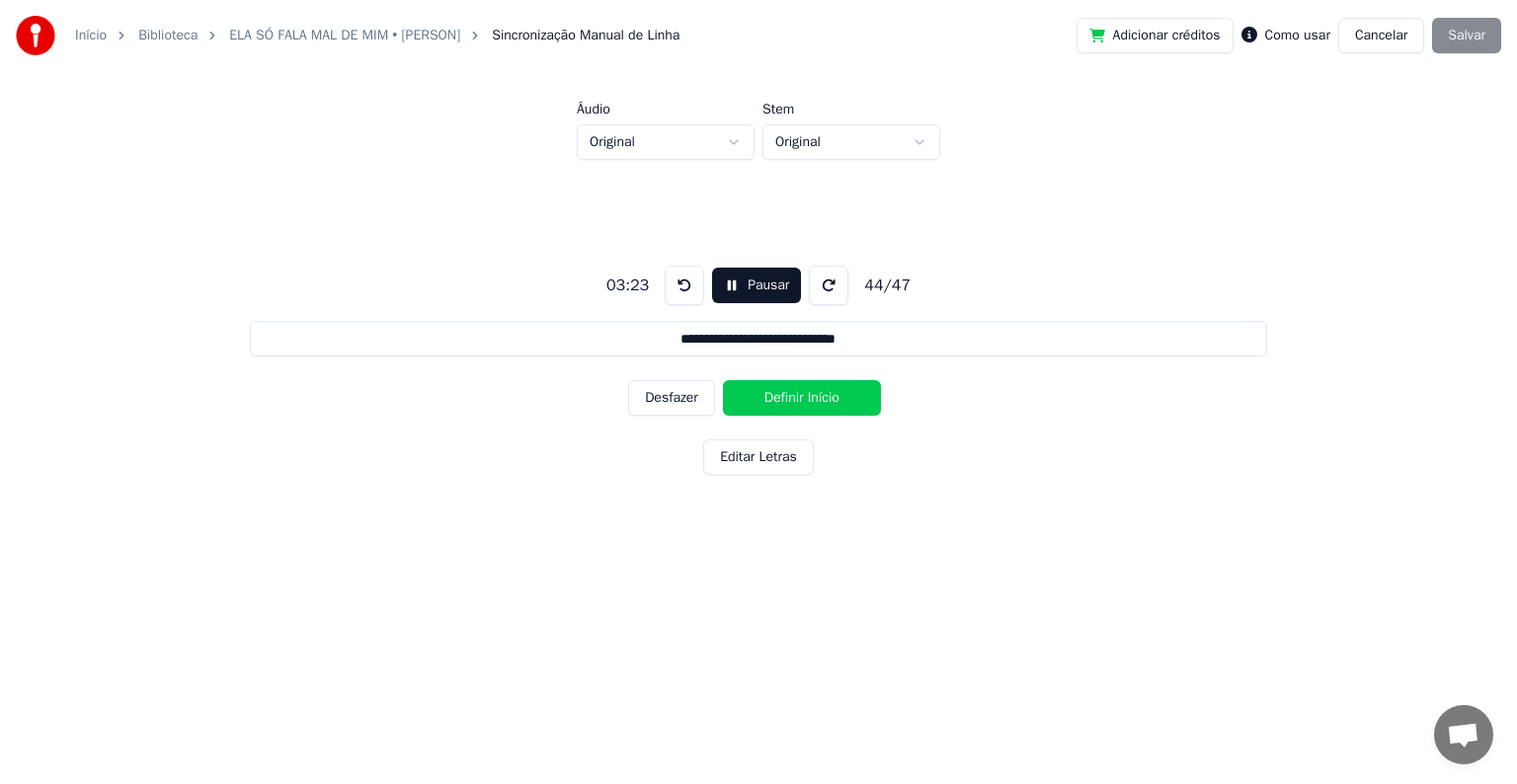 click on "Definir Início" at bounding box center (802, 398) 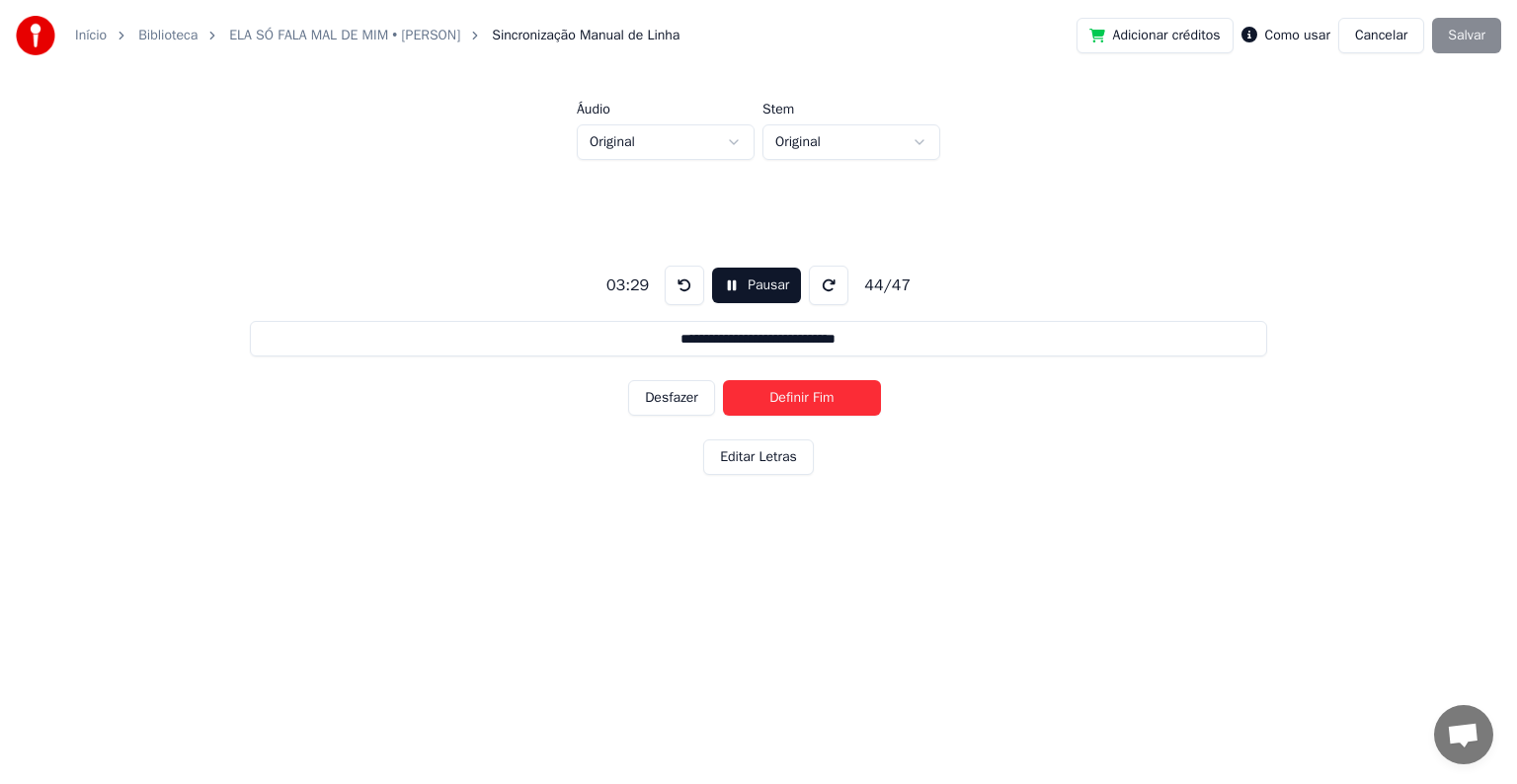 click on "Definir Fim" at bounding box center (802, 398) 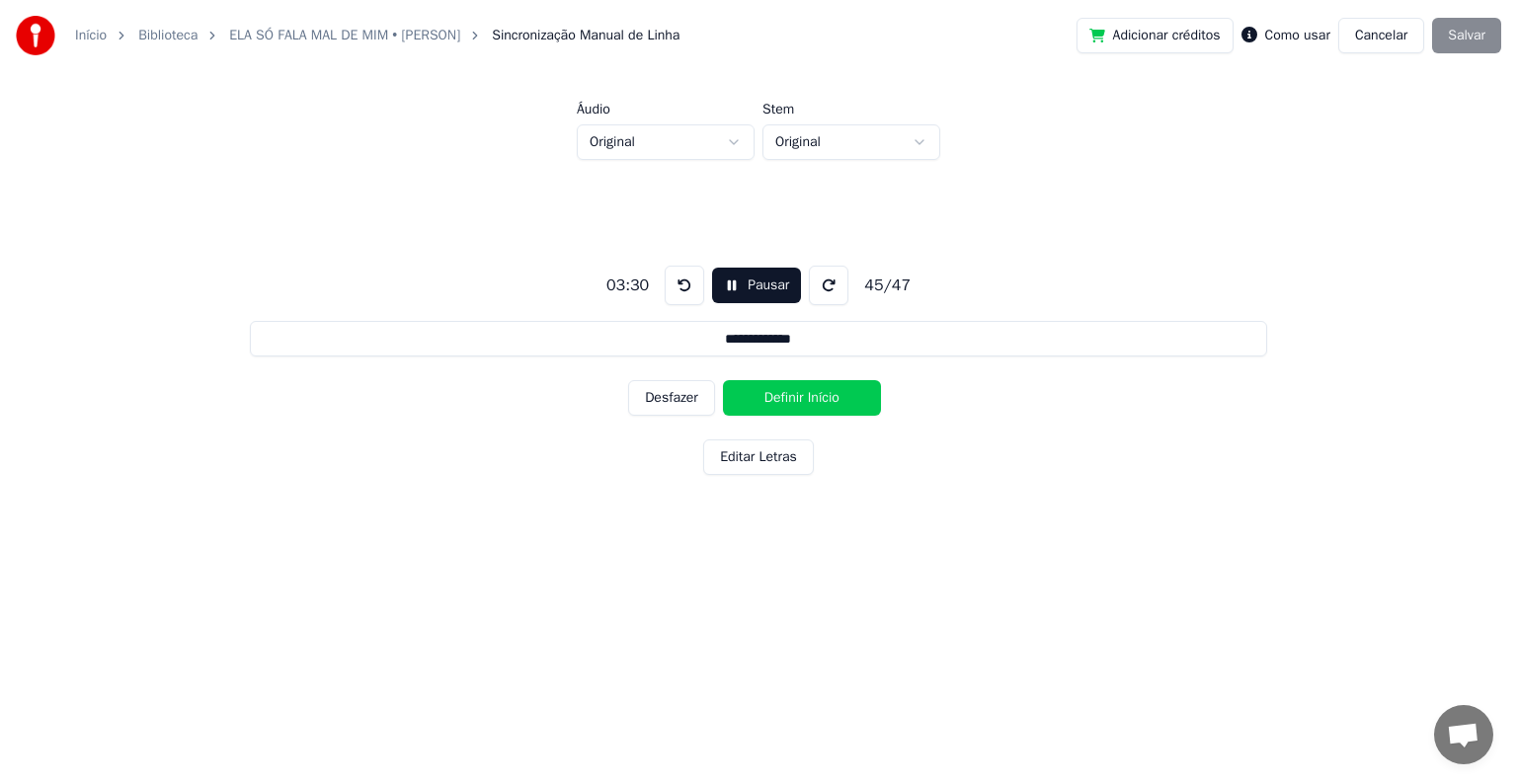 click on "Definir Início" at bounding box center (802, 398) 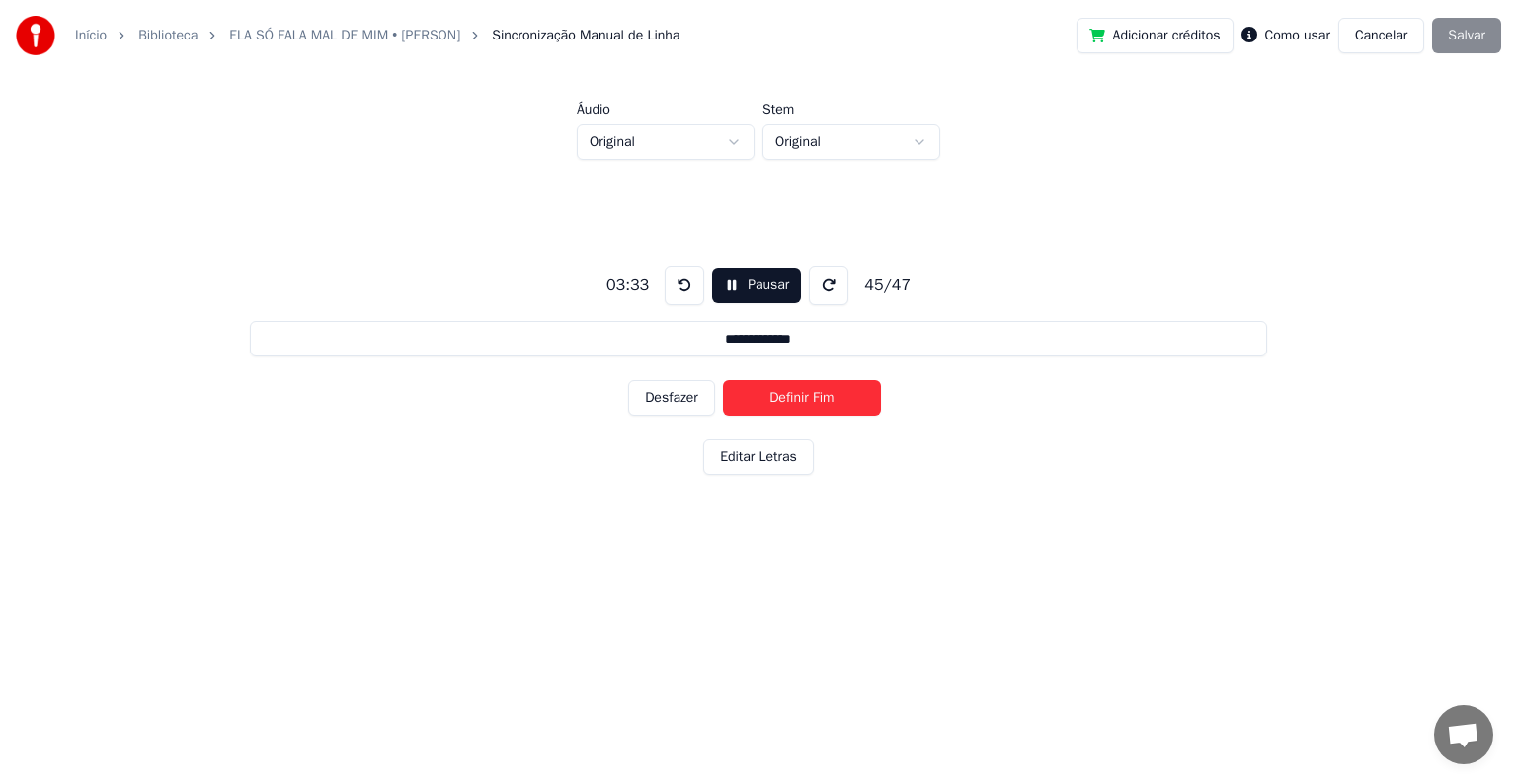 click on "Definir Fim" at bounding box center (802, 398) 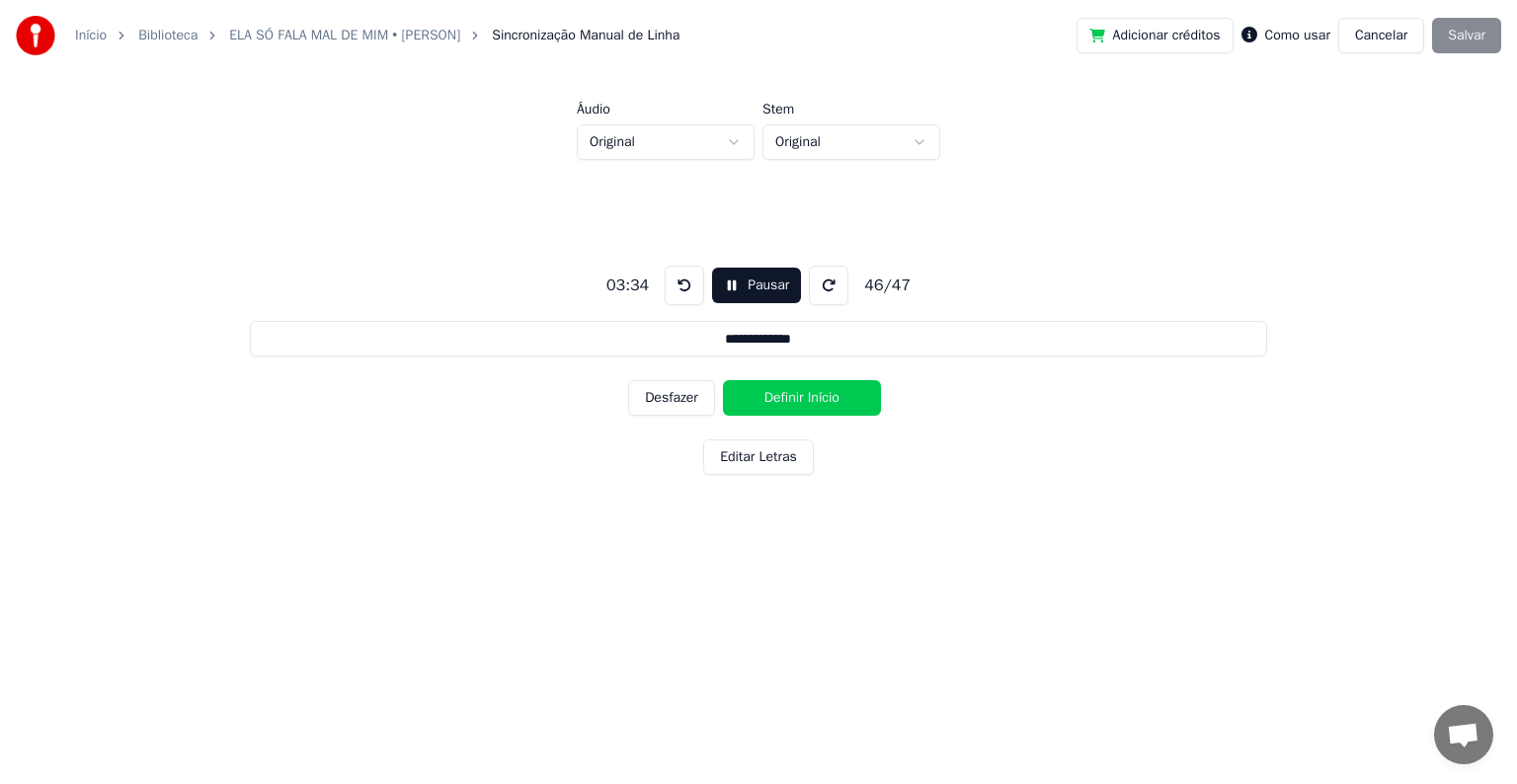 click on "Definir Início" at bounding box center (802, 398) 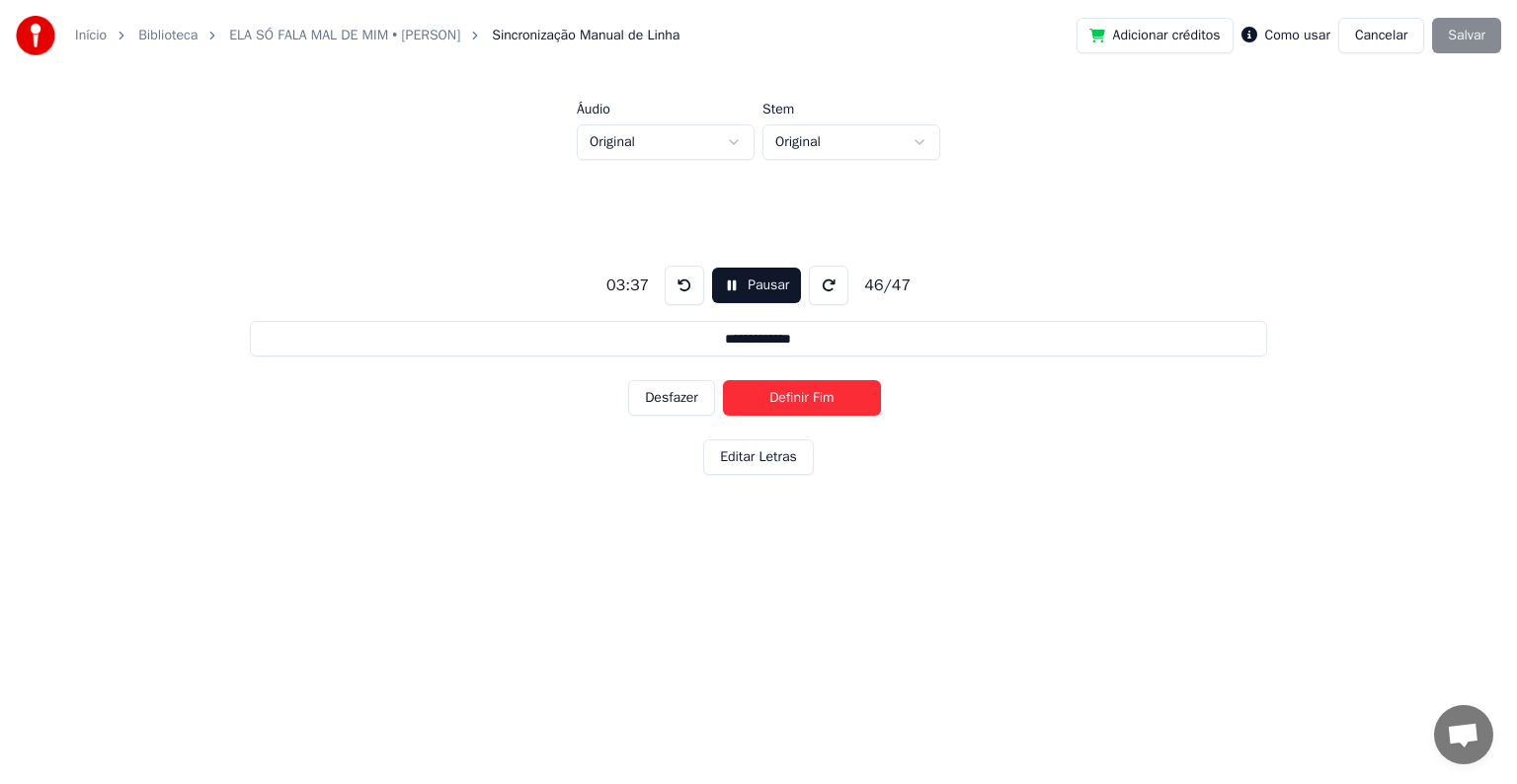 click on "Definir Fim" at bounding box center (802, 398) 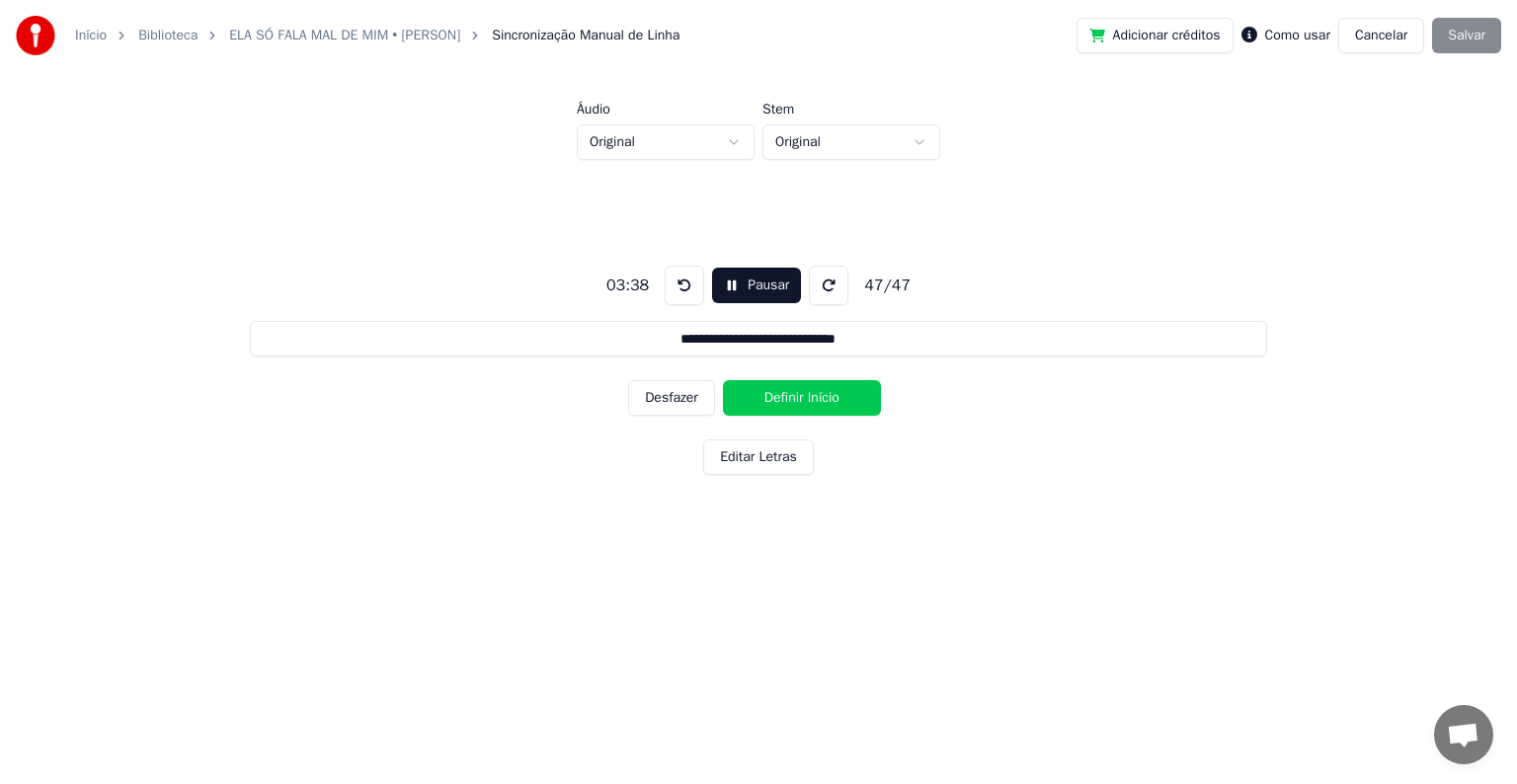 click on "Definir Início" at bounding box center [802, 398] 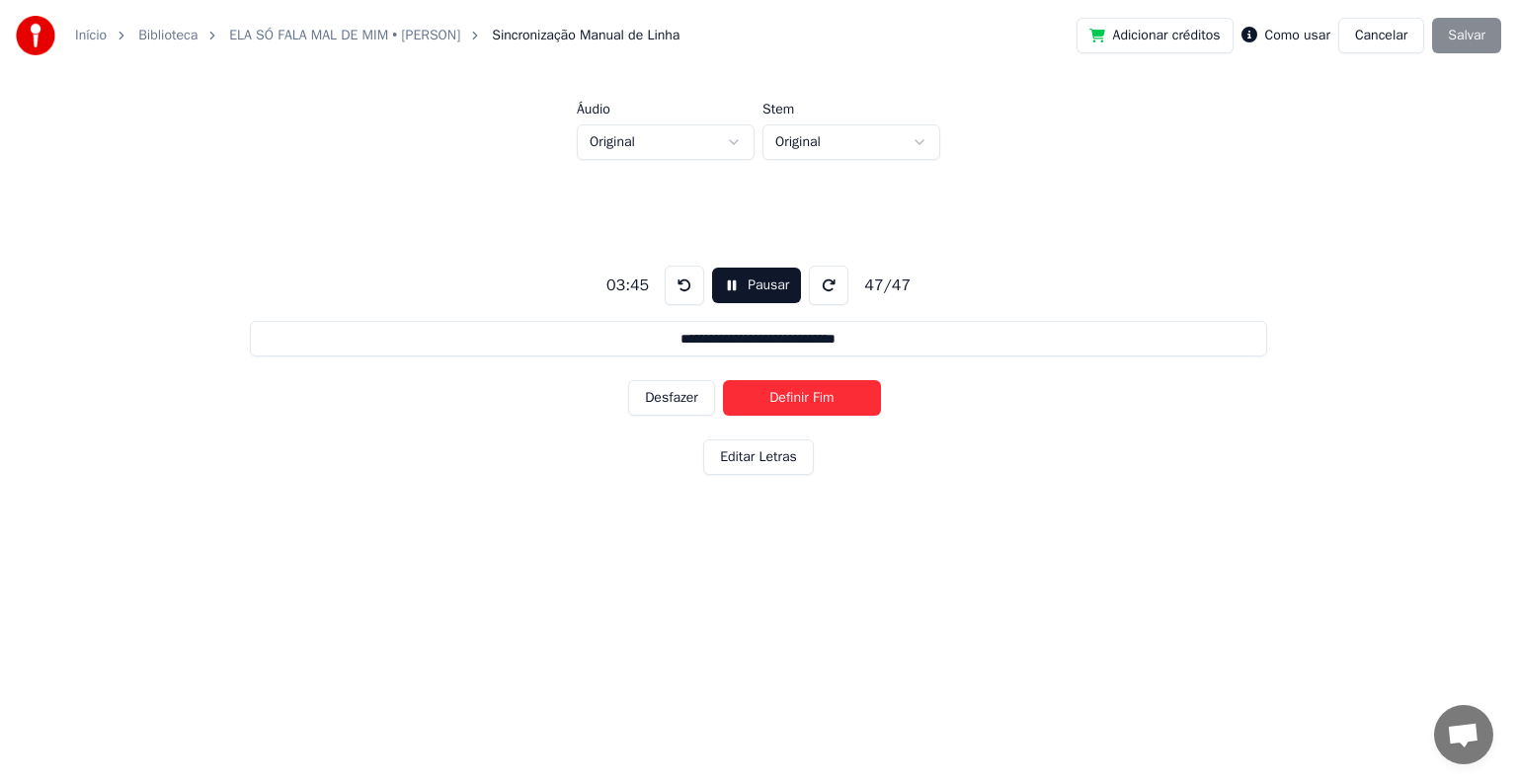 click on "Definir Fim" at bounding box center [802, 398] 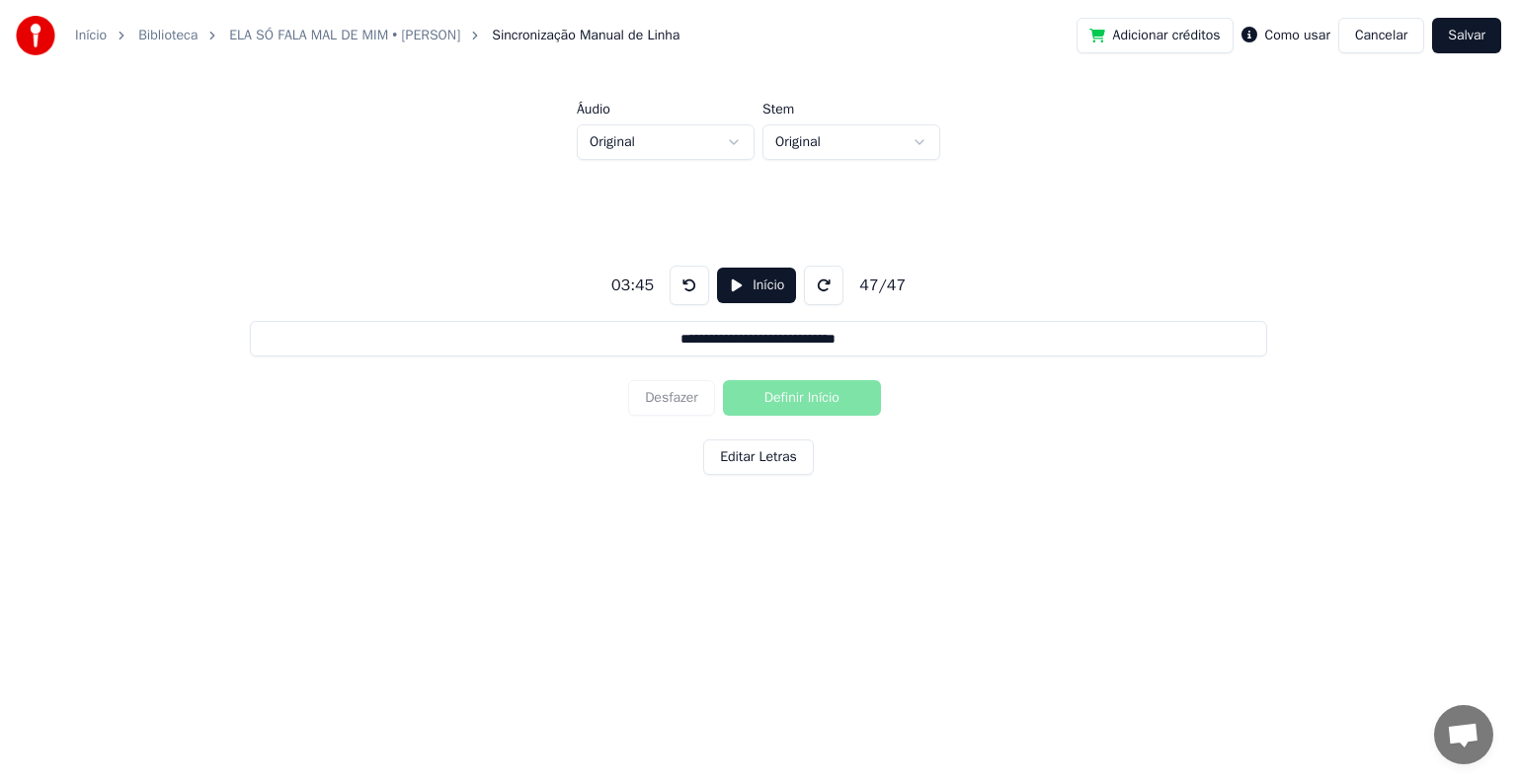 click on "Salvar" at bounding box center [1467, 36] 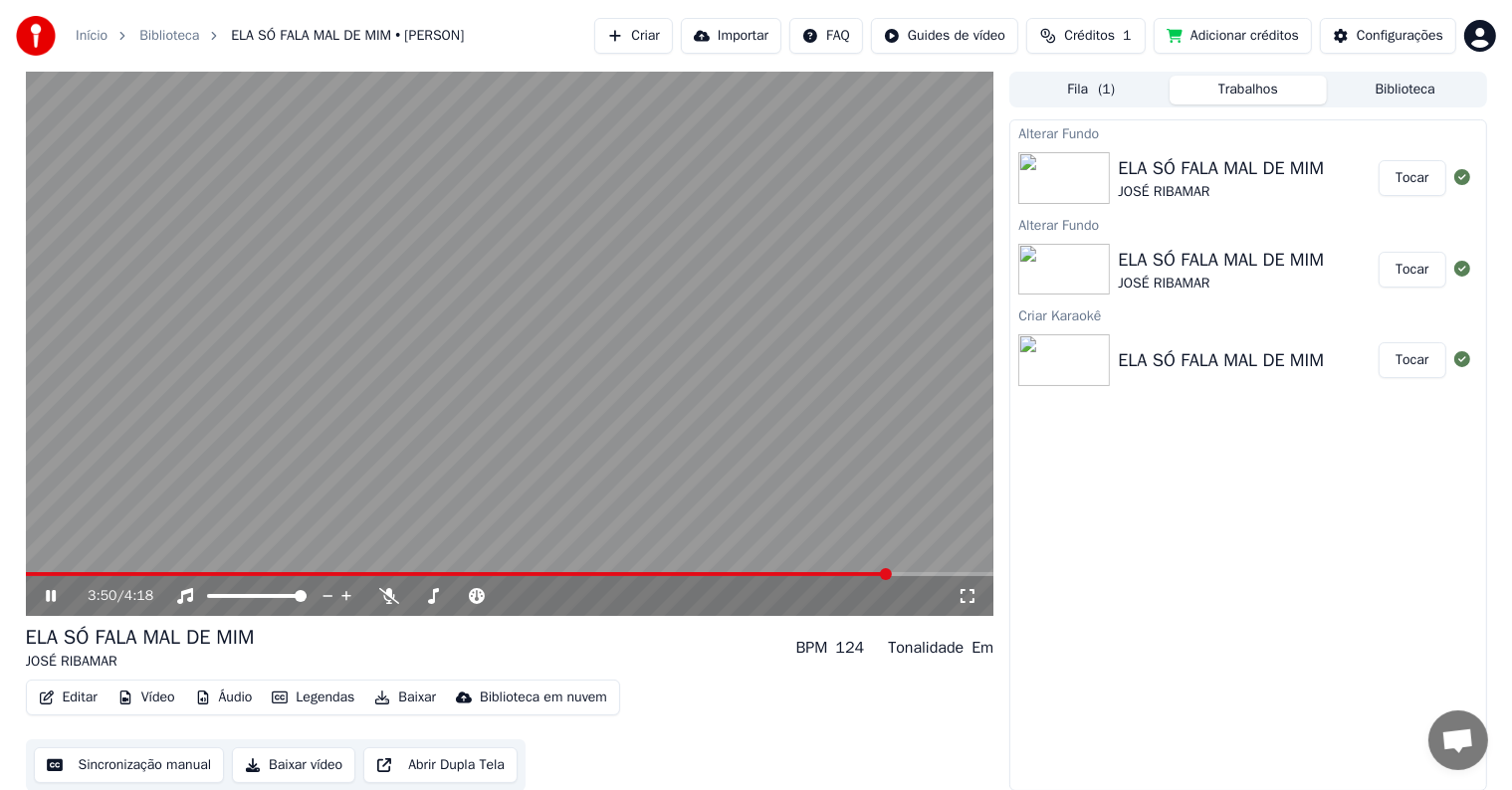 click on "Baixar vídeo" at bounding box center (294, 765) 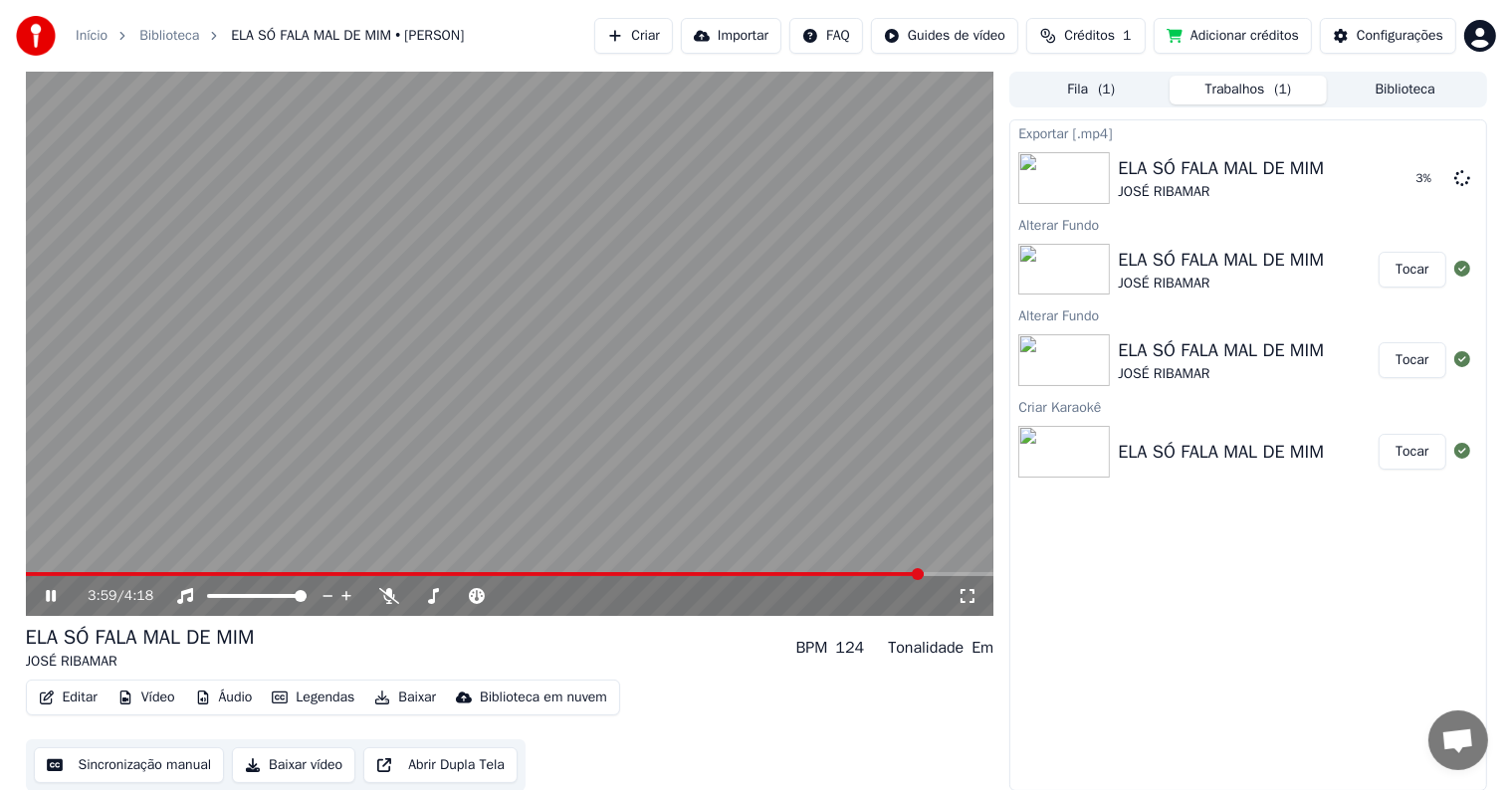 click 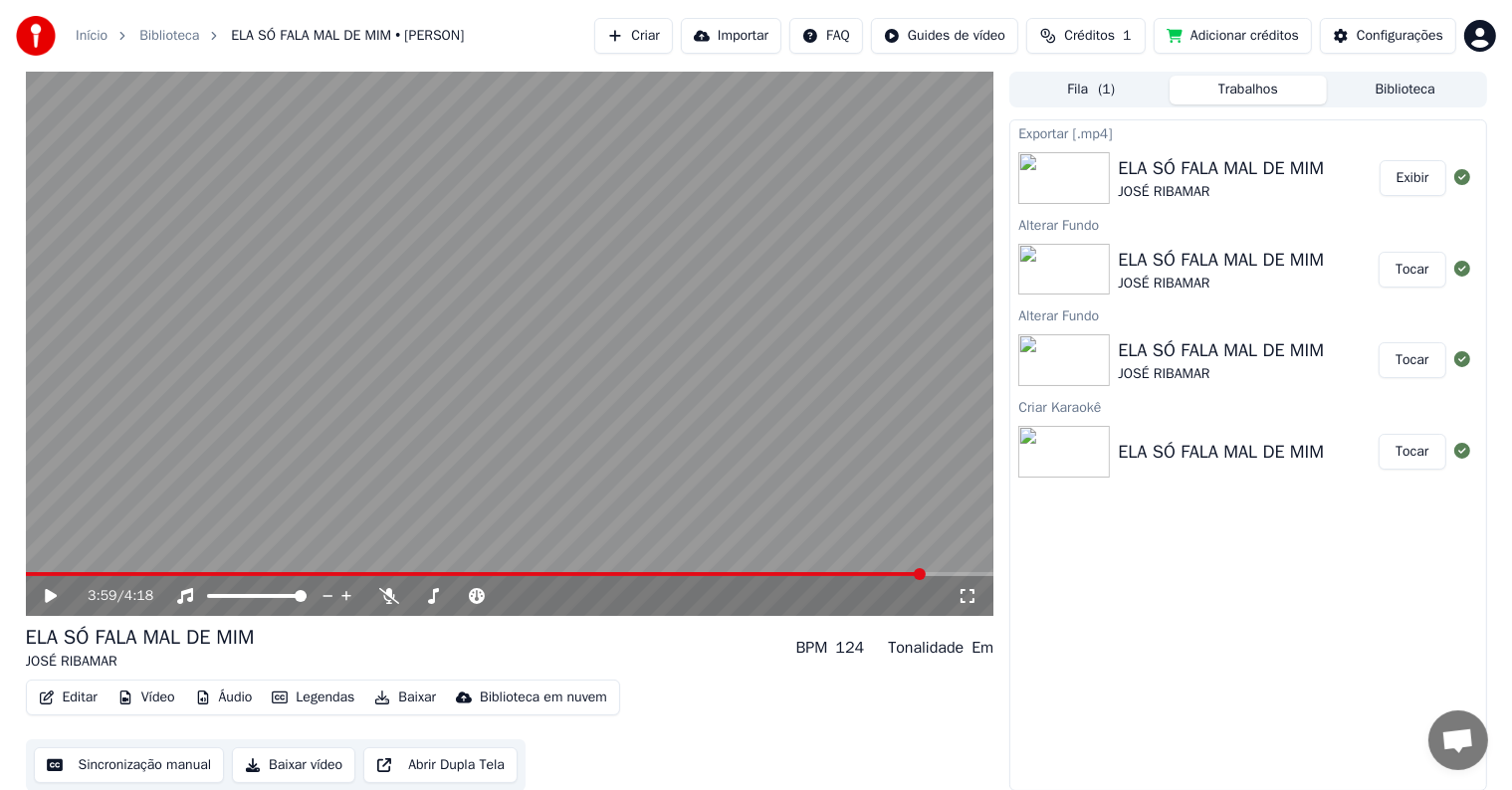click on "Exibir" at bounding box center [1412, 178] 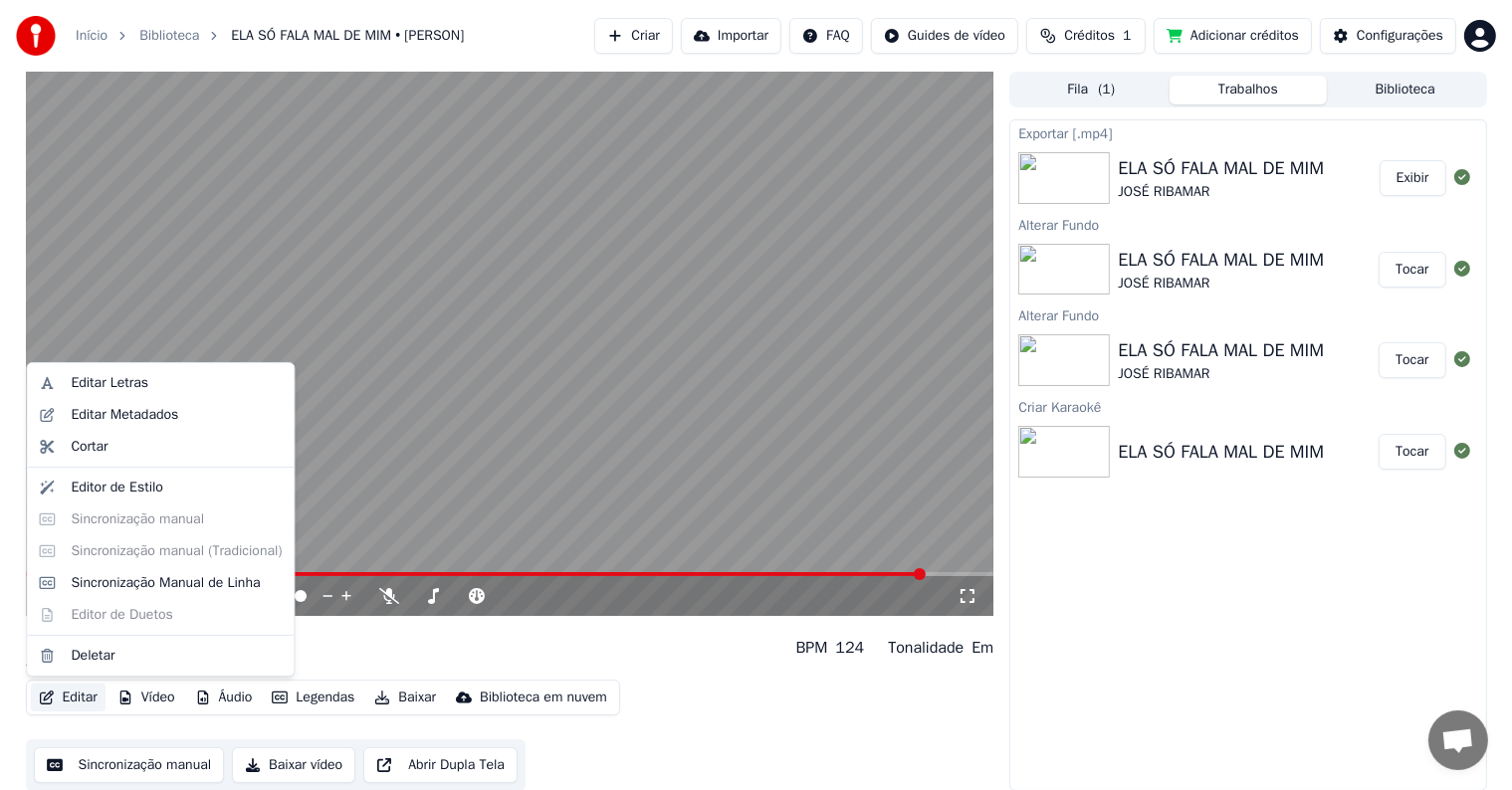 click on "Editar" at bounding box center (68, 697) 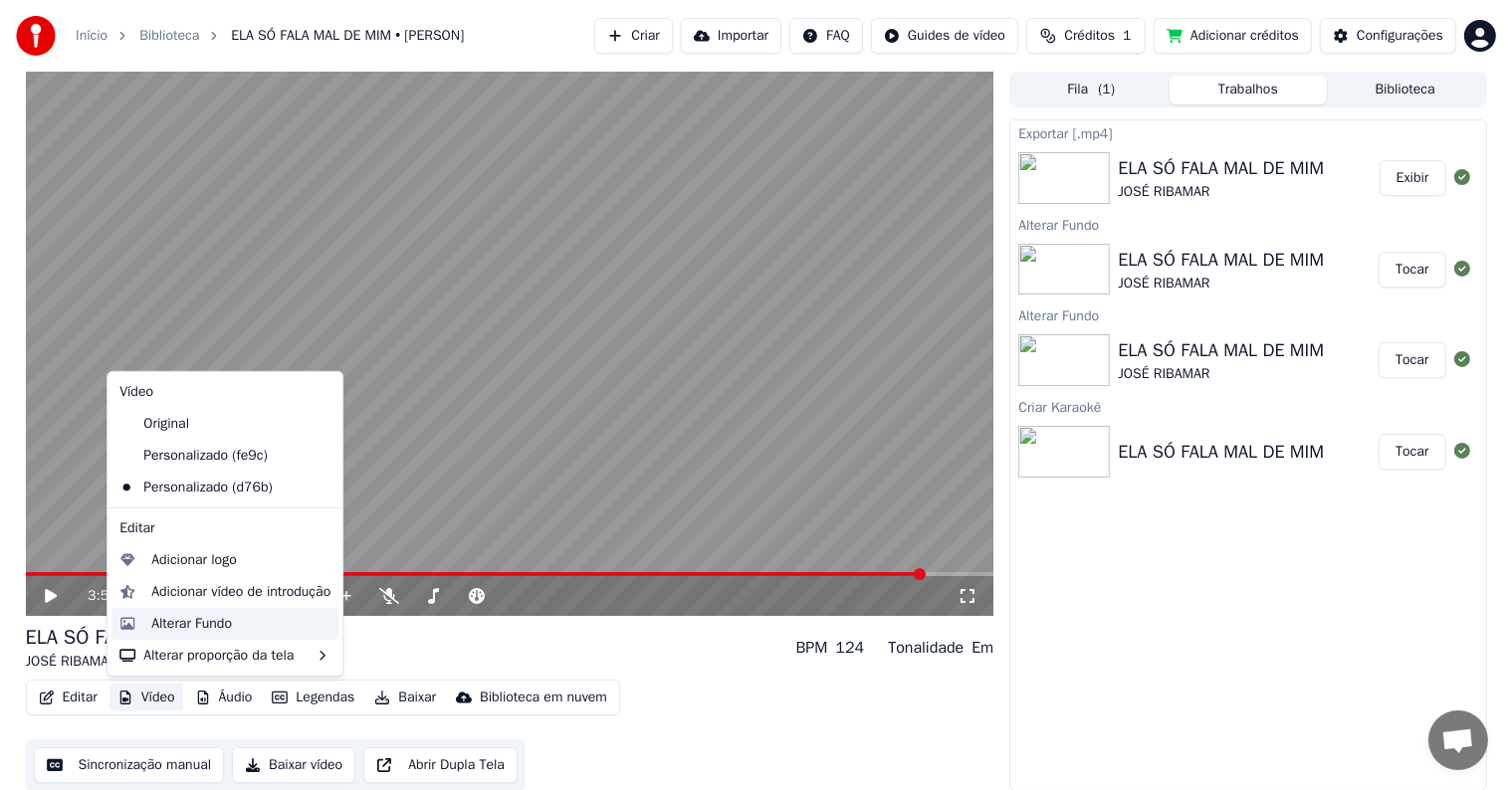 click on "Alterar Fundo" at bounding box center (191, 624) 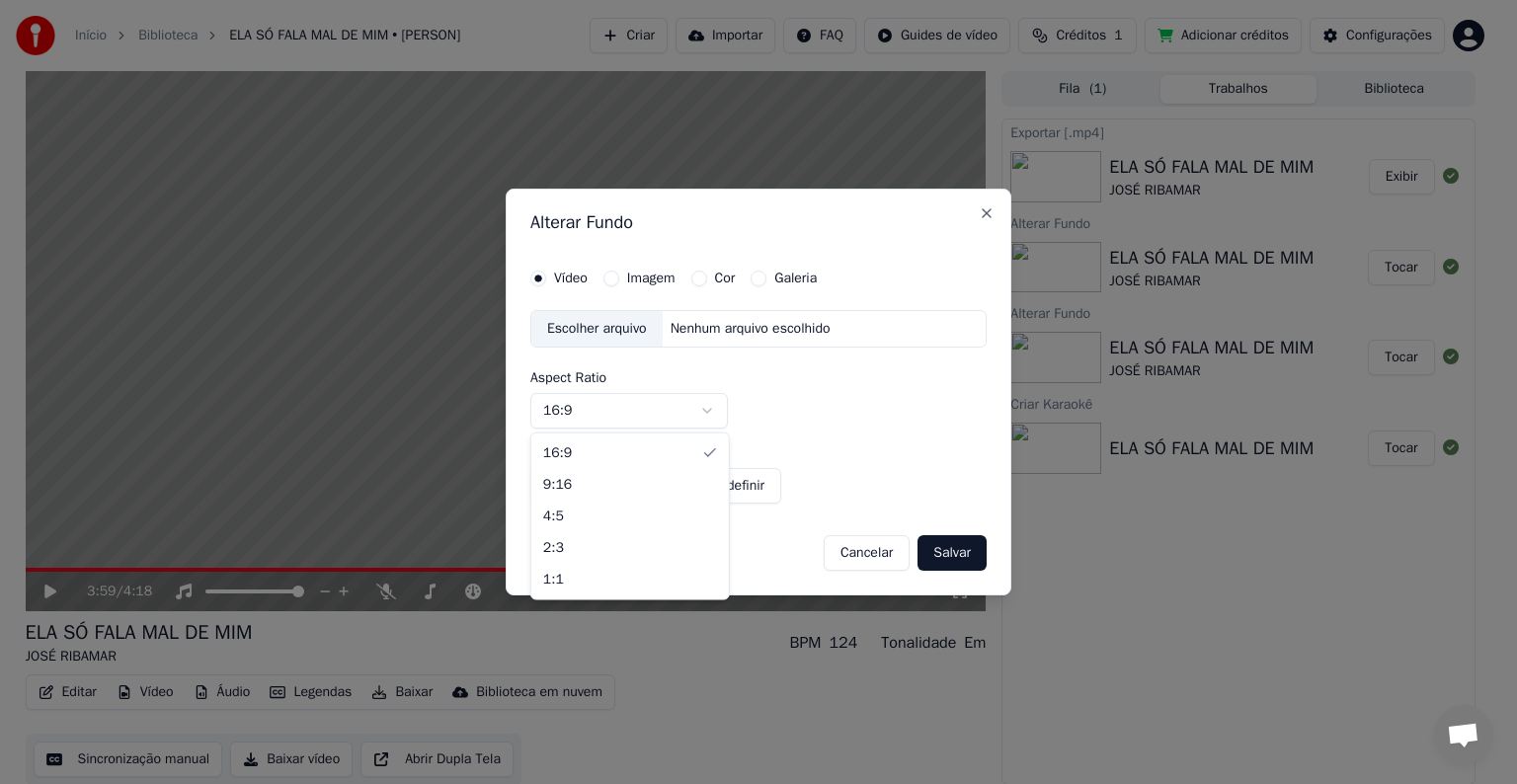 click on "Início Biblioteca ELA SÓ FALA MAL DE MIM • [PERSON] Criar Importar FAQ Guides de vídeo Créditos 1 Adicionar créditos Configurações 3:59  /  4:18 ELA SÓ FALA MAL DE MIM [PERSON] BPM 124 Tonalidade Em Editar Vídeo Áudio Legendas Baixar Biblioteca em nuvem Sincronização manual Baixar vídeo Abrir Dupla Tela Fila ( 1 ) Trabalhos Biblioteca Exportar [.mp4] ELA SÓ FALA MAL DE MIM [PERSON] Exibir Alterar Fundo ELA SÓ FALA MAL DE MIM [PERSON] Tocar Alterar Fundo ELA SÓ FALA MAL DE MIM [PERSON] Tocar Criar Karaokê ELA SÓ FALA MAL DE MIM Tocar Alterar Fundo Vídeo Imagem Cor Galeria Escolher arquivo Nenhum arquivo escolhido Aspect Ratio 16:9 **** **** *** *** *** Definir como Padrão Redefinir Cancelar Salvar Close 16:9 9:16 4:5 2:3 1:1" at bounding box center [750, 392] 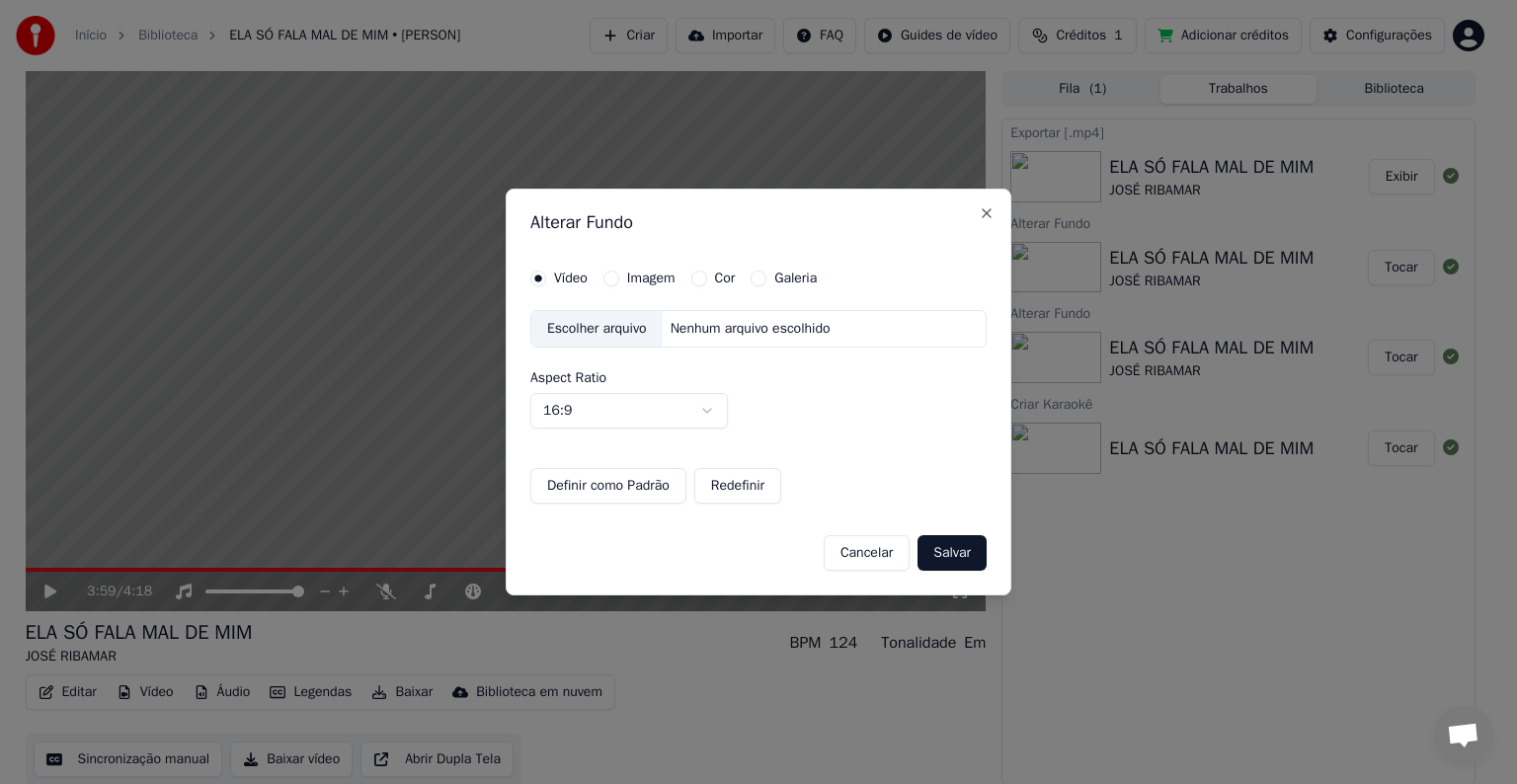click on "Início Biblioteca ELA SÓ FALA MAL DE MIM • [PERSON] Criar Importar FAQ Guides de vídeo Créditos 1 Adicionar créditos Configurações 3:59  /  4:18 ELA SÓ FALA MAL DE MIM [PERSON] BPM 124 Tonalidade Em Editar Vídeo Áudio Legendas Baixar Biblioteca em nuvem Sincronização manual Baixar vídeo Abrir Dupla Tela Fila ( 1 ) Trabalhos Biblioteca Exportar [.mp4] ELA SÓ FALA MAL DE MIM [PERSON] Exibir Alterar Fundo ELA SÓ FALA MAL DE MIM [PERSON] Tocar Alterar Fundo ELA SÓ FALA MAL DE MIM [PERSON] Tocar Criar Karaokê ELA SÓ FALA MAL DE MIM Tocar Alterar Fundo Vídeo Imagem Cor Galeria Escolher arquivo Nenhum arquivo escolhido Aspect Ratio 16:9 **** **** *** *** *** Definir como Padrão Redefinir Cancelar Salvar Close" at bounding box center [750, 392] 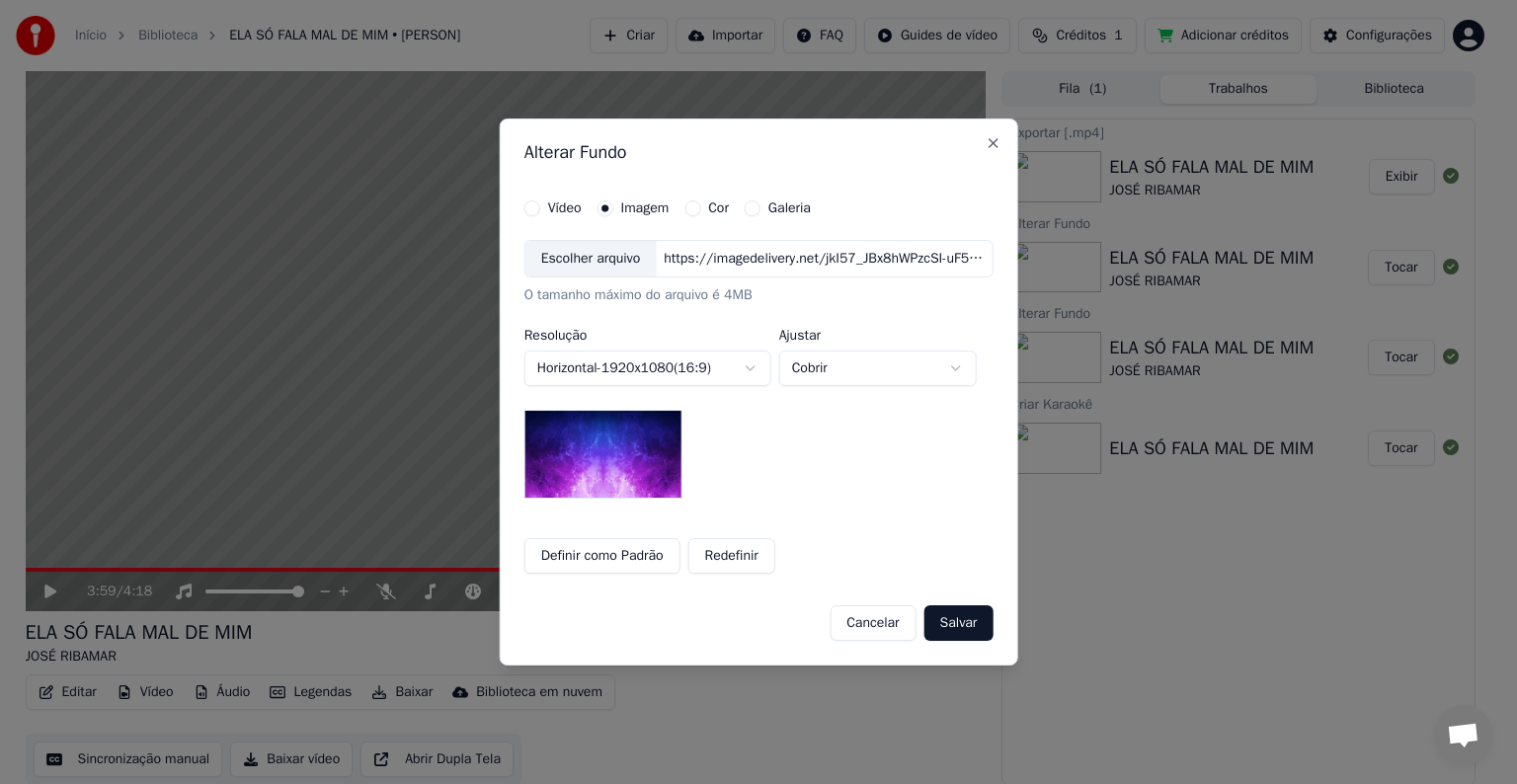 click on "Escolher arquivo" at bounding box center (591, 259) 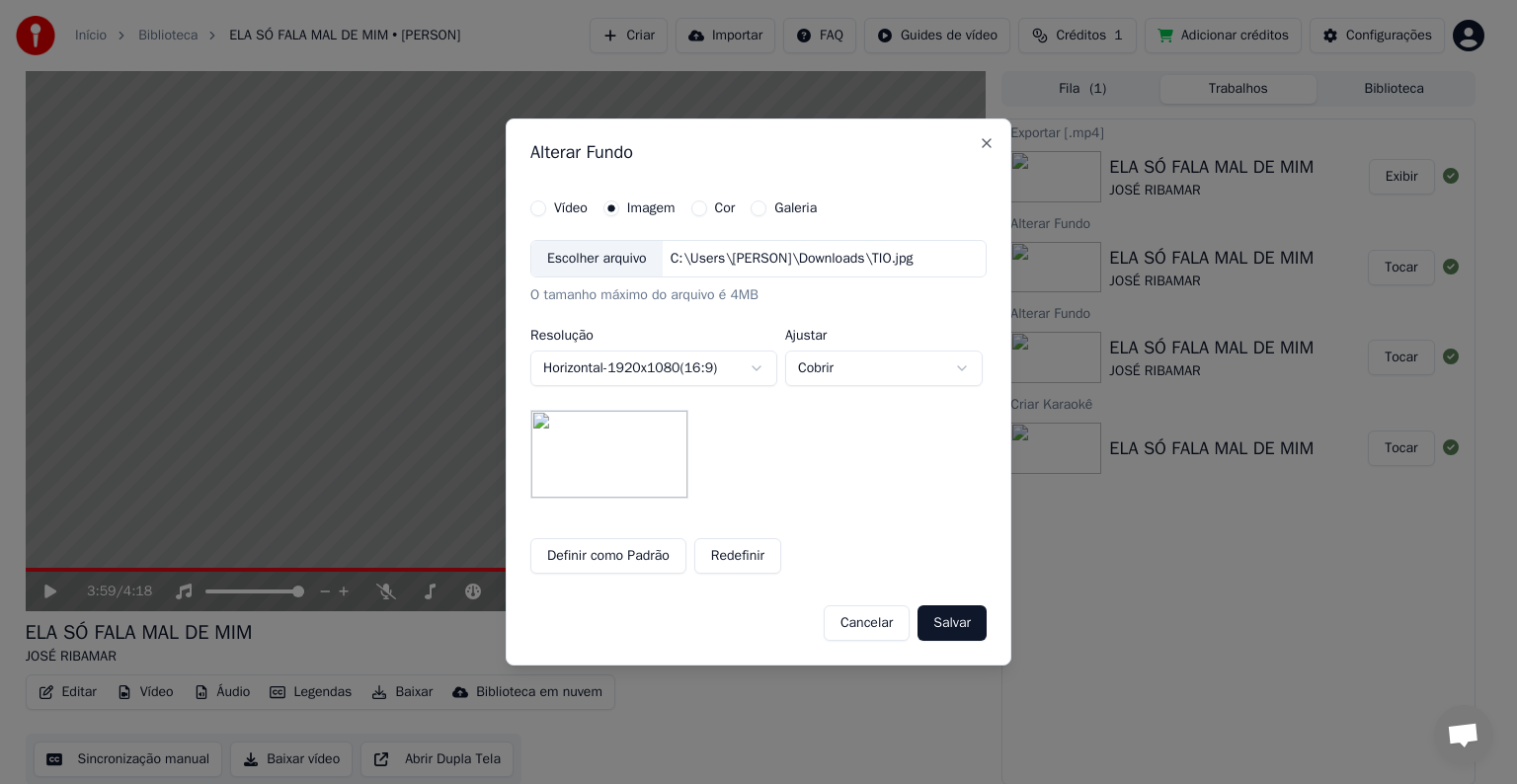 click on "**********" at bounding box center [758, 369] 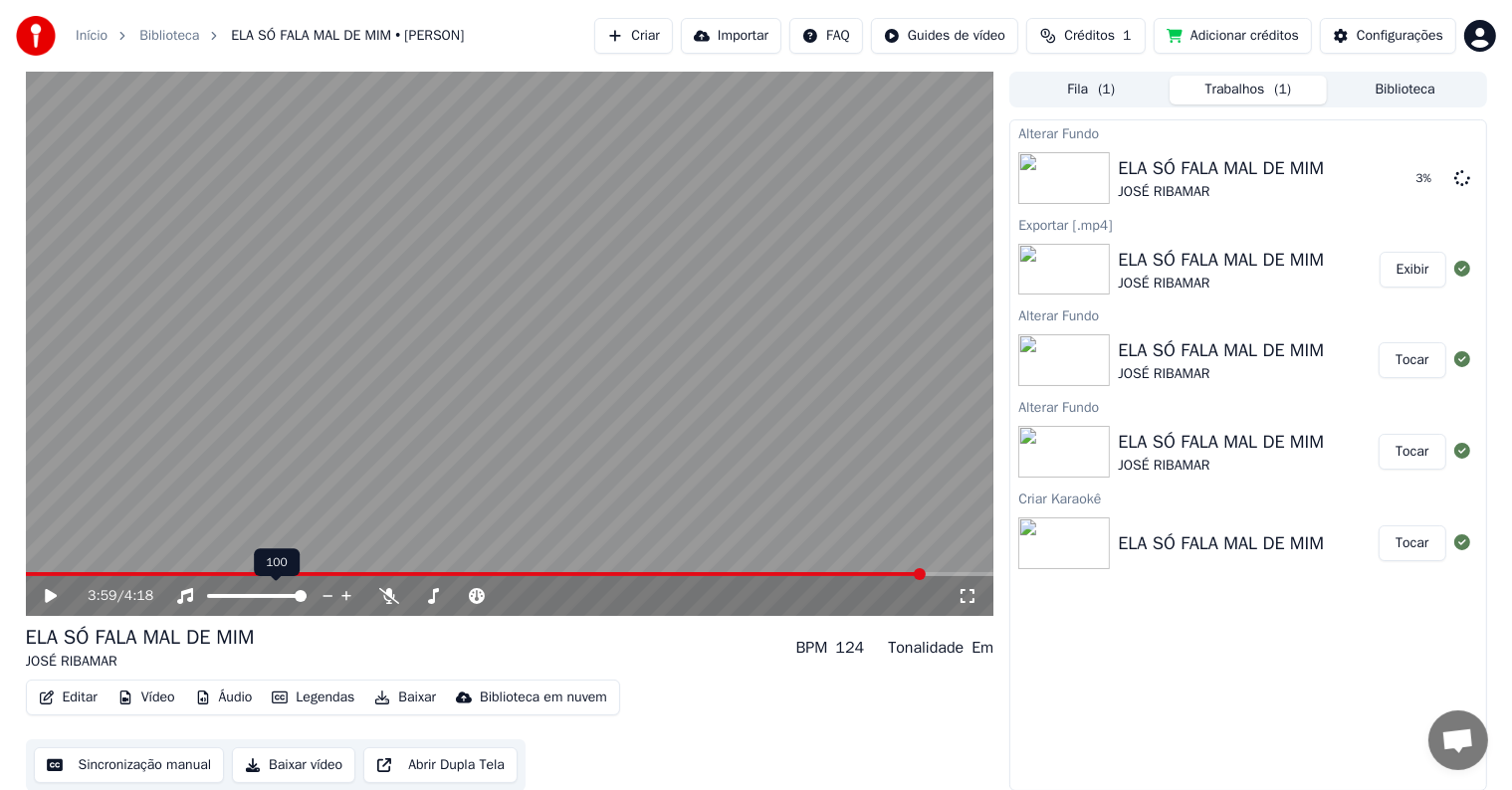 click at bounding box center [275, 596] 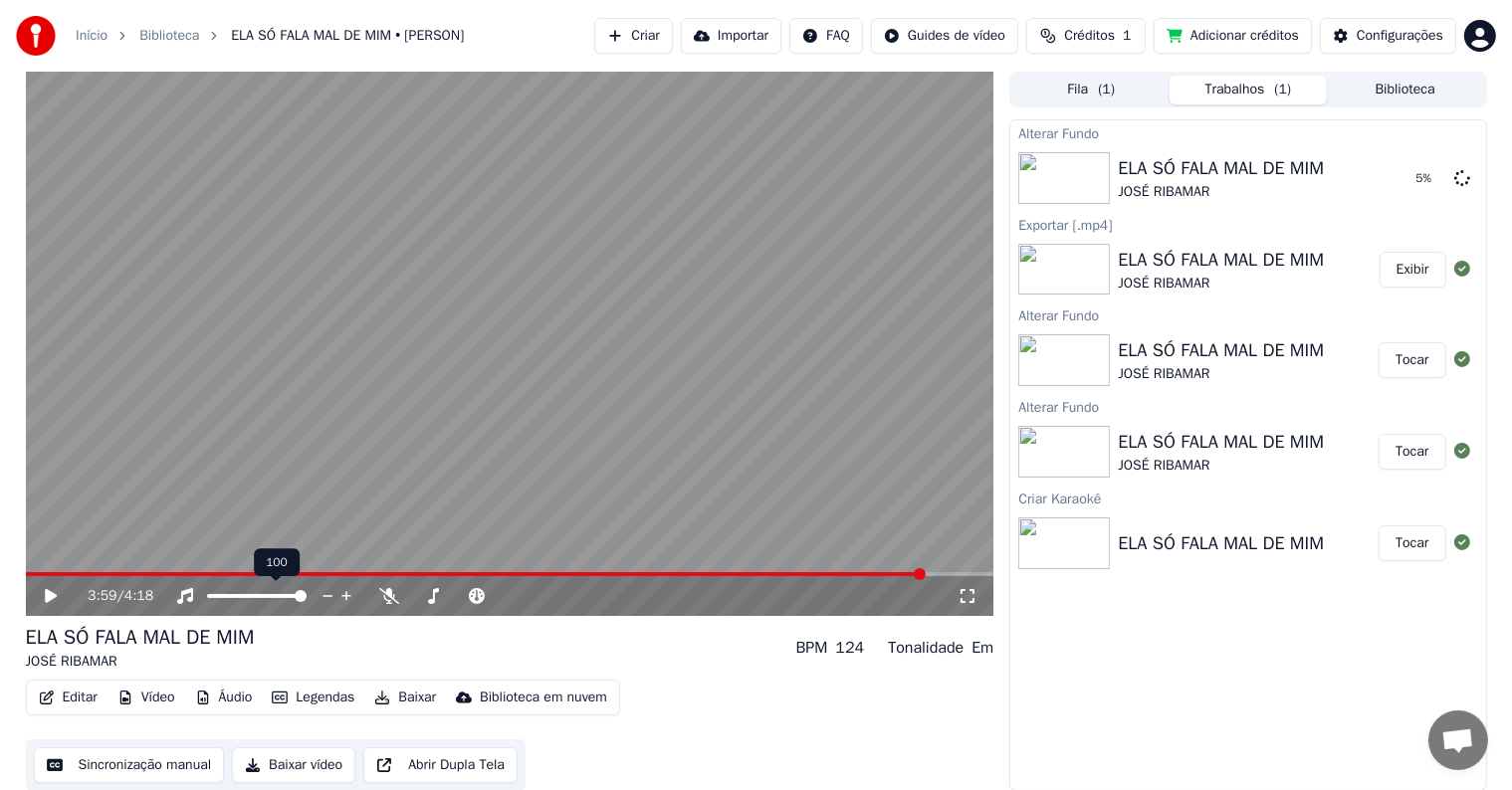 click at bounding box center [275, 596] 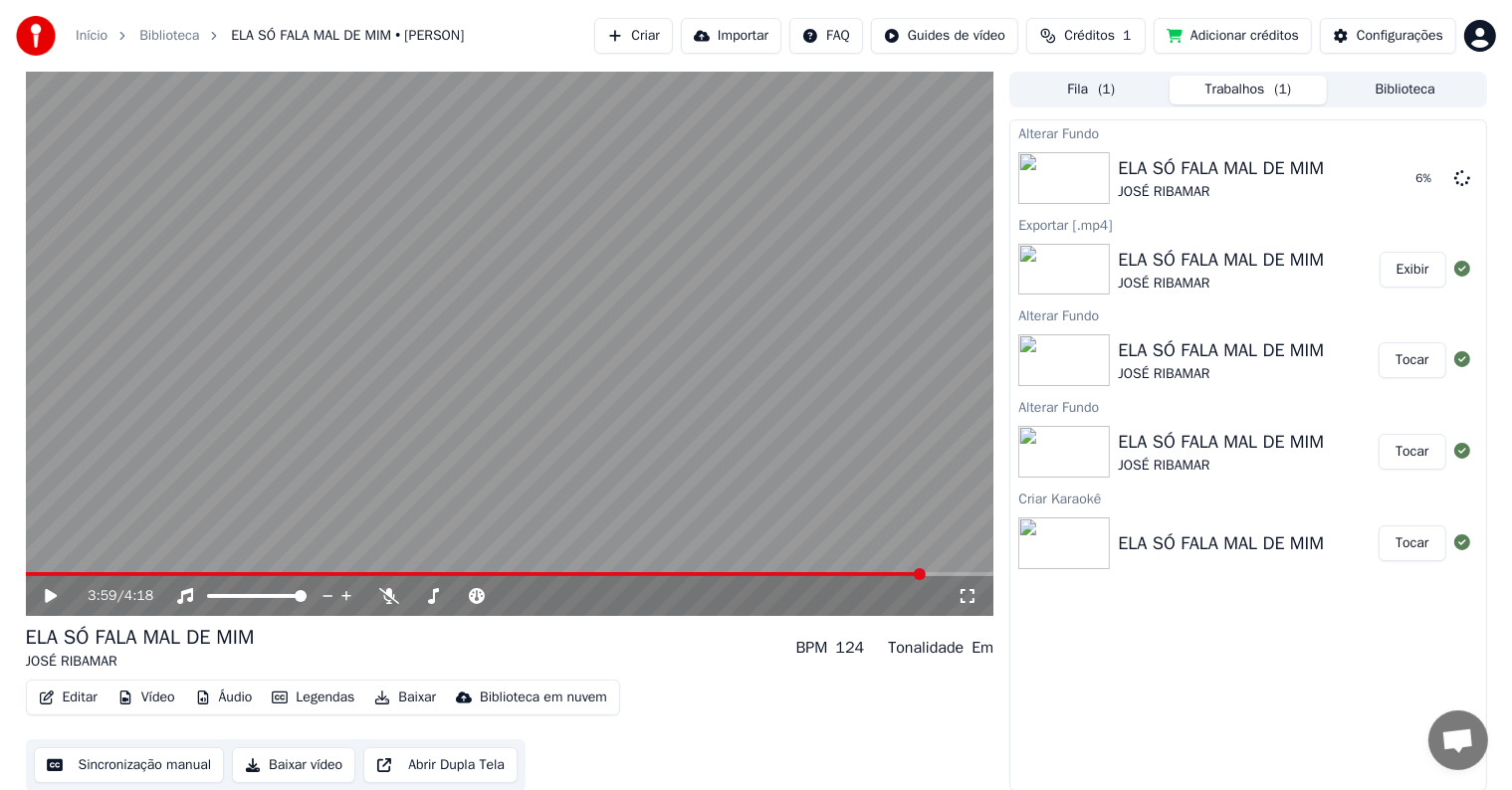 click on "Vídeo" at bounding box center [146, 697] 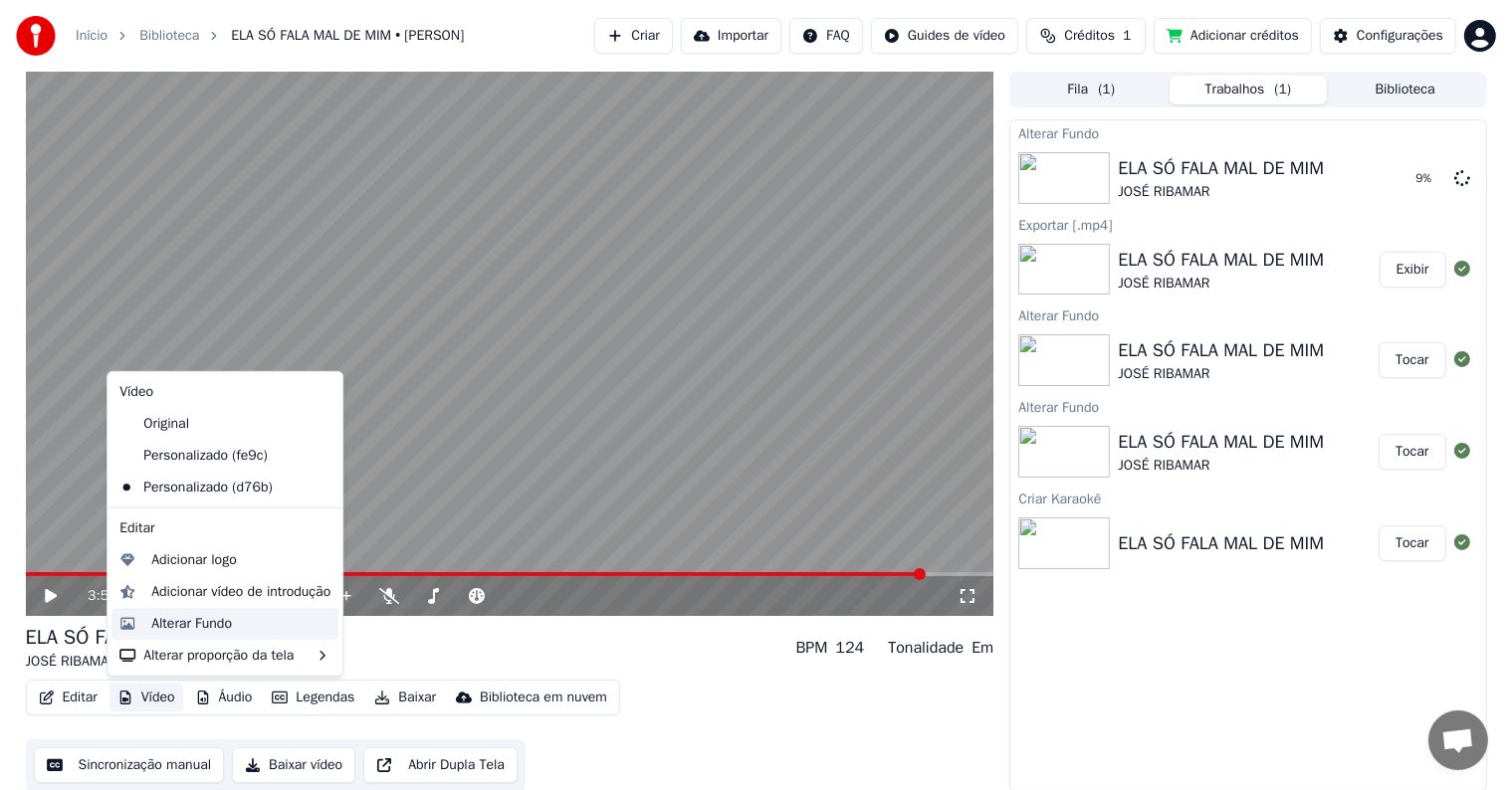 click on "Alterar Fundo" at bounding box center [225, 624] 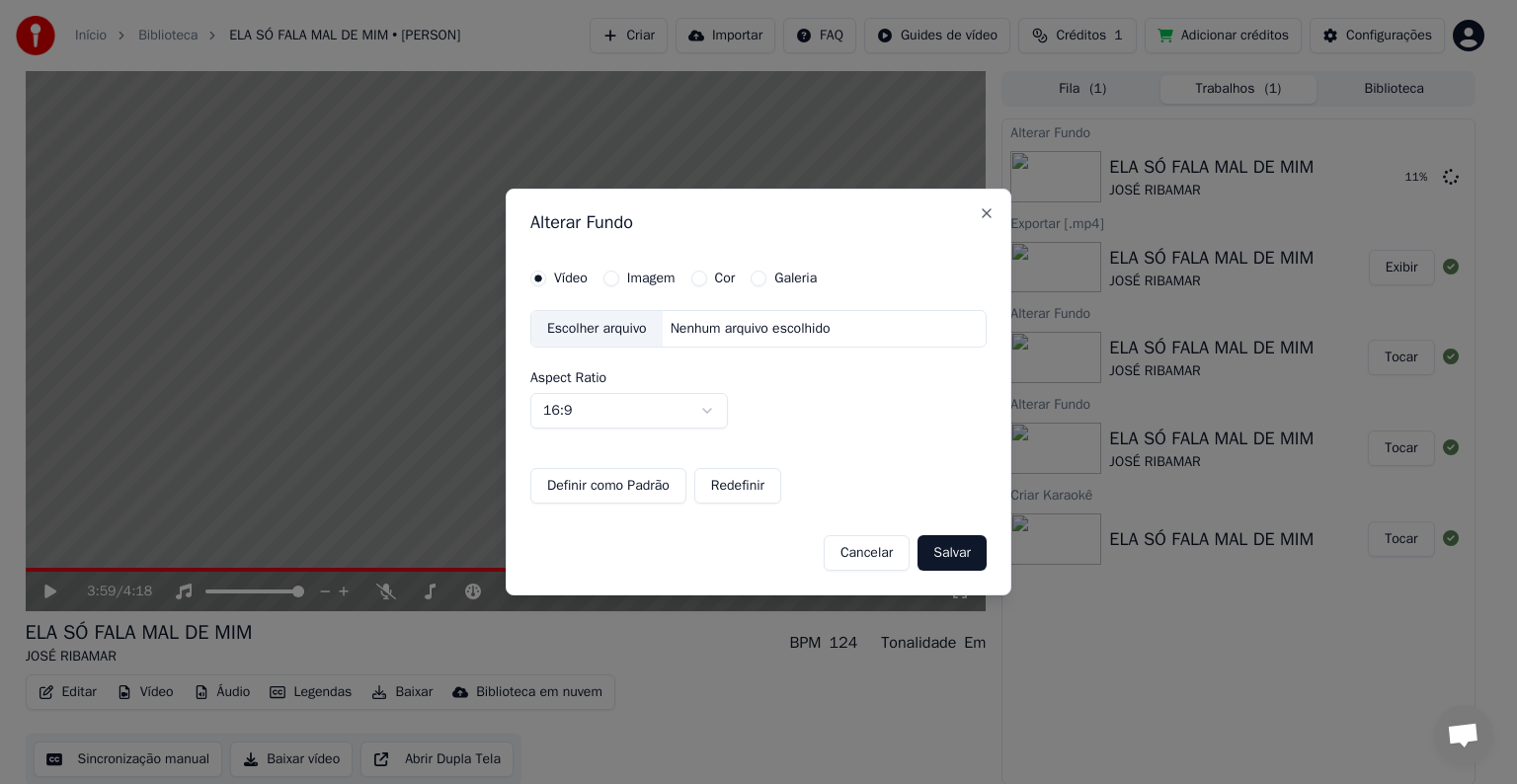 click on "Imagem" at bounding box center (611, 278) 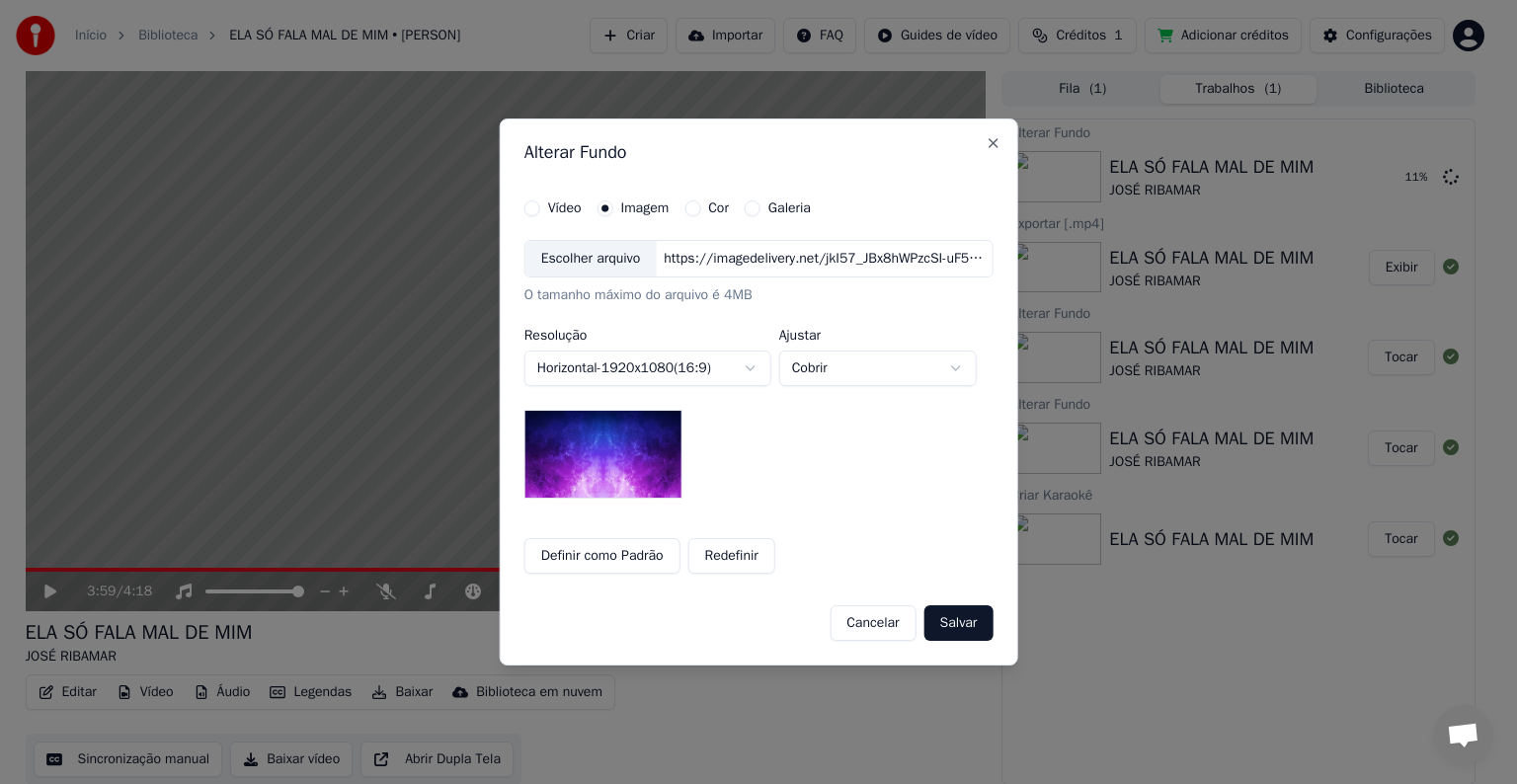 click on "Escolher arquivo" at bounding box center (591, 259) 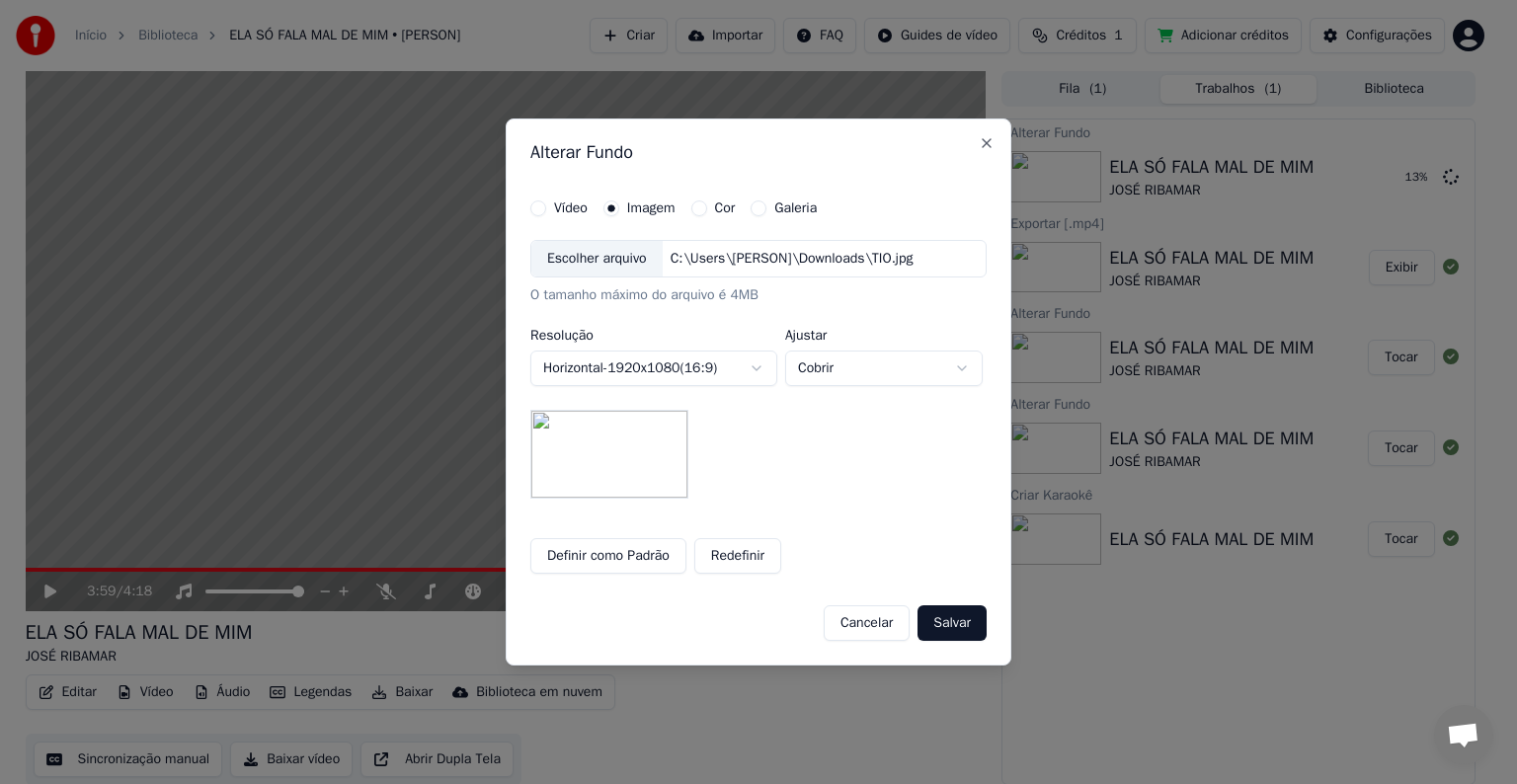 click on "Redefinir" at bounding box center [738, 556] 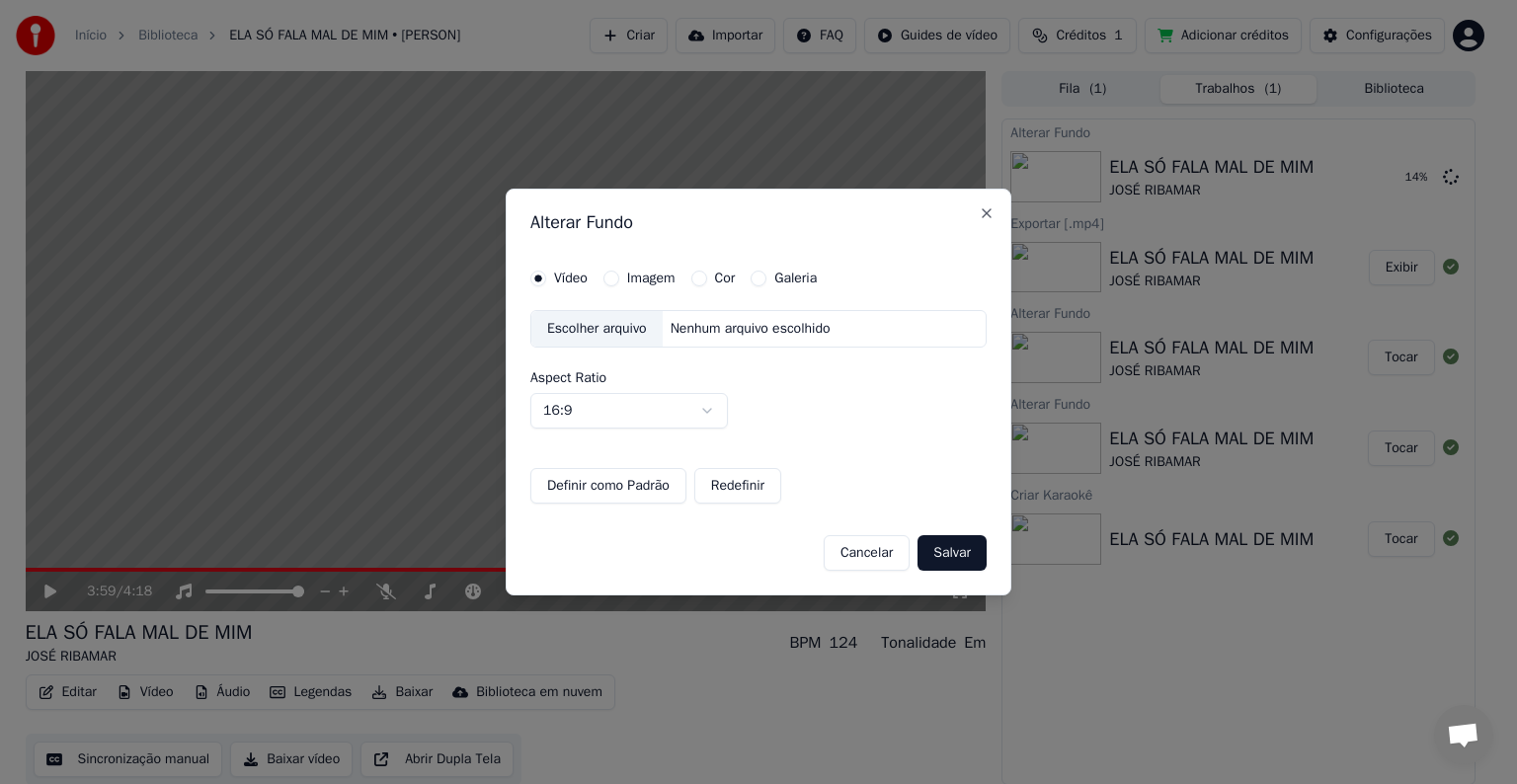 click on "Salvar" at bounding box center [952, 553] 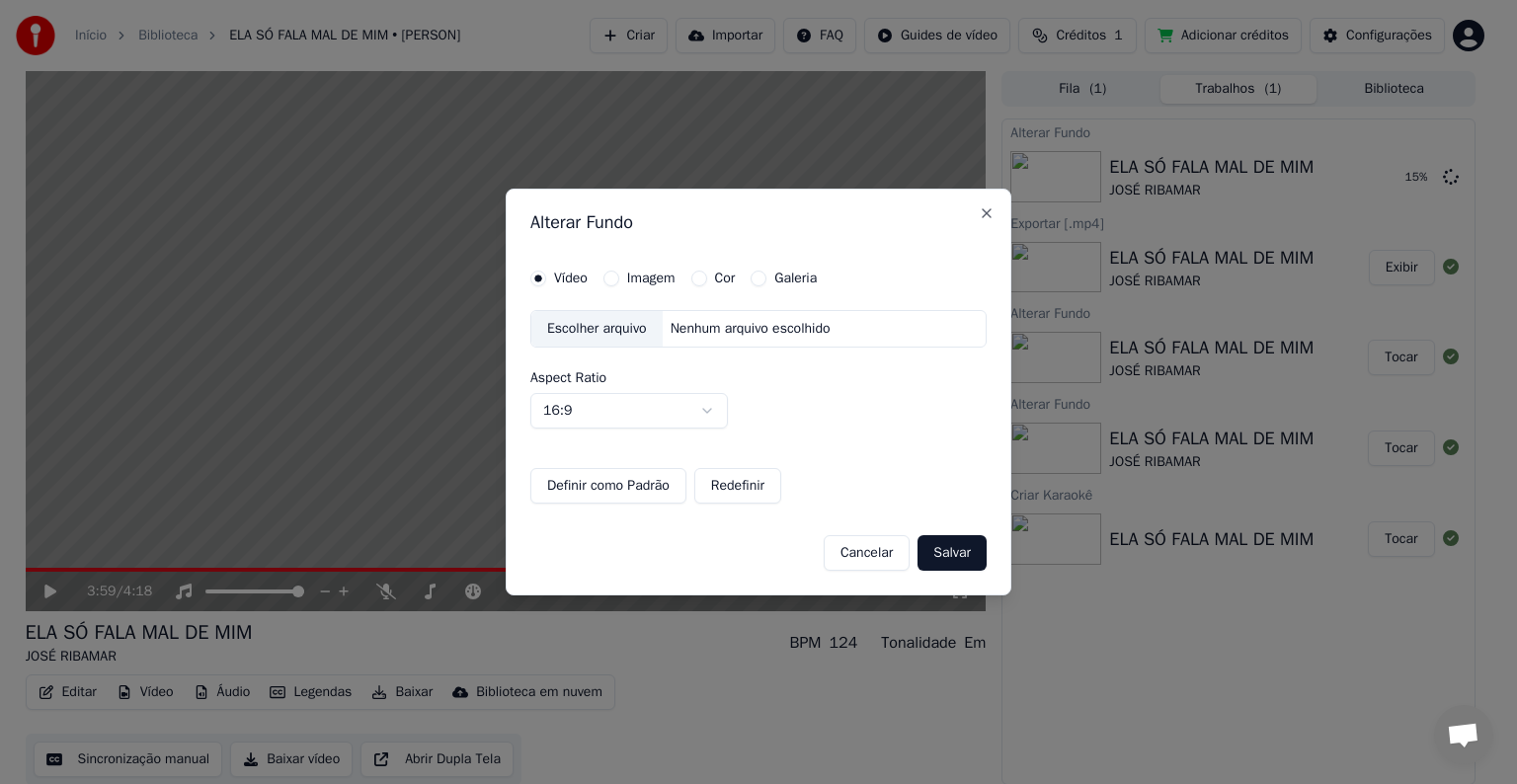 click on "Salvar" at bounding box center [952, 553] 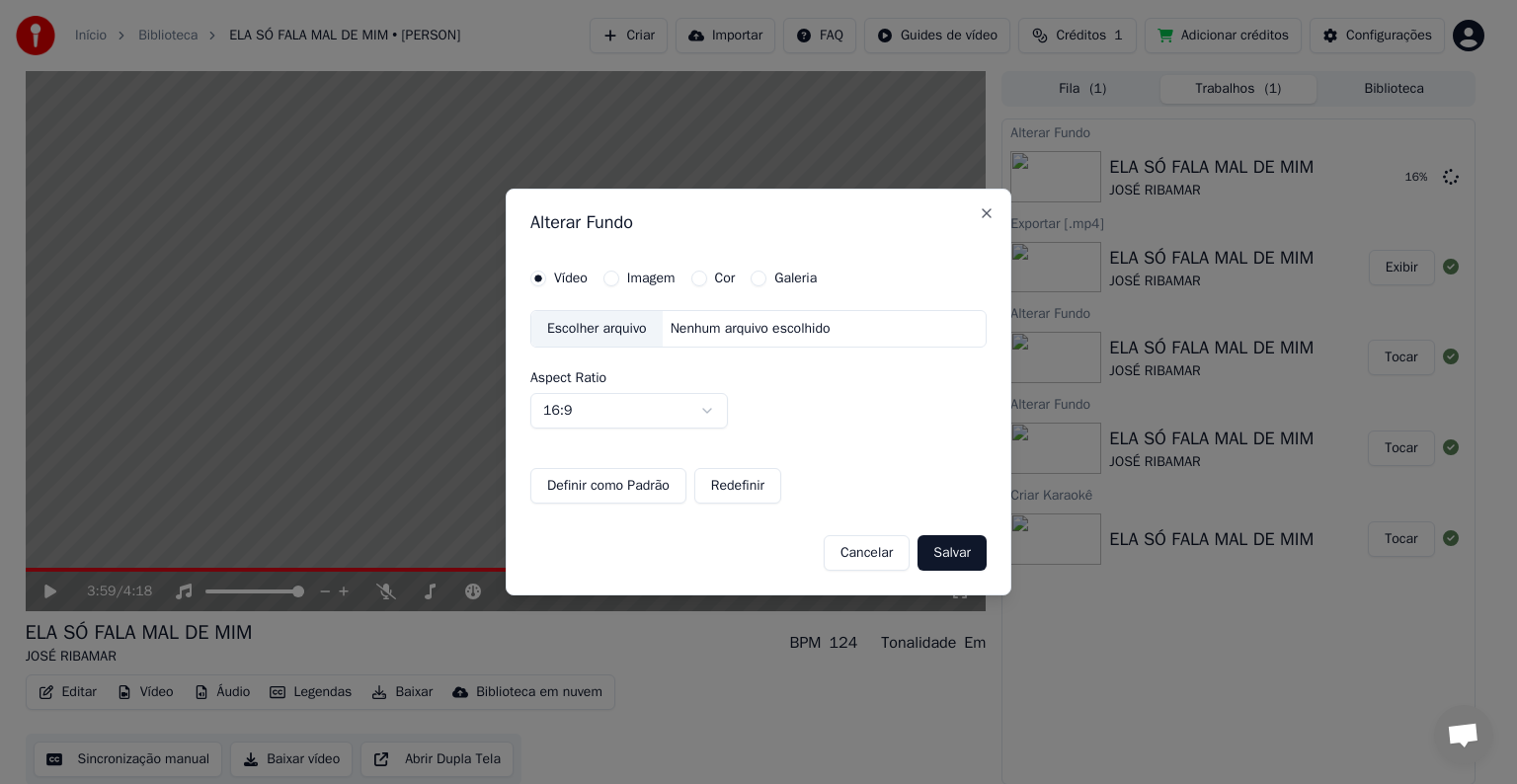 click on "Salvar" at bounding box center (952, 553) 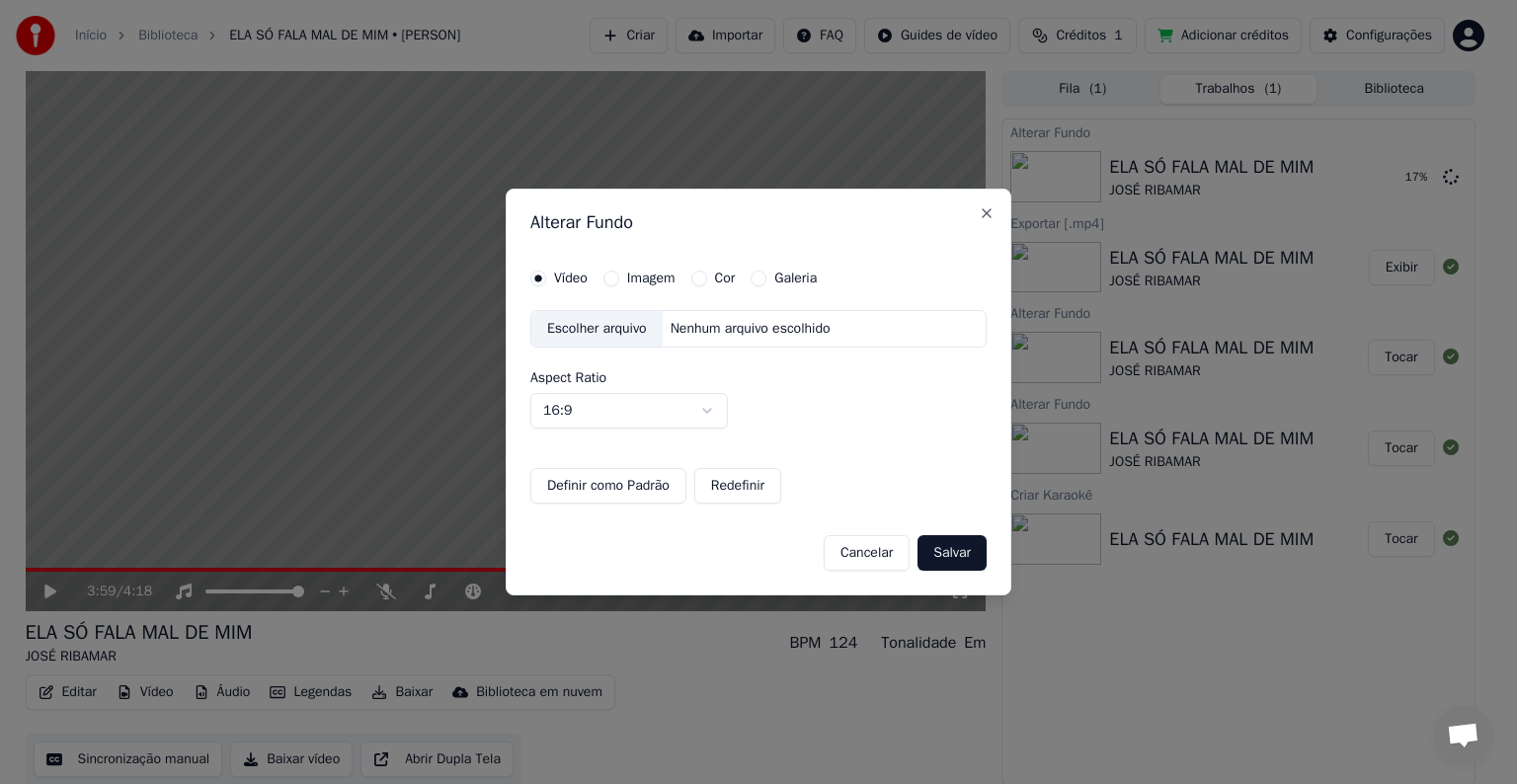 click on "Imagem" at bounding box center (611, 278) 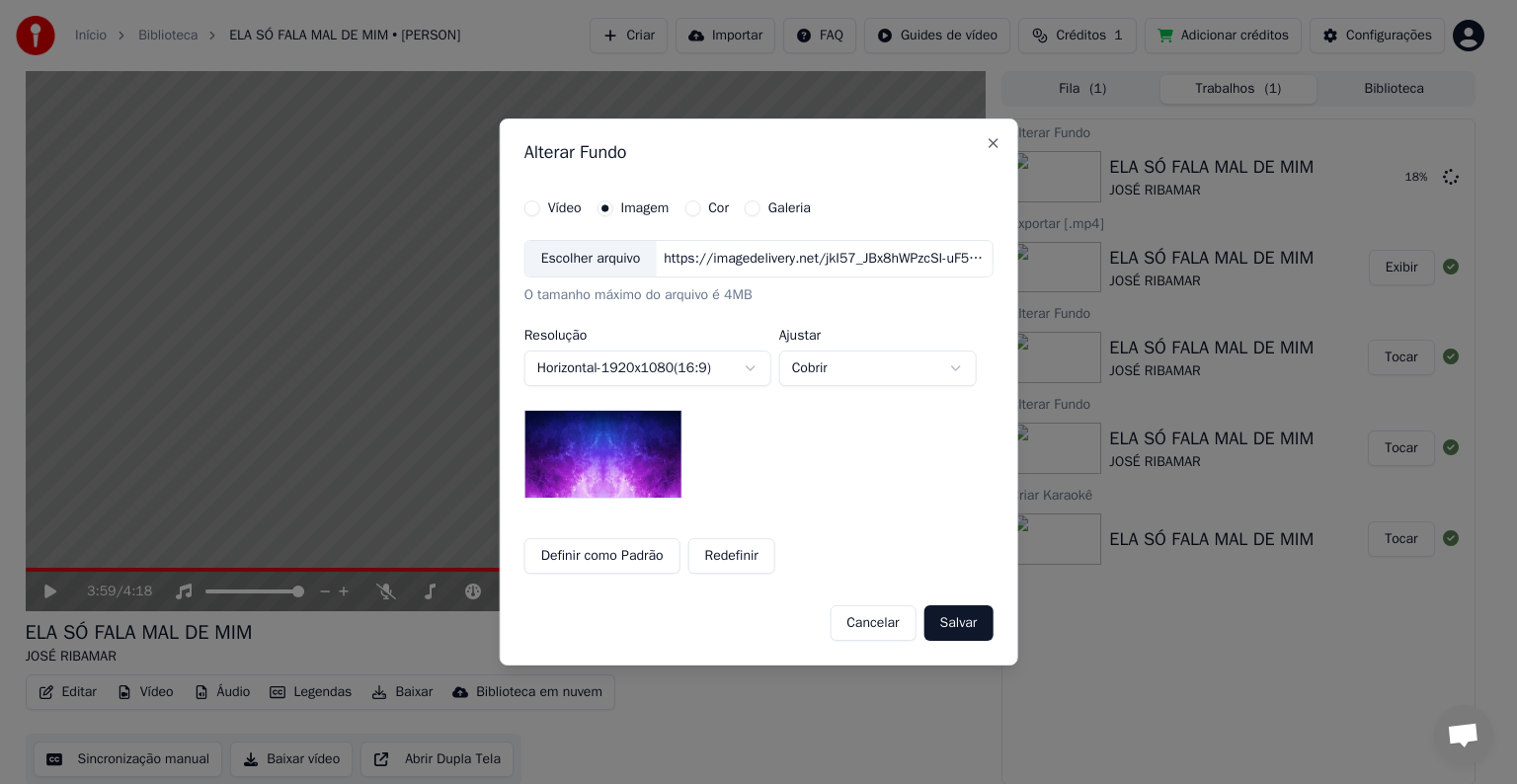 click on "Escolher arquivo" at bounding box center [591, 259] 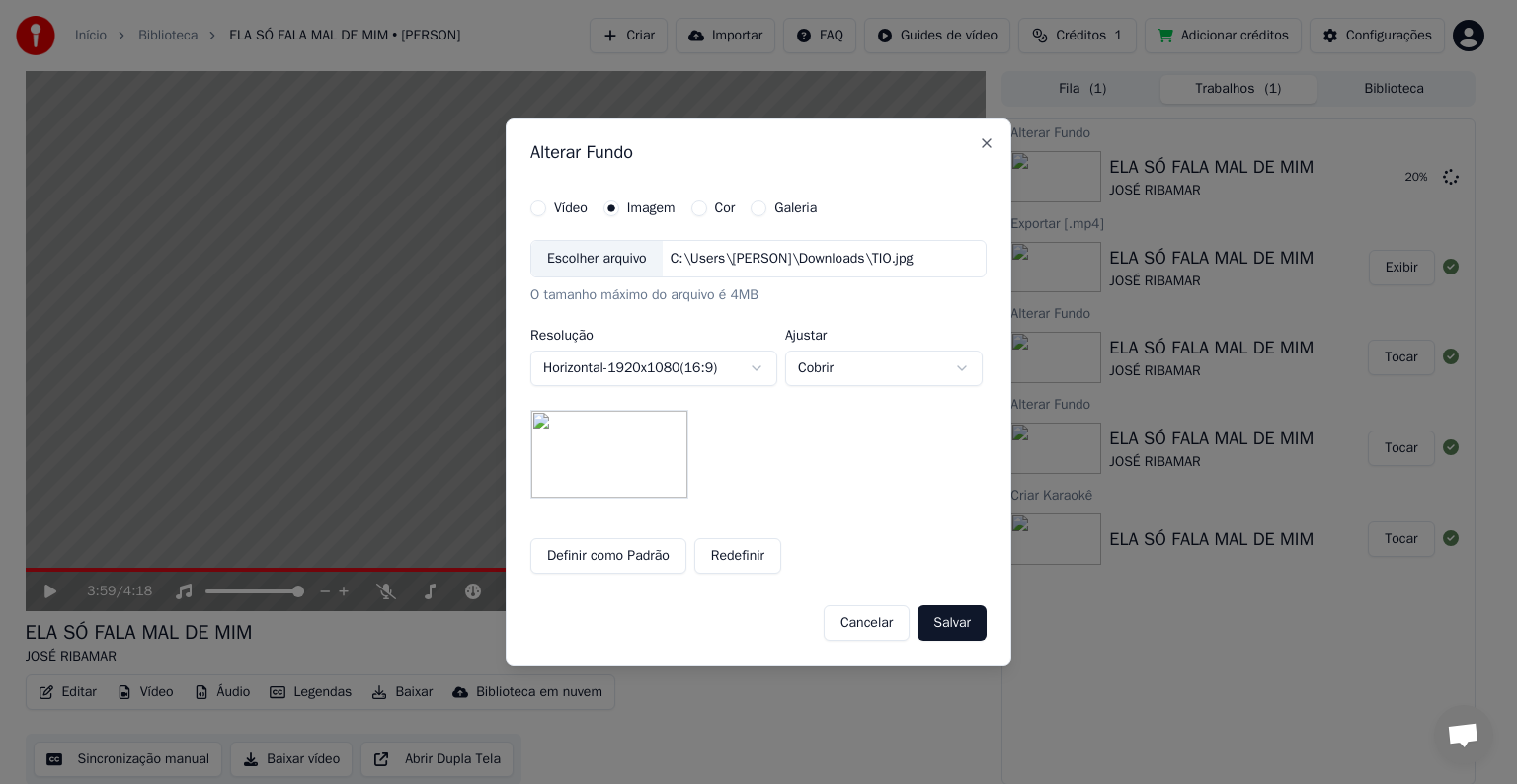 click on "Definir como Padrão" at bounding box center (608, 556) 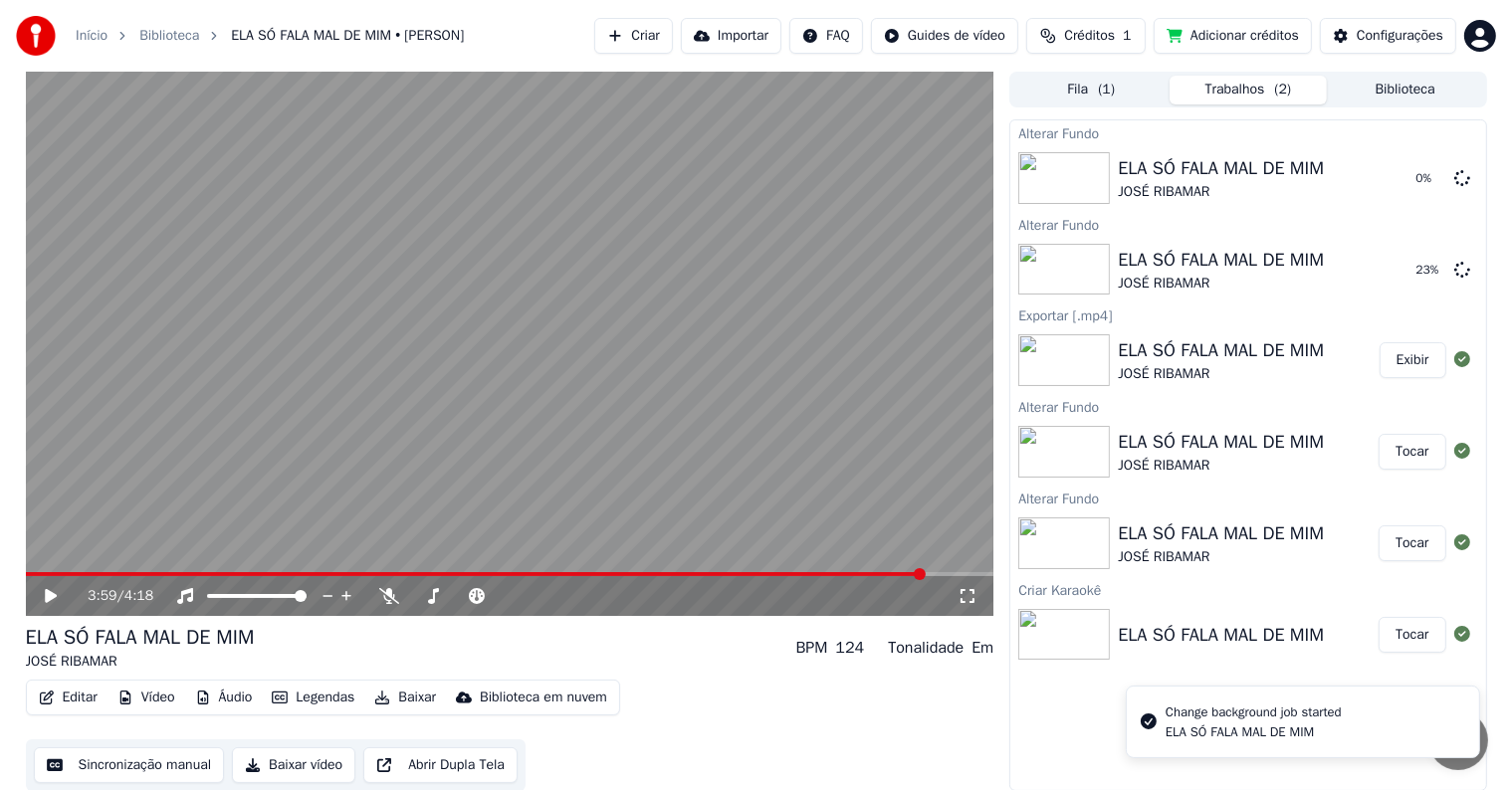 click on "Change background job started" at bounding box center [1253, 712] 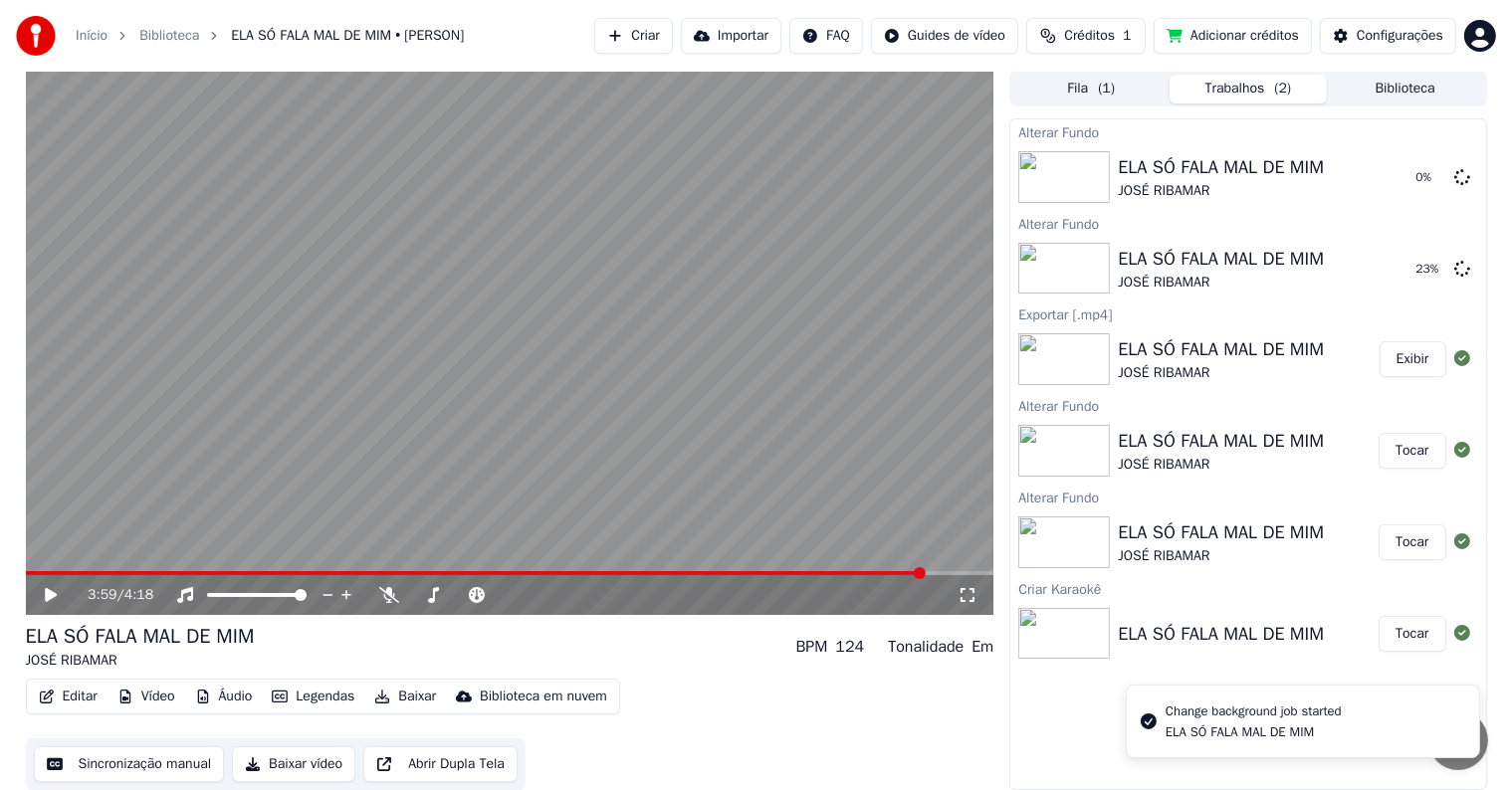 scroll, scrollTop: 0, scrollLeft: 0, axis: both 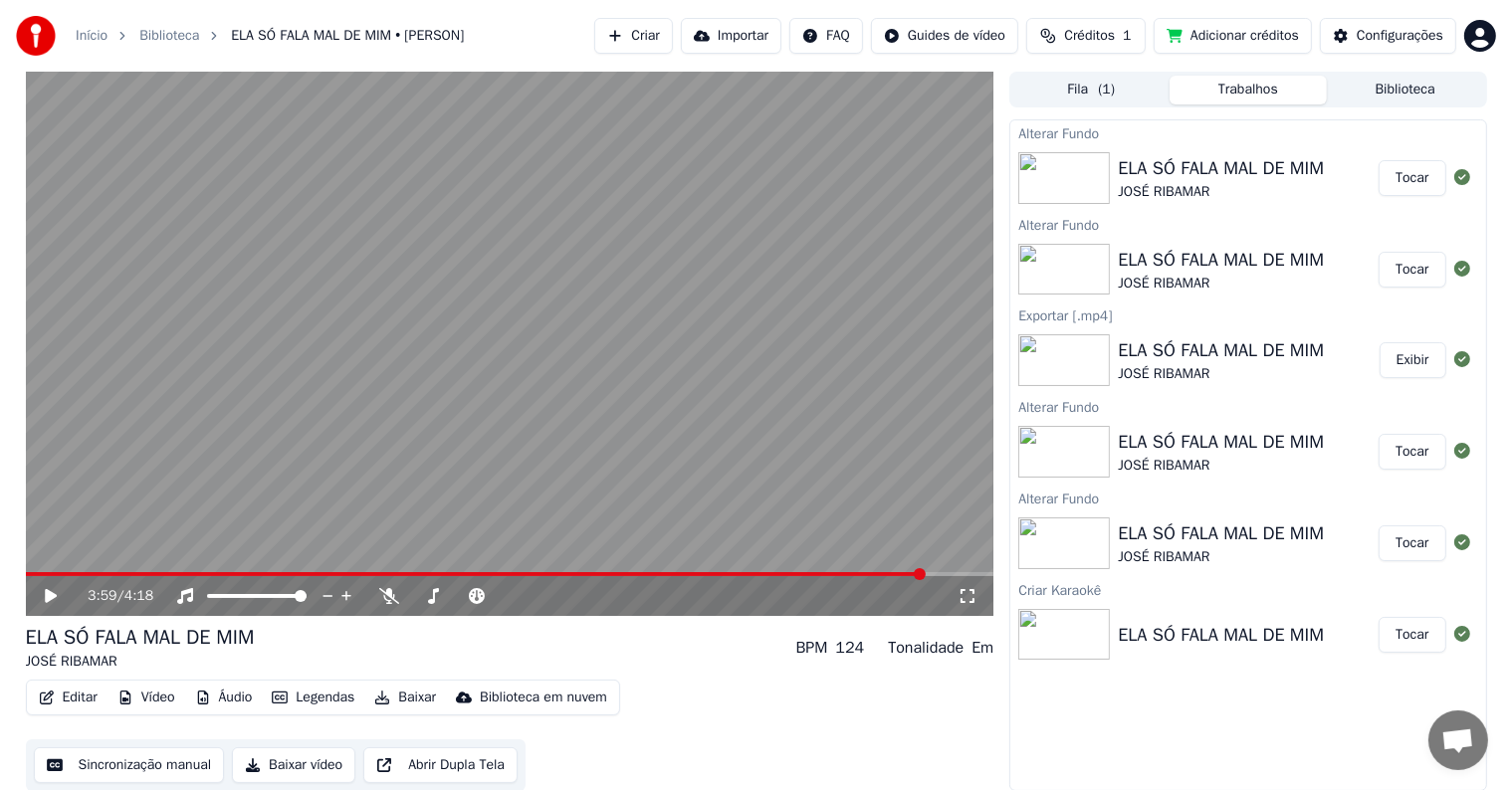 click at bounding box center (1064, 178) 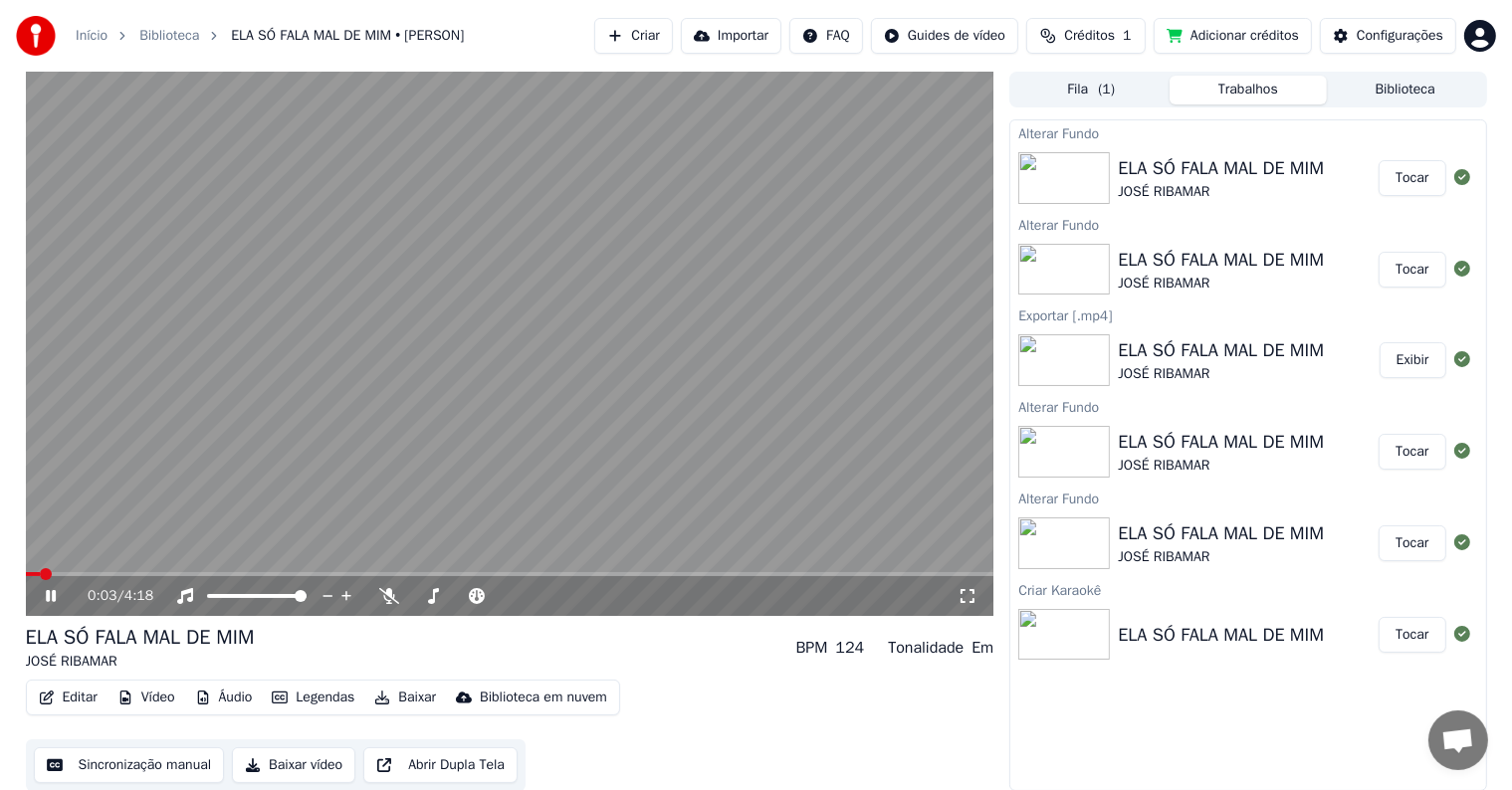 click on "Baixar vídeo" at bounding box center (294, 765) 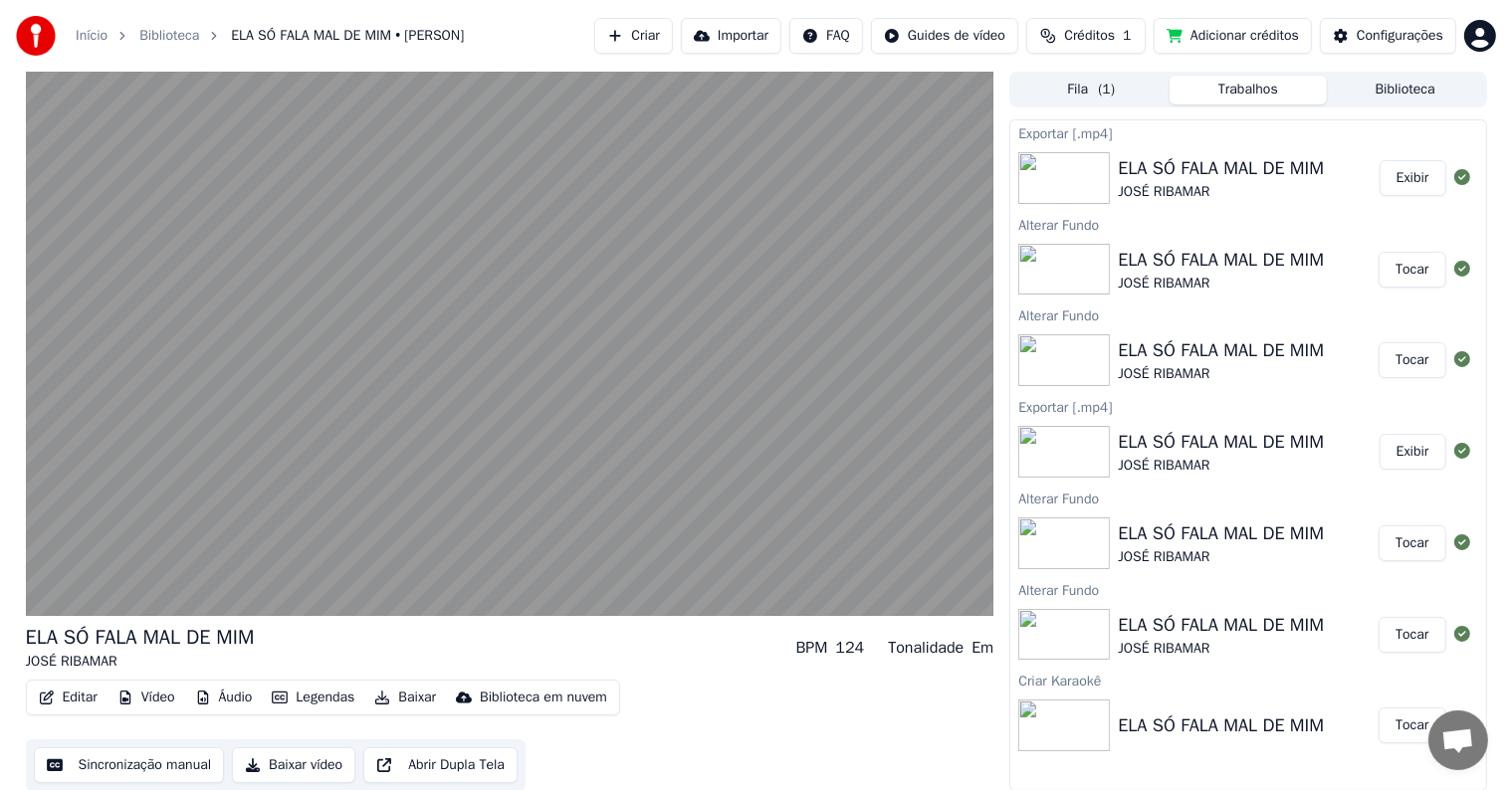 click on "Exibir" at bounding box center (1412, 178) 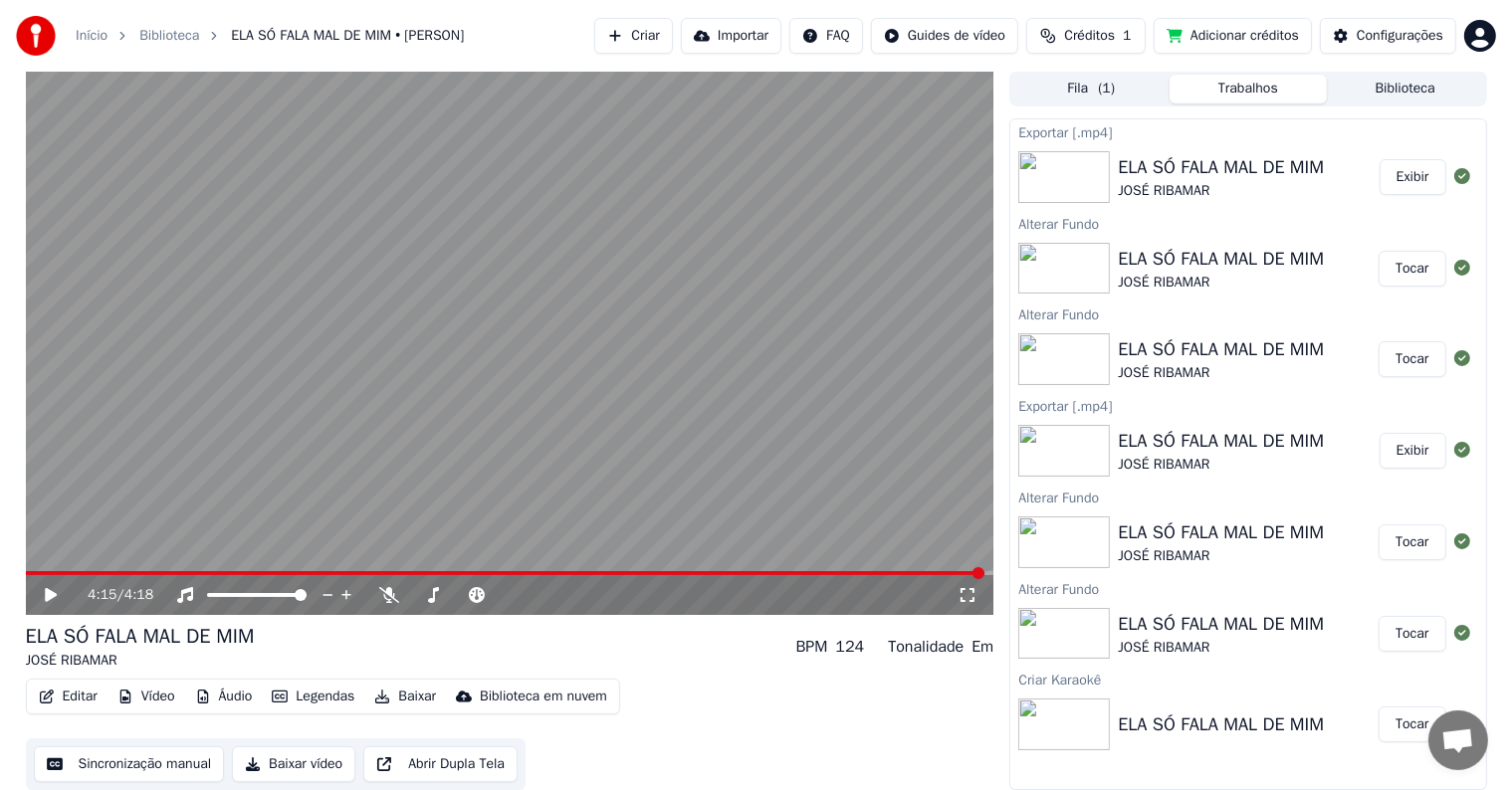 scroll, scrollTop: 0, scrollLeft: 0, axis: both 